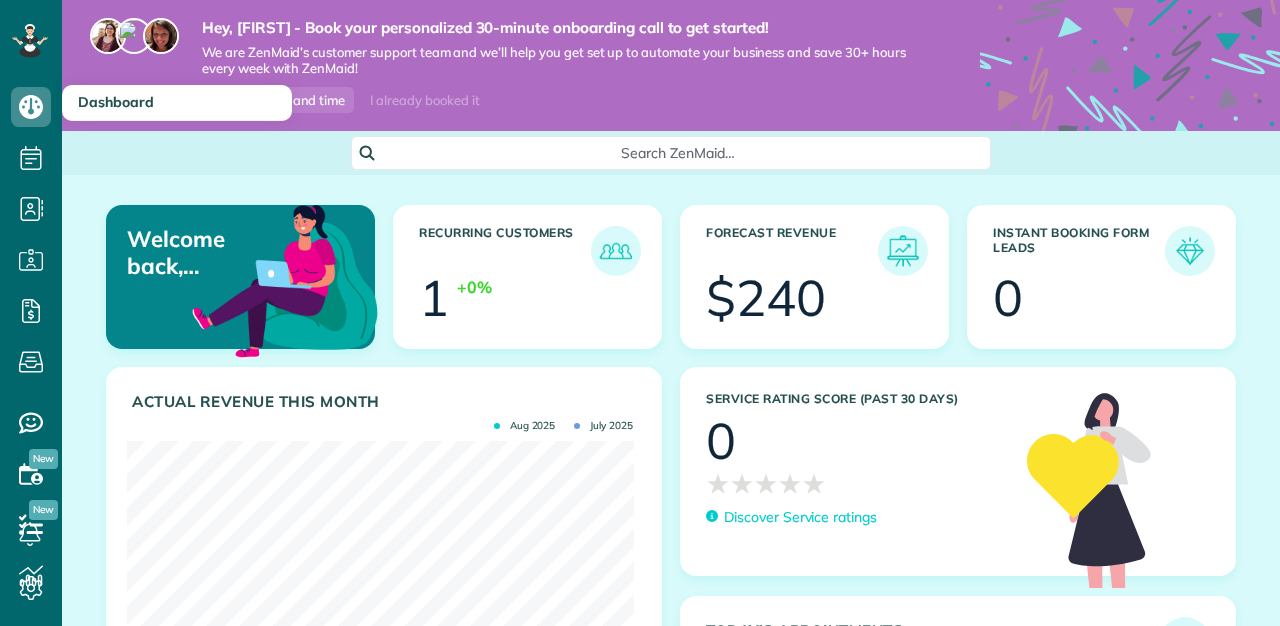scroll, scrollTop: 0, scrollLeft: 0, axis: both 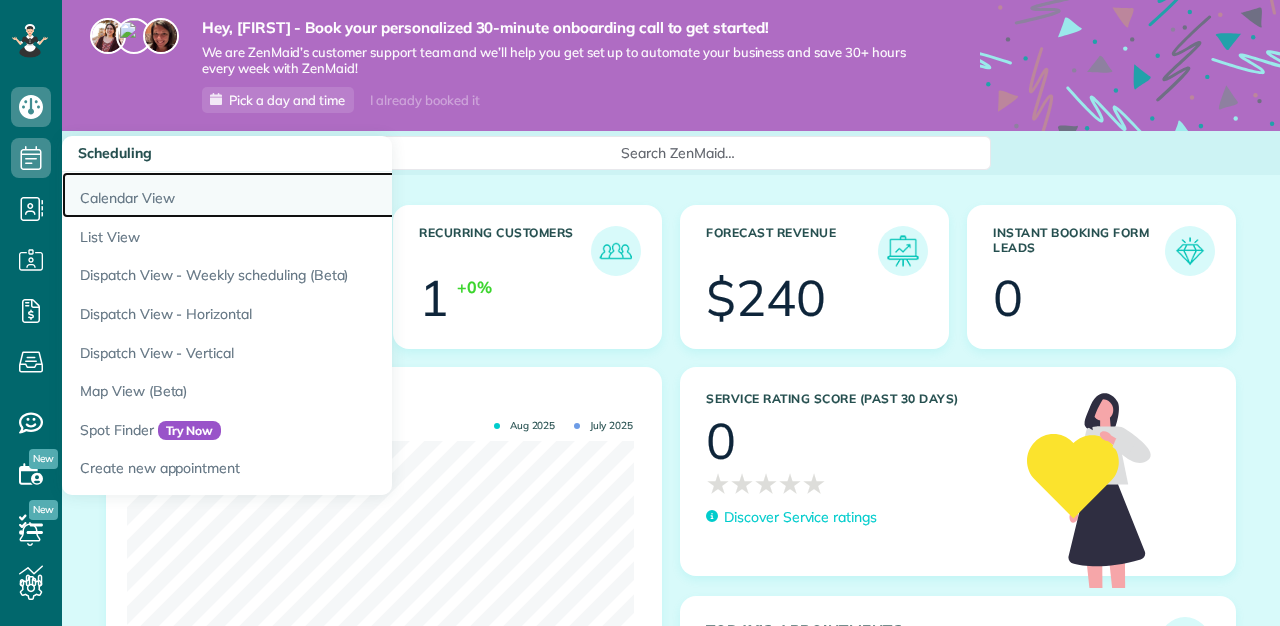 click on "Calendar View" at bounding box center (312, 195) 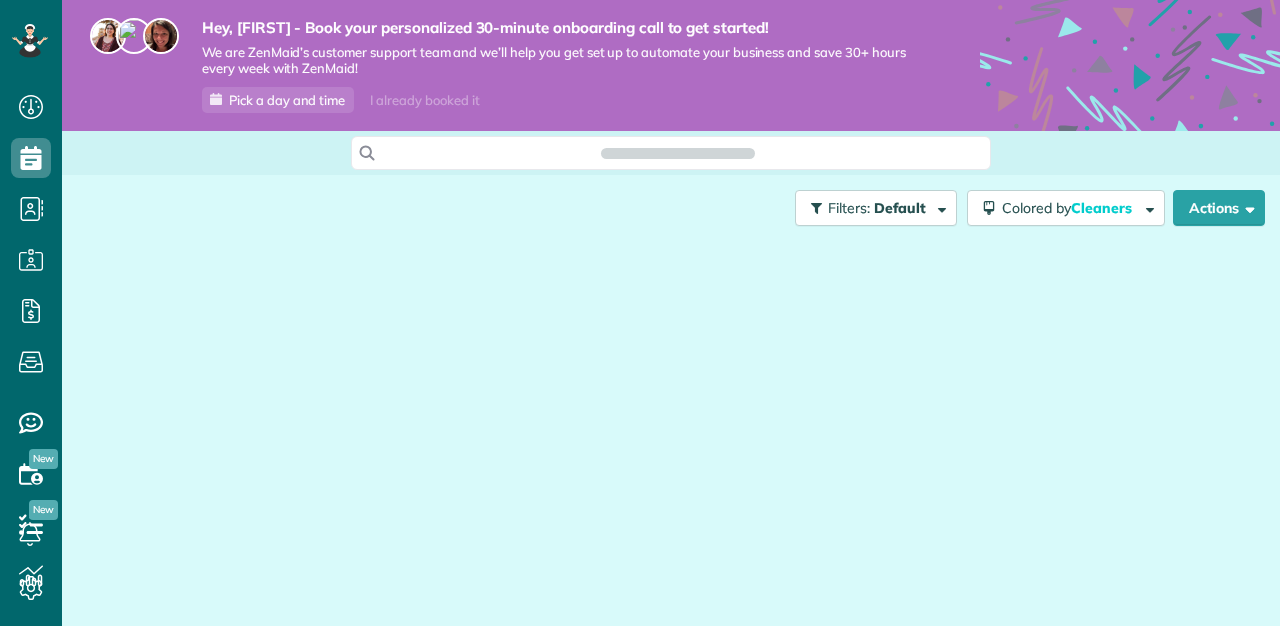 scroll, scrollTop: 0, scrollLeft: 0, axis: both 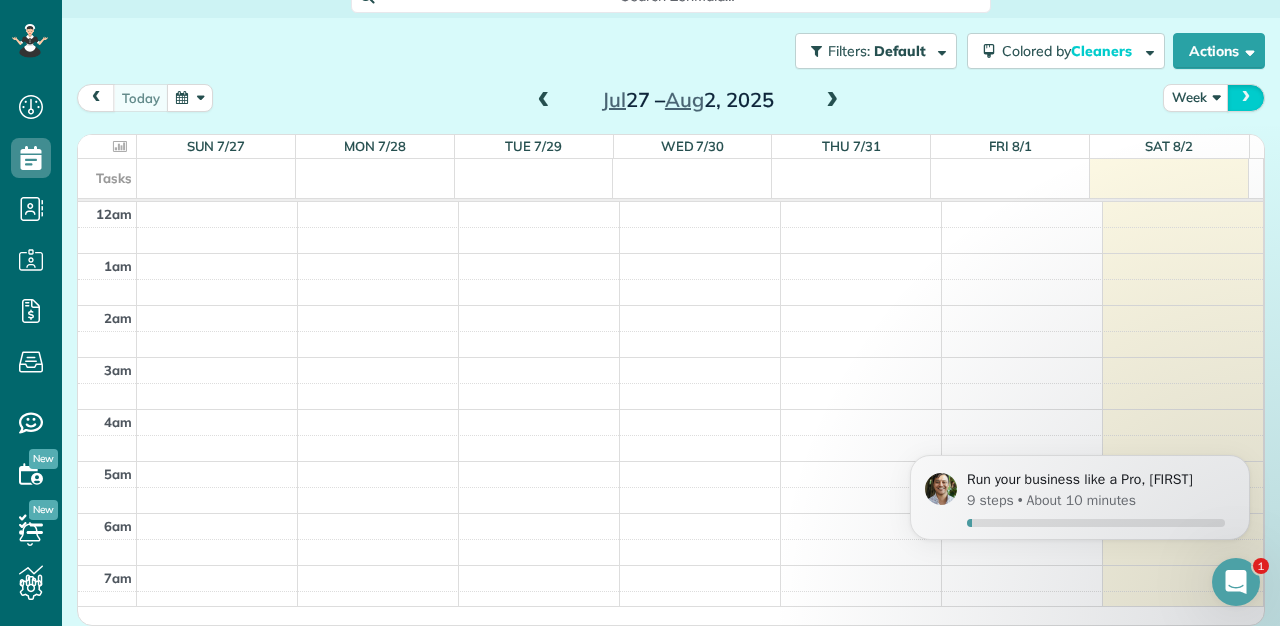 click at bounding box center [1246, 97] 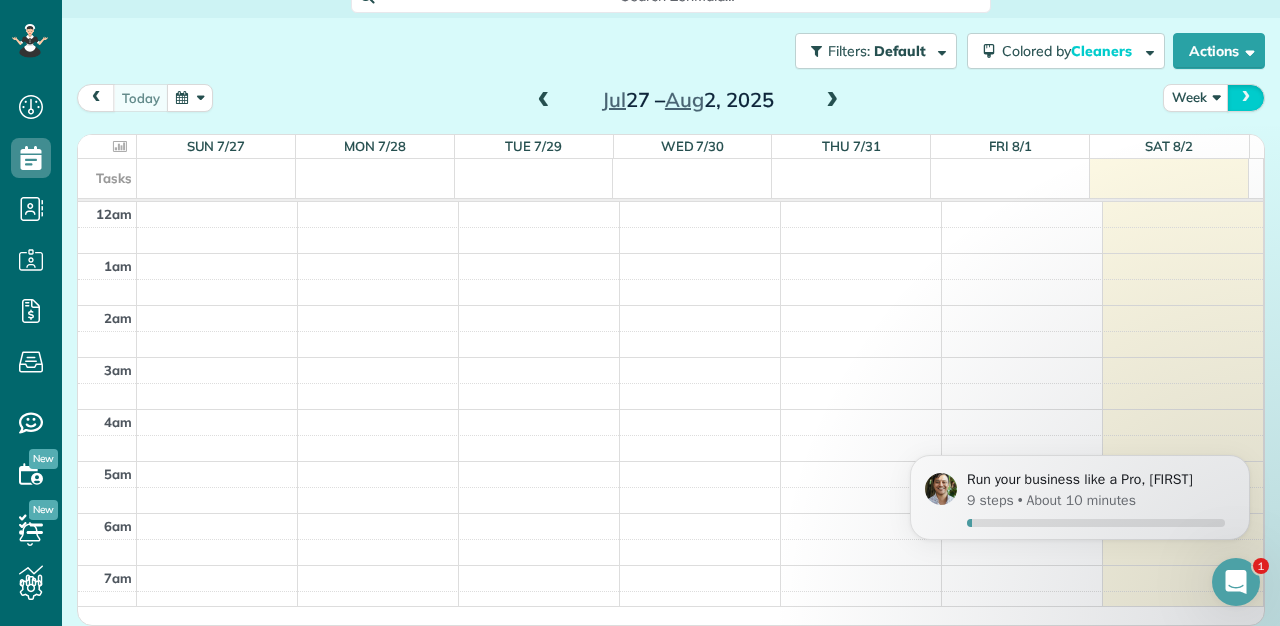 scroll, scrollTop: 365, scrollLeft: 0, axis: vertical 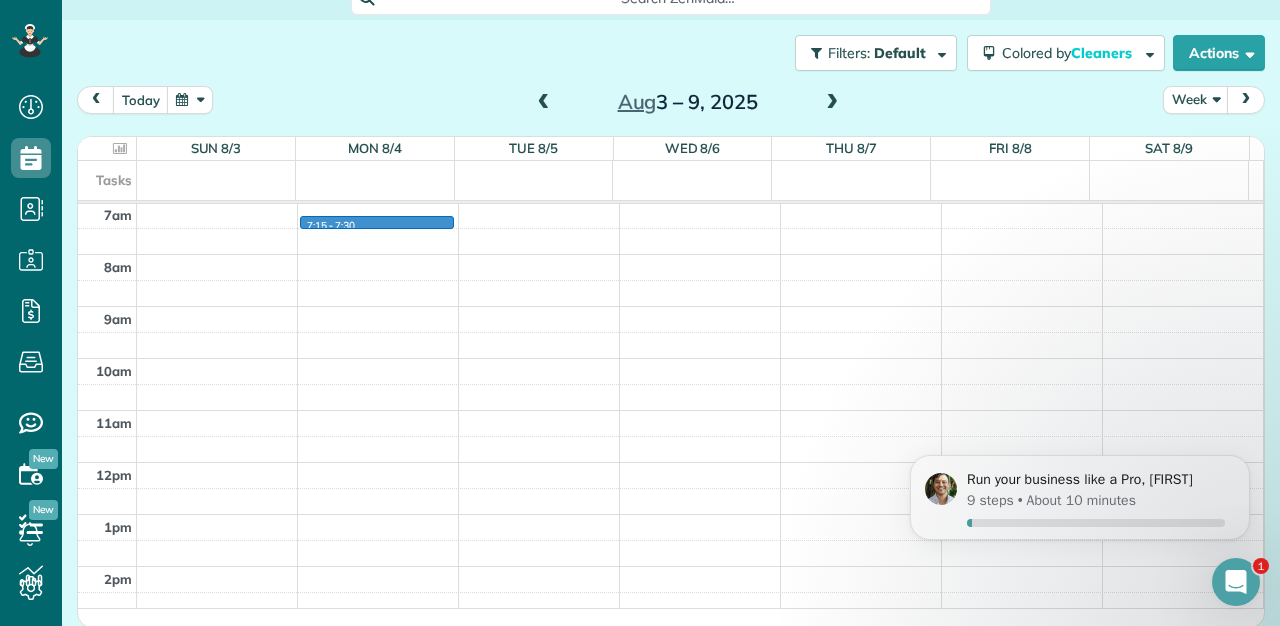 click on "12am 1am 2am 3am 4am 5am 6am 7am 8am 9am 10am 11am 12pm 1pm 2pm 3pm 4pm 5pm 6pm 7pm 8pm 9pm 10pm 11pm 7:15 - 7:30" at bounding box center [670, 462] 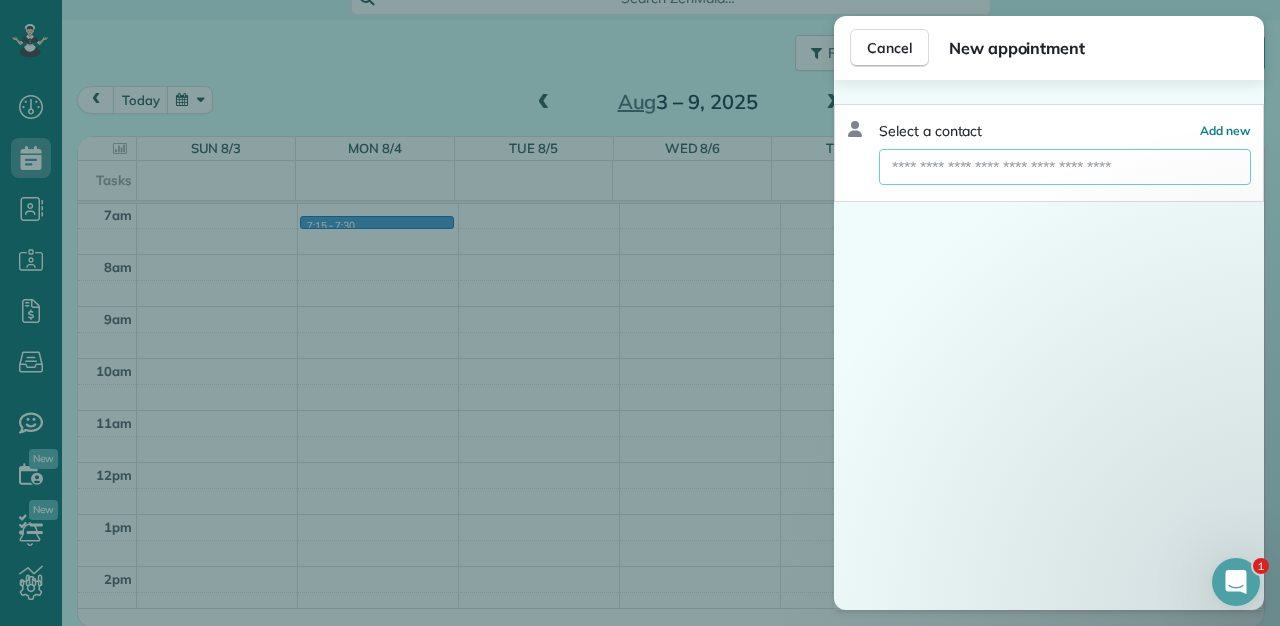 click at bounding box center (1065, 167) 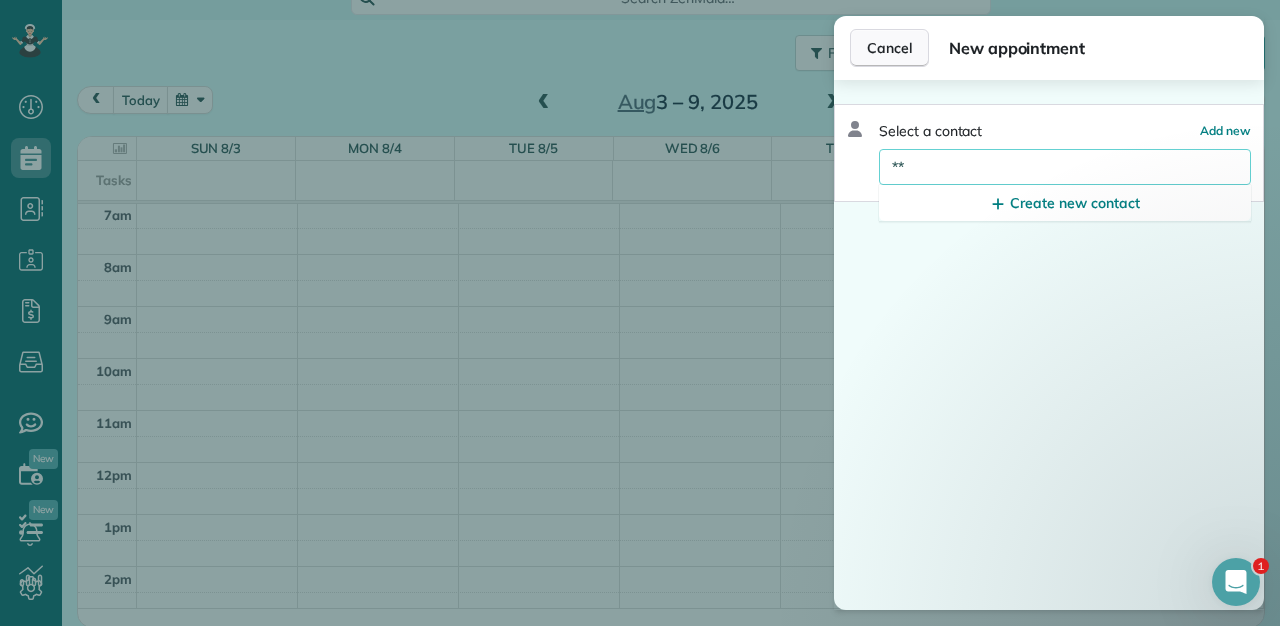 type on "*" 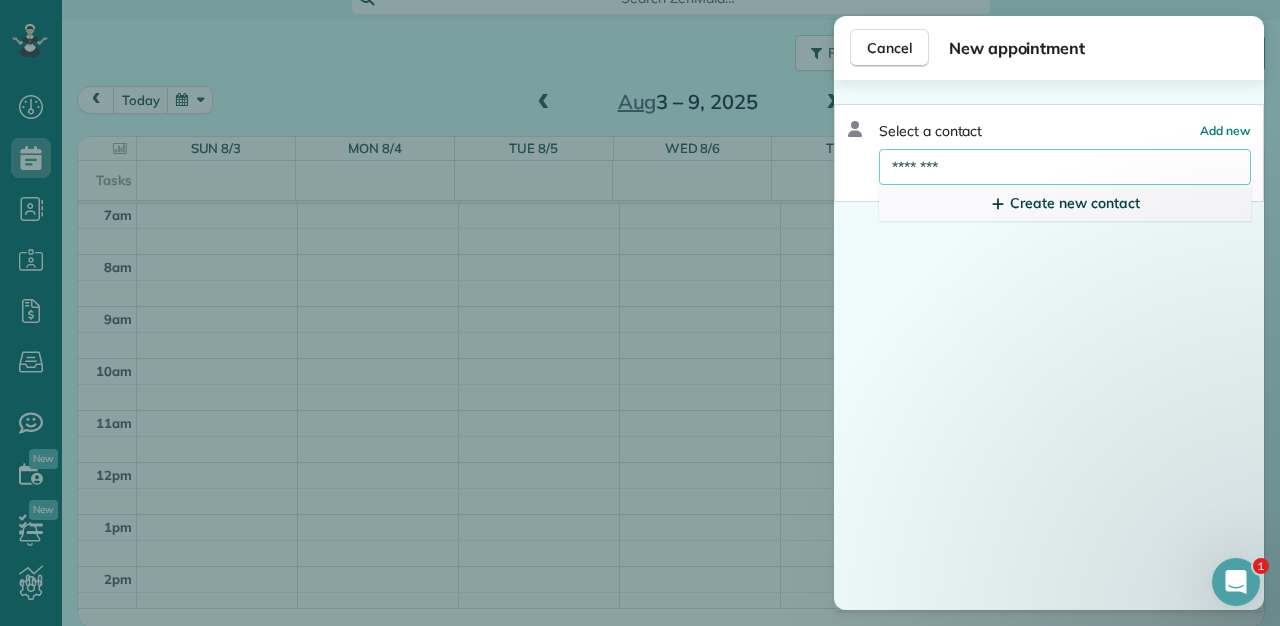 type on "********" 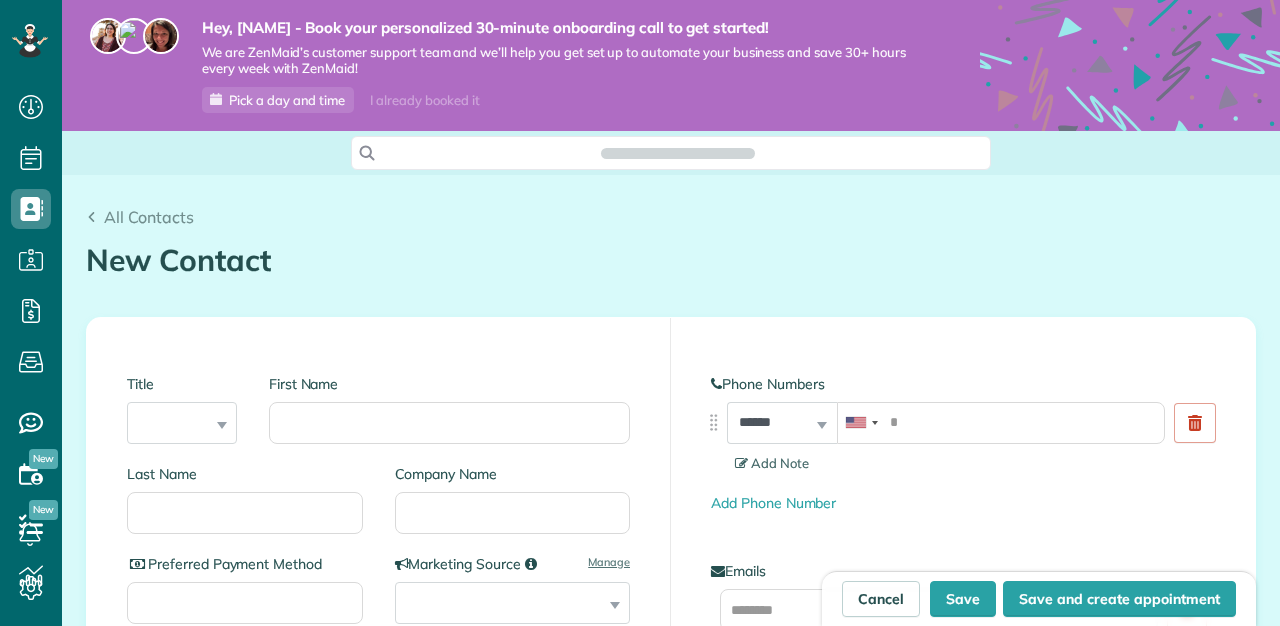 scroll, scrollTop: 0, scrollLeft: 0, axis: both 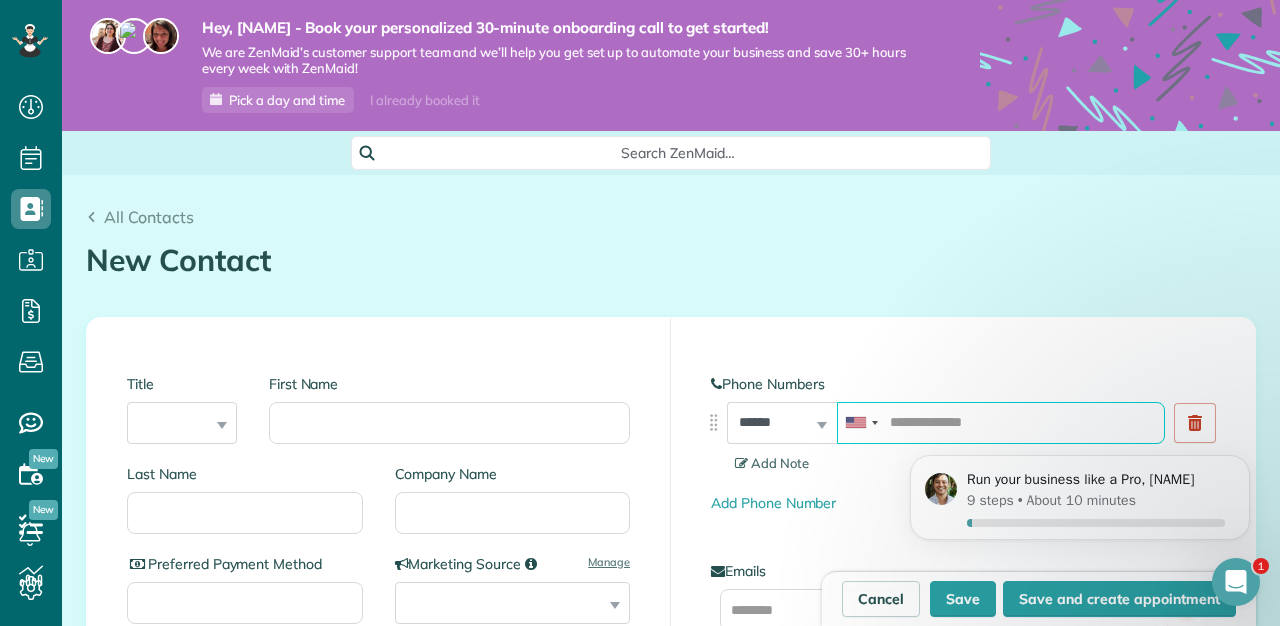 click at bounding box center (1001, 423) 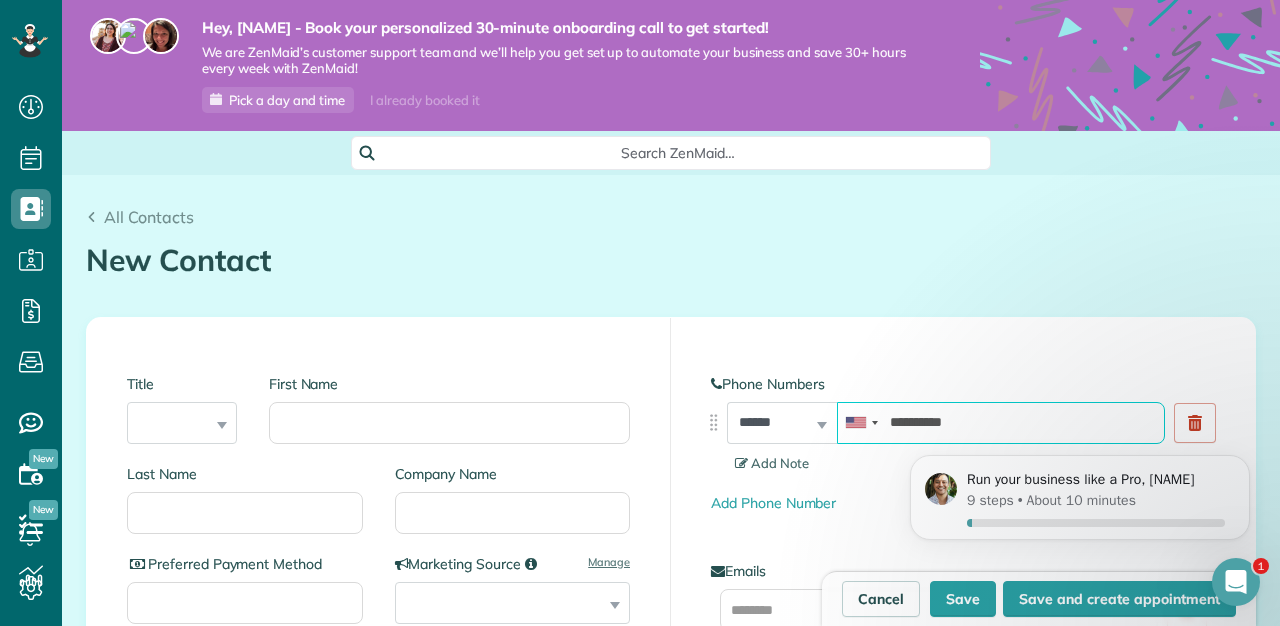 type on "**********" 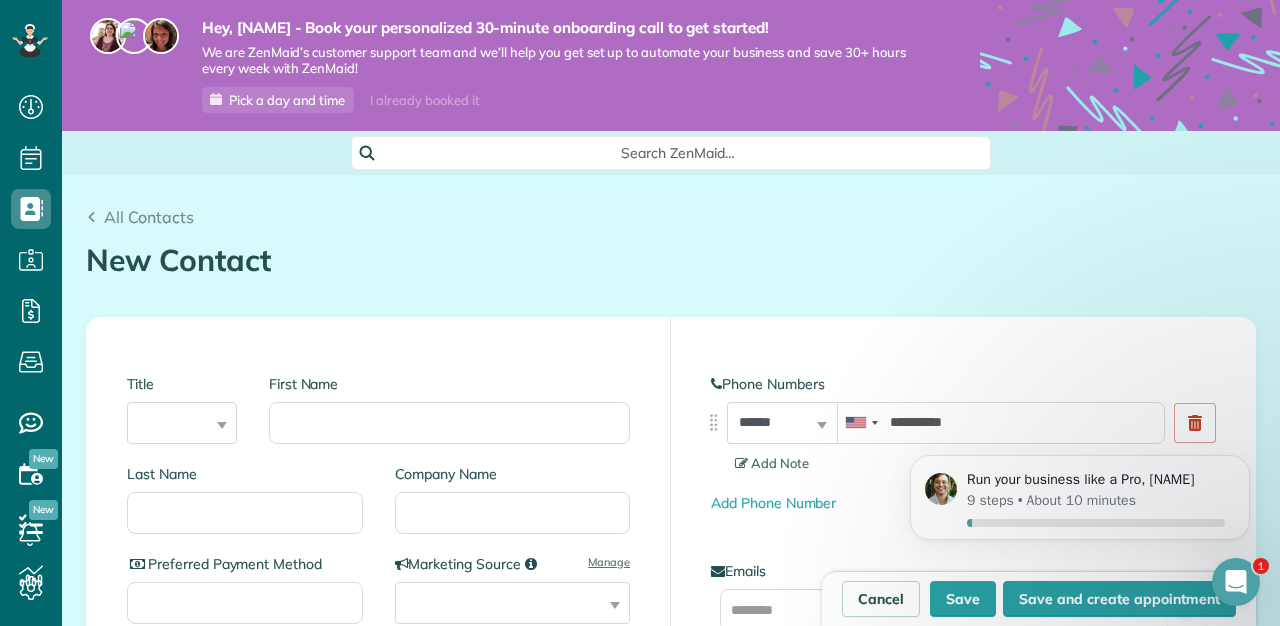 click on "**********" at bounding box center [963, 436] 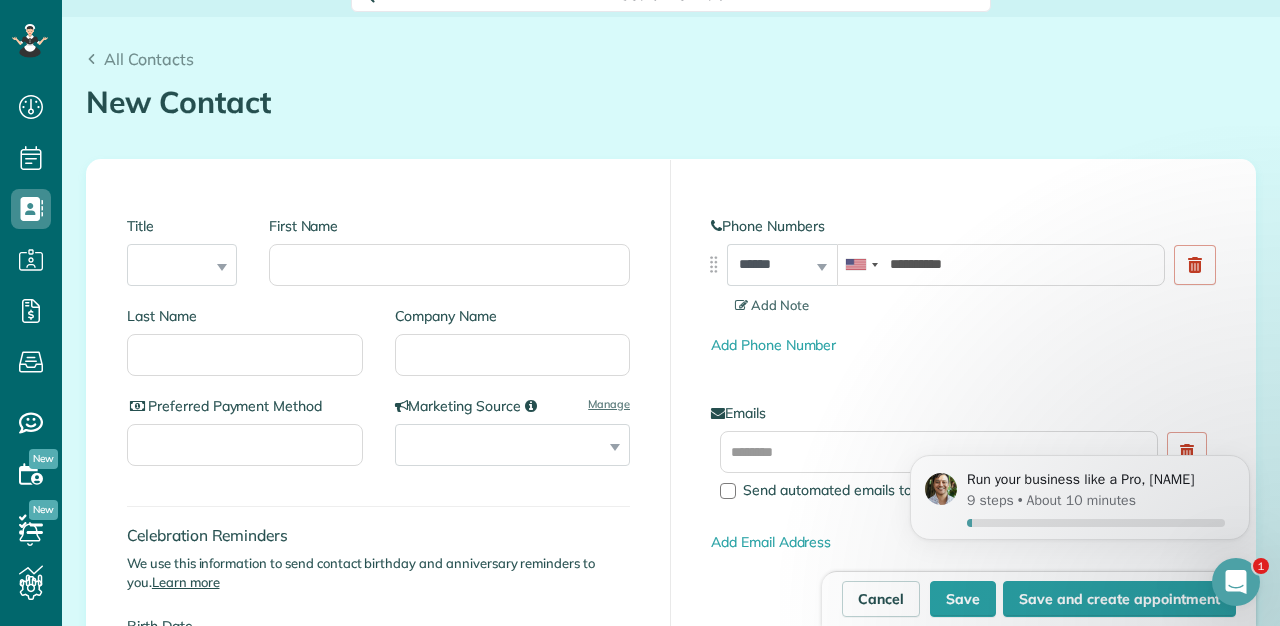 scroll, scrollTop: 161, scrollLeft: 0, axis: vertical 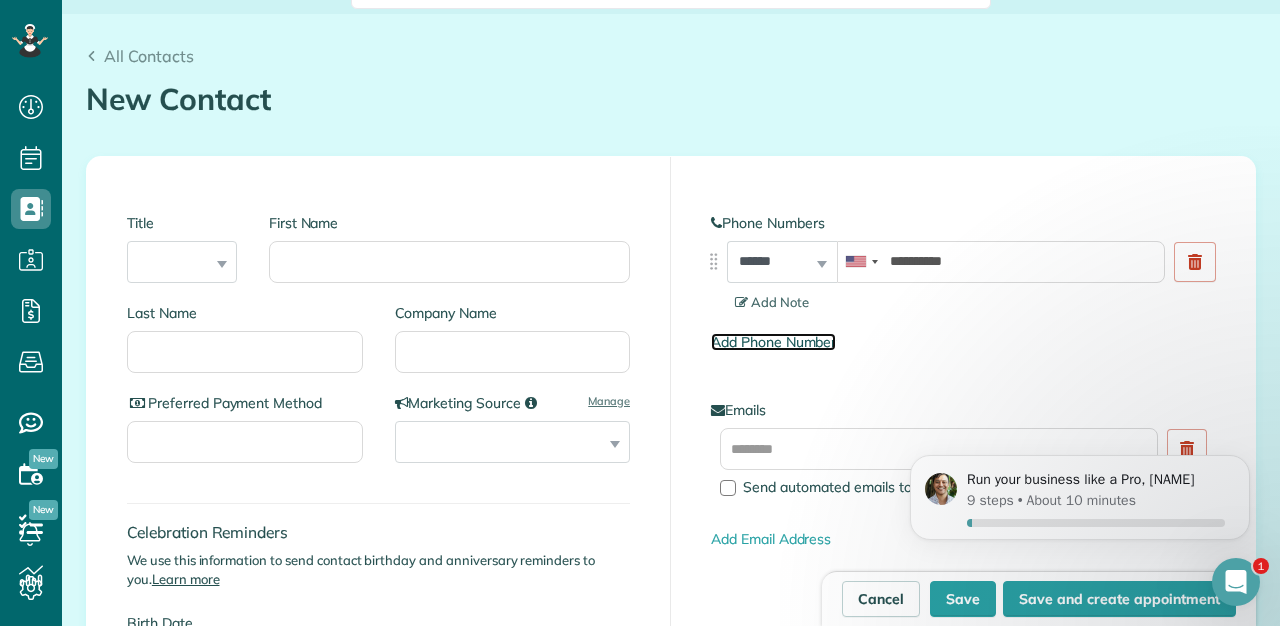 click on "Add Phone Number" at bounding box center [773, 342] 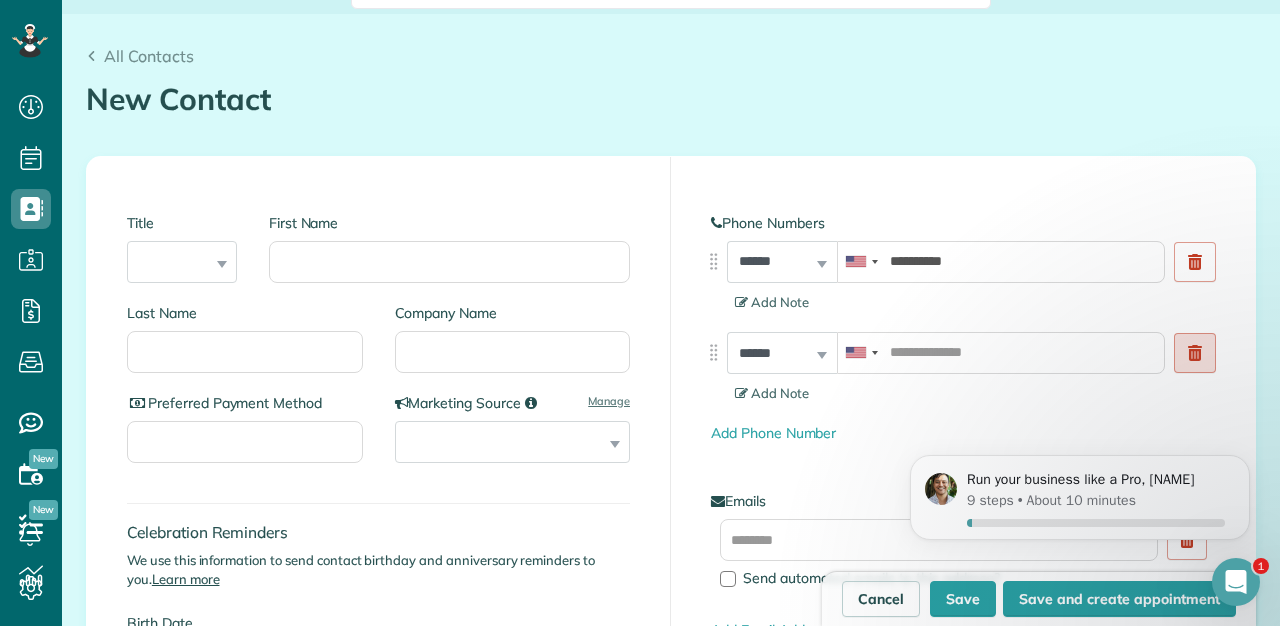 click 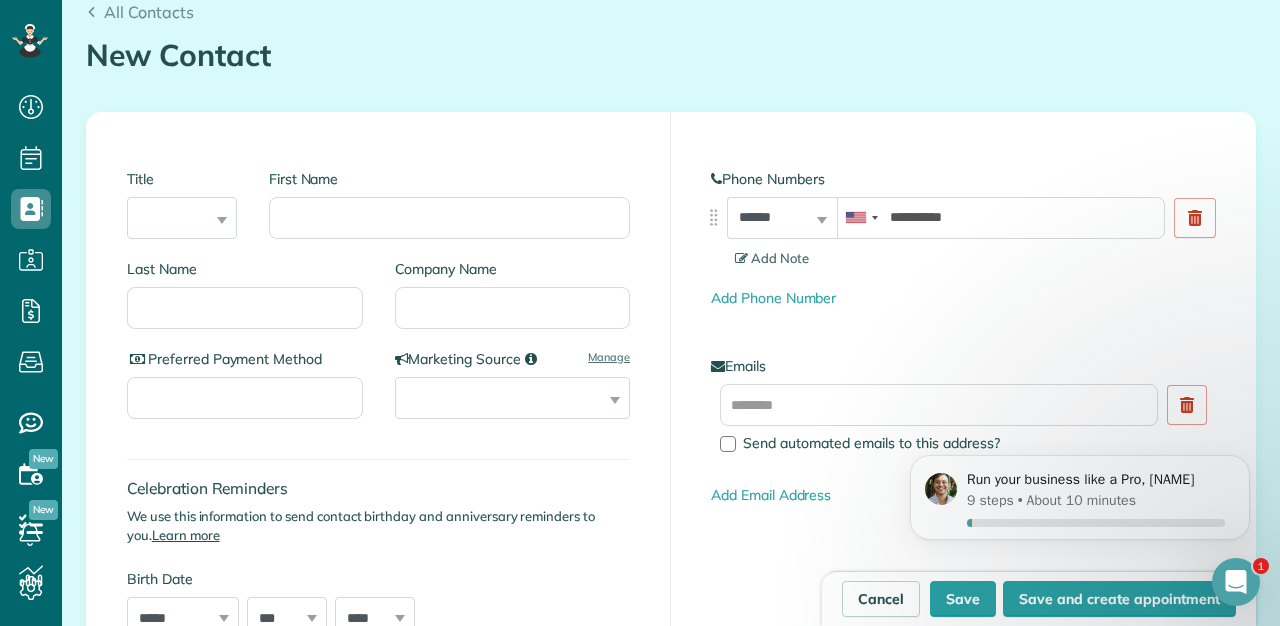 scroll, scrollTop: 213, scrollLeft: 0, axis: vertical 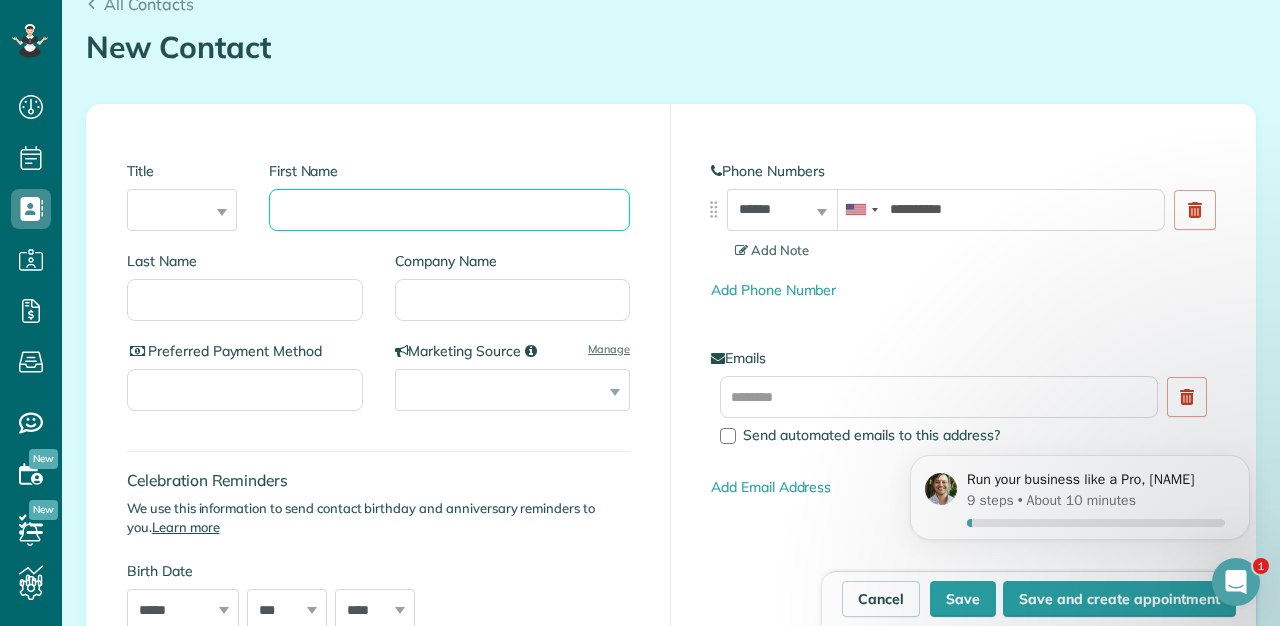 click on "First Name" at bounding box center [449, 210] 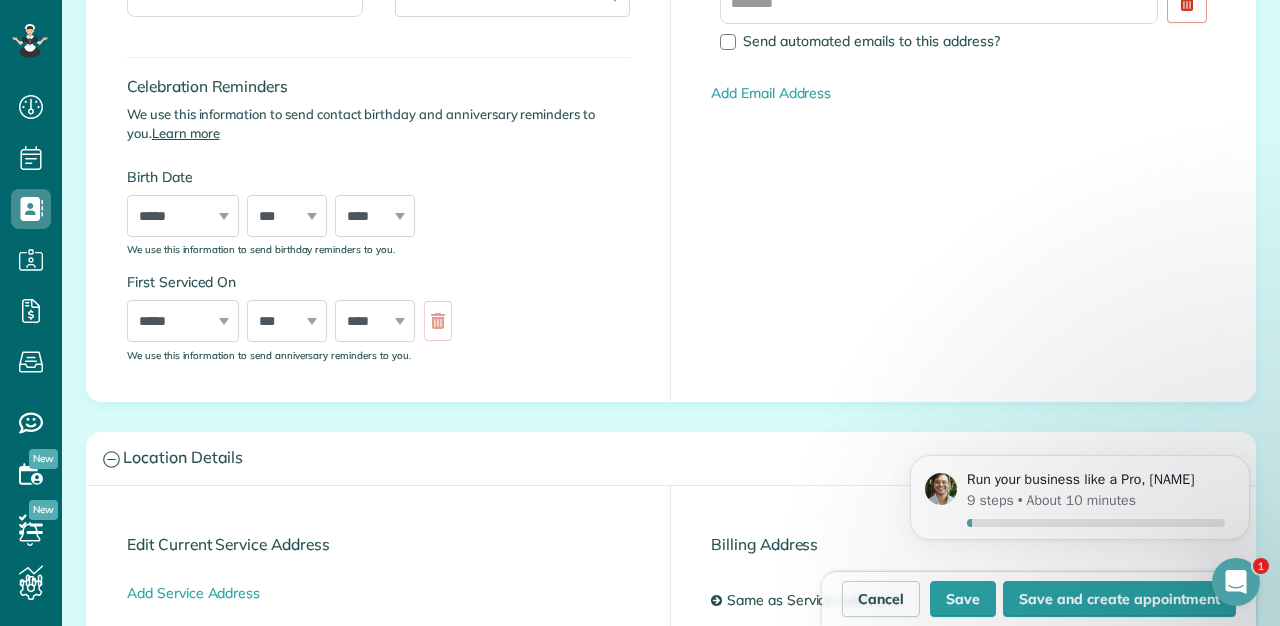 scroll, scrollTop: 610, scrollLeft: 0, axis: vertical 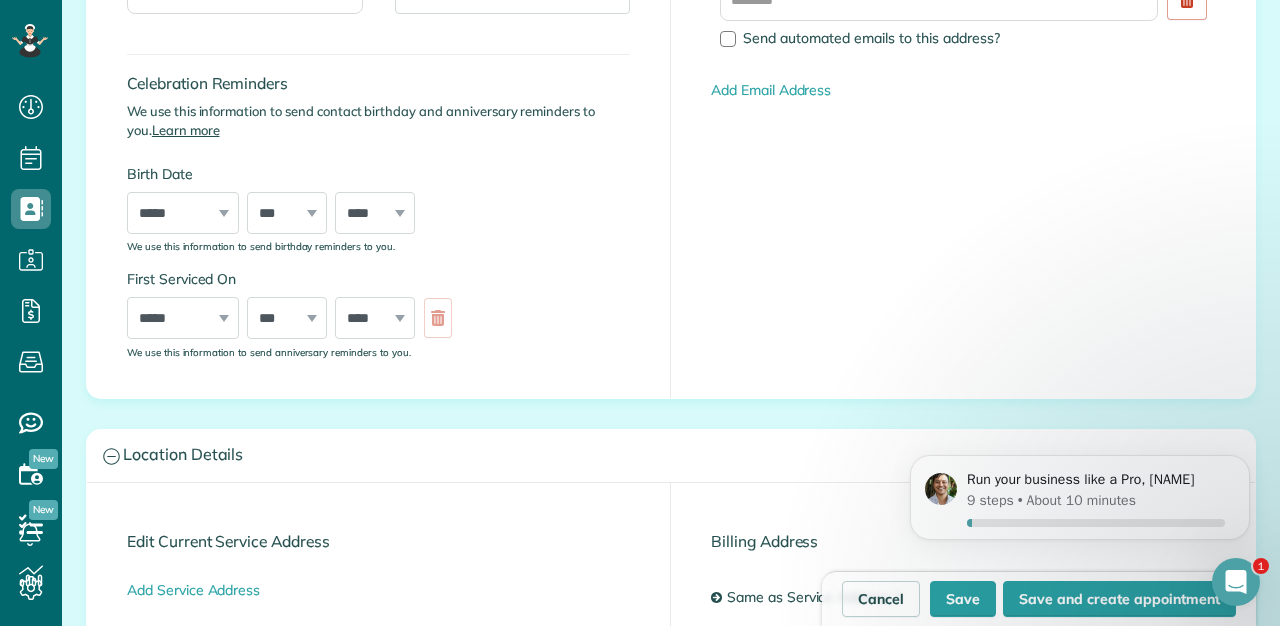 type on "********" 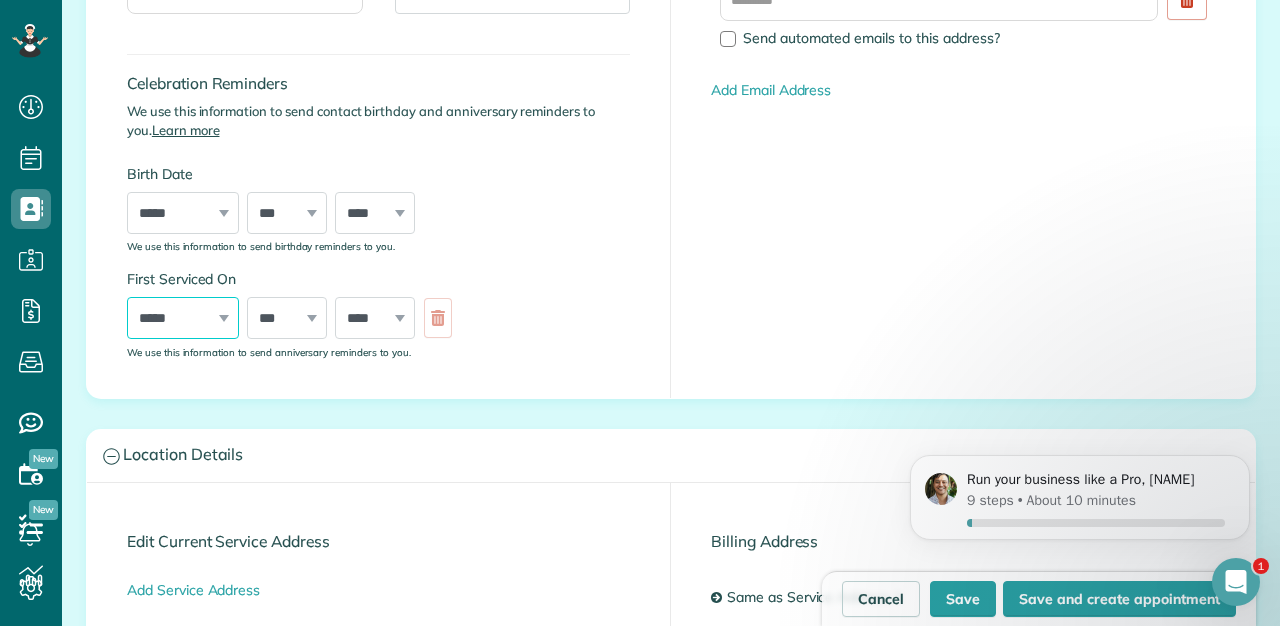 click on "*****
*******
********
*****
*****
***
****
****
******
*********
*******
********
********" at bounding box center (183, 318) 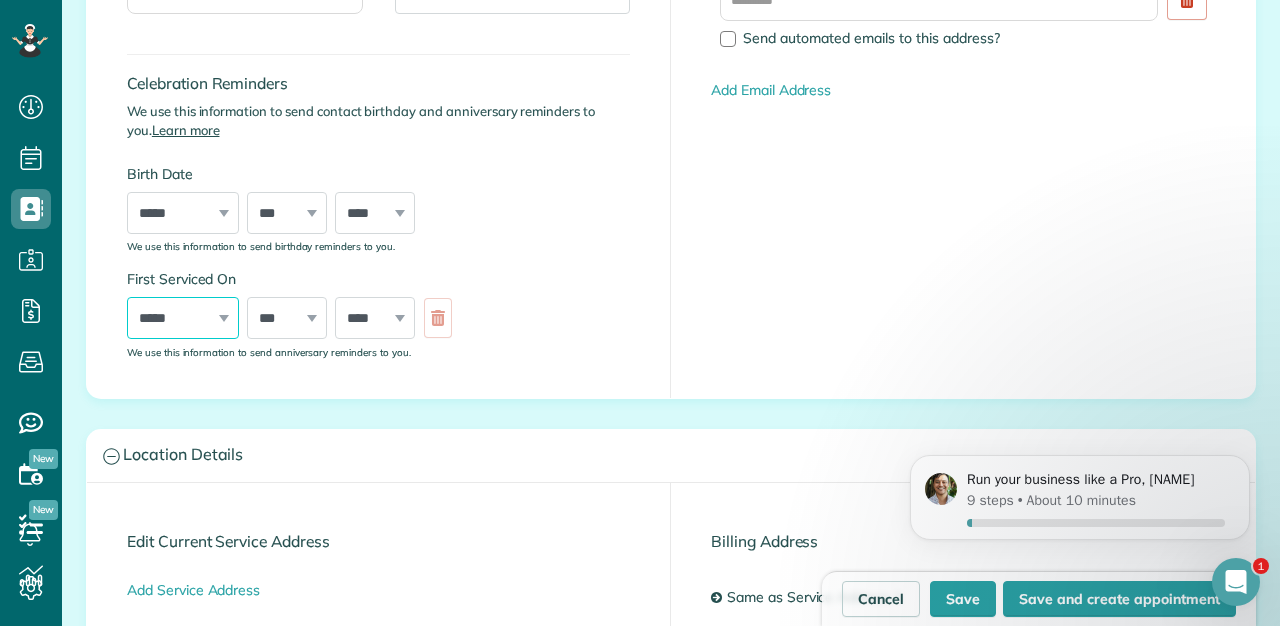 select on "*" 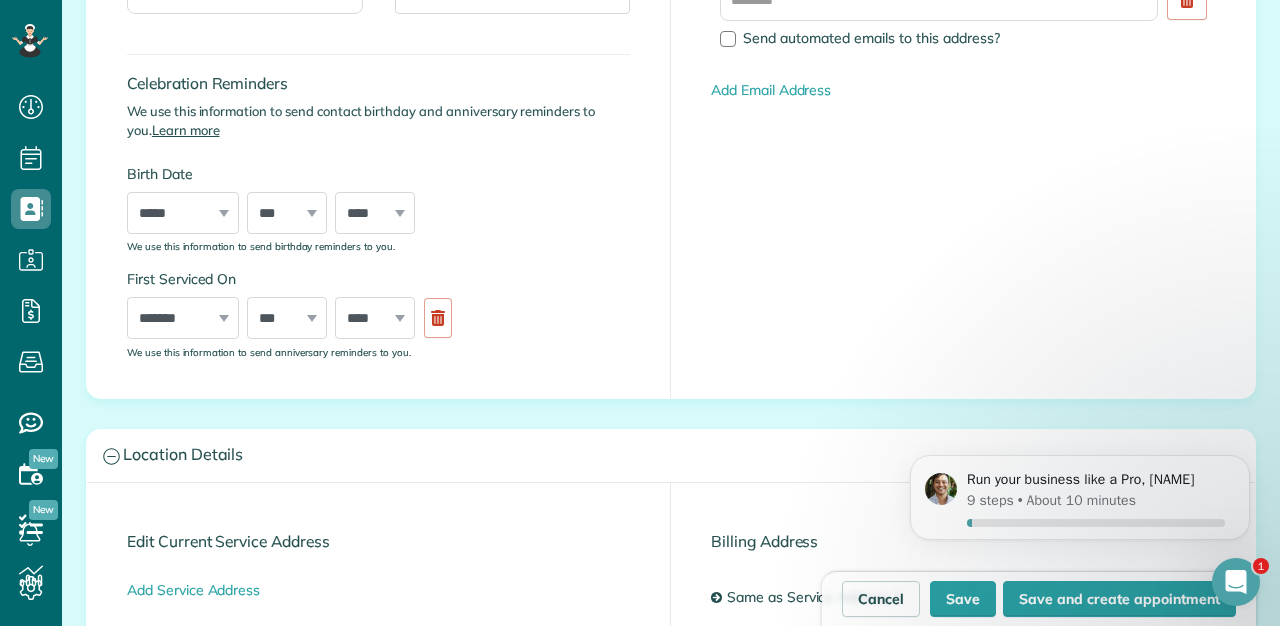 click on "***
*
*
*
*
*
*
*
*
*
**
**
**
**
**
**
**
**
**
**
**
**
**
**
**
**
**
**
**
**
**
**" at bounding box center (287, 318) 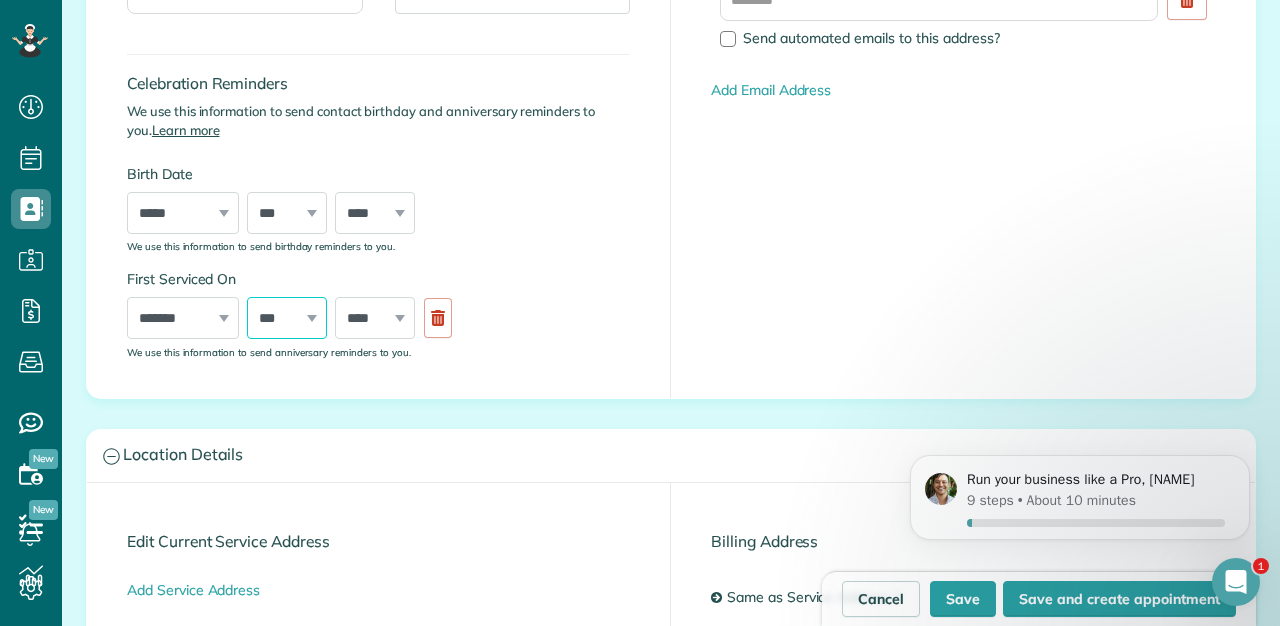 click on "***
*
*
*
*
*
*
*
*
*
**
**
**
**
**
**
**
**
**
**
**
**
**
**
**
**
**
**
**
**
**
**" at bounding box center [287, 318] 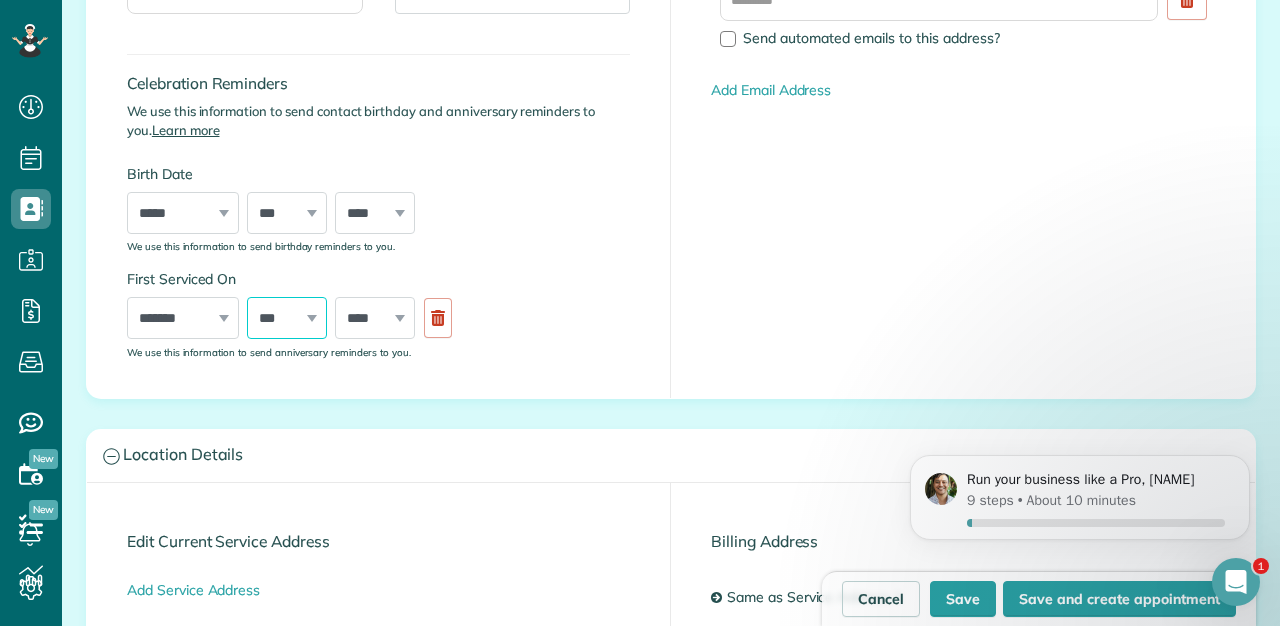 select on "*" 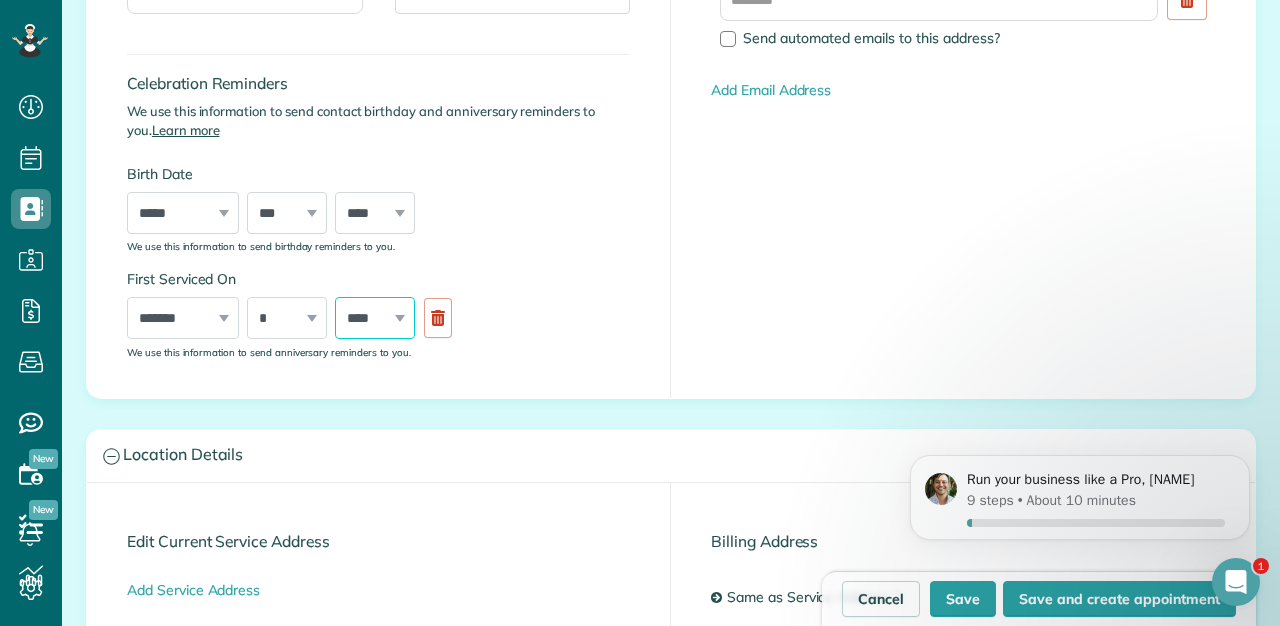 click on "****
****
****
****
****
****
****
****
****
****
****
****
****
****
****
****
****
****
****
****
****
****
****
****
****
****
****
****
****
****
****
****
****
****
****
****
****
****
****
****
****
****
****
****
****
****
****
****
****
****
****
****" at bounding box center [375, 318] 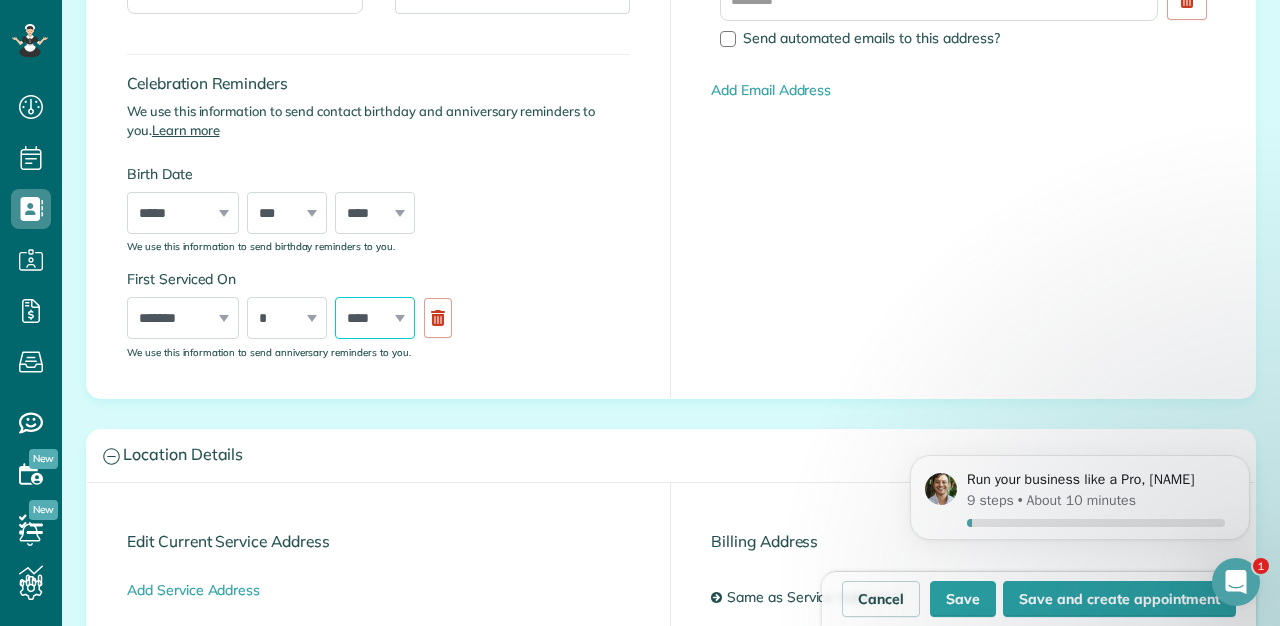 select on "****" 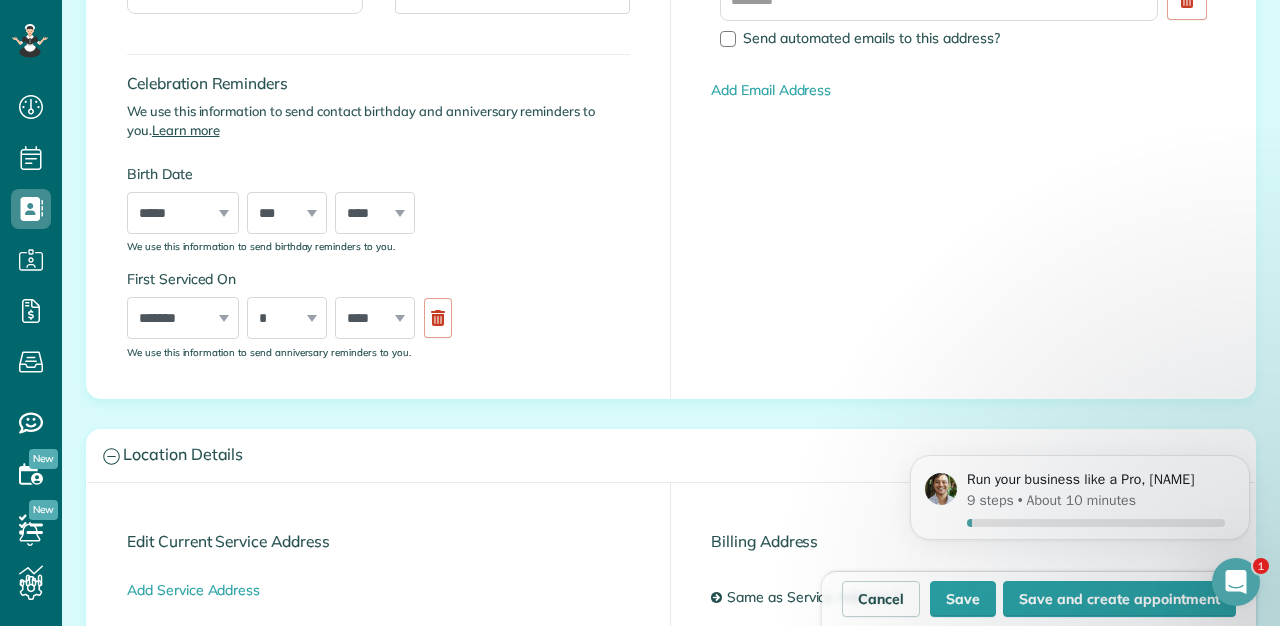 click on "**********" at bounding box center [379, 53] 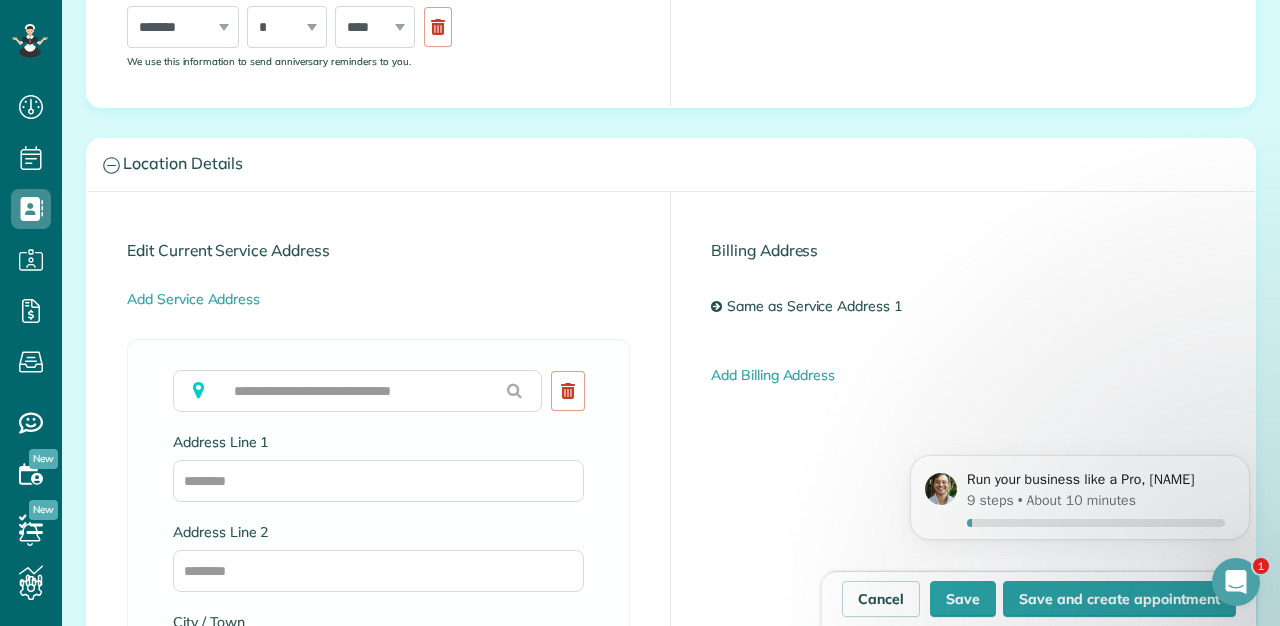 scroll, scrollTop: 907, scrollLeft: 0, axis: vertical 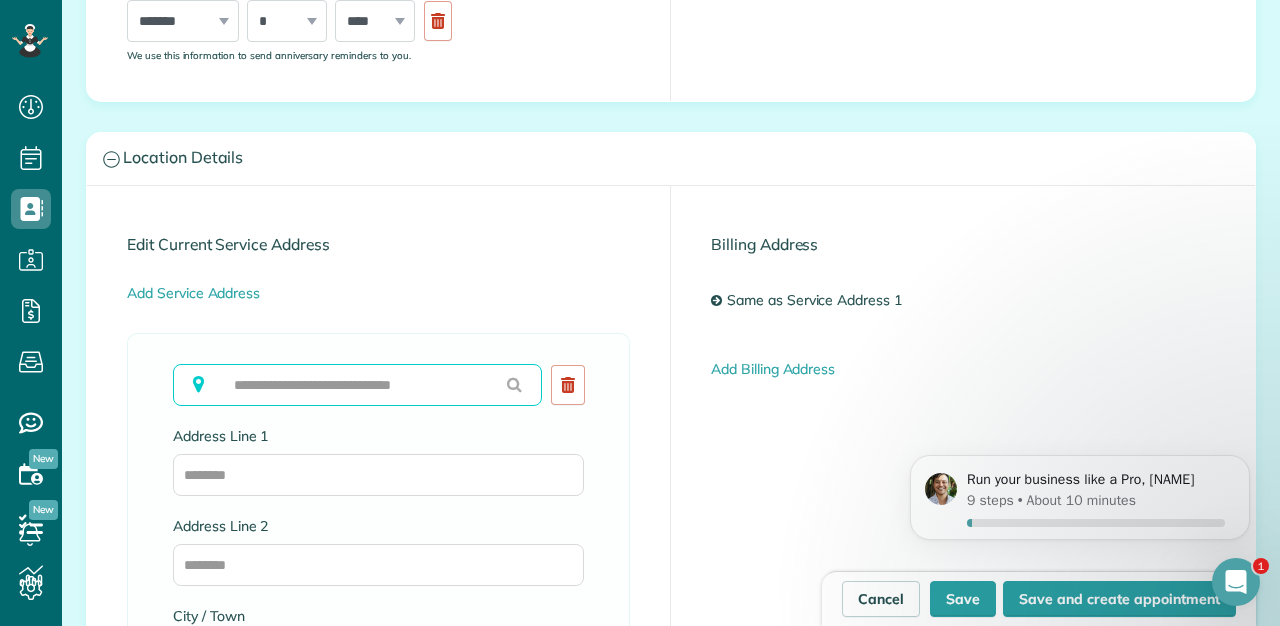 click at bounding box center (357, 385) 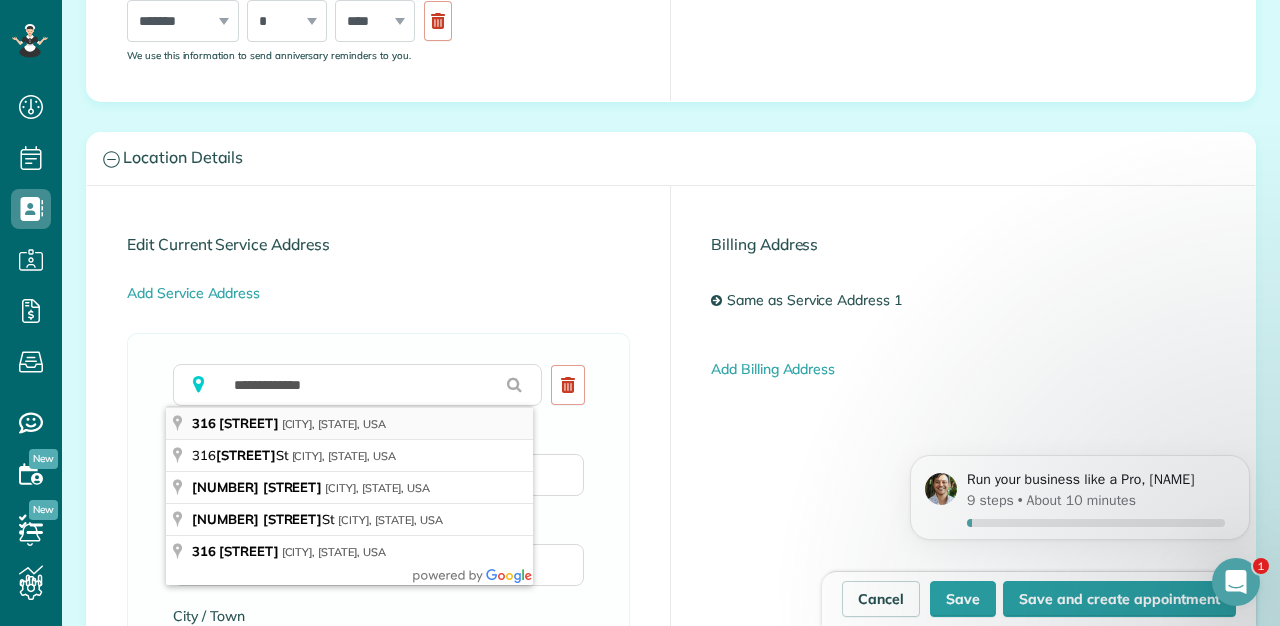 type on "**********" 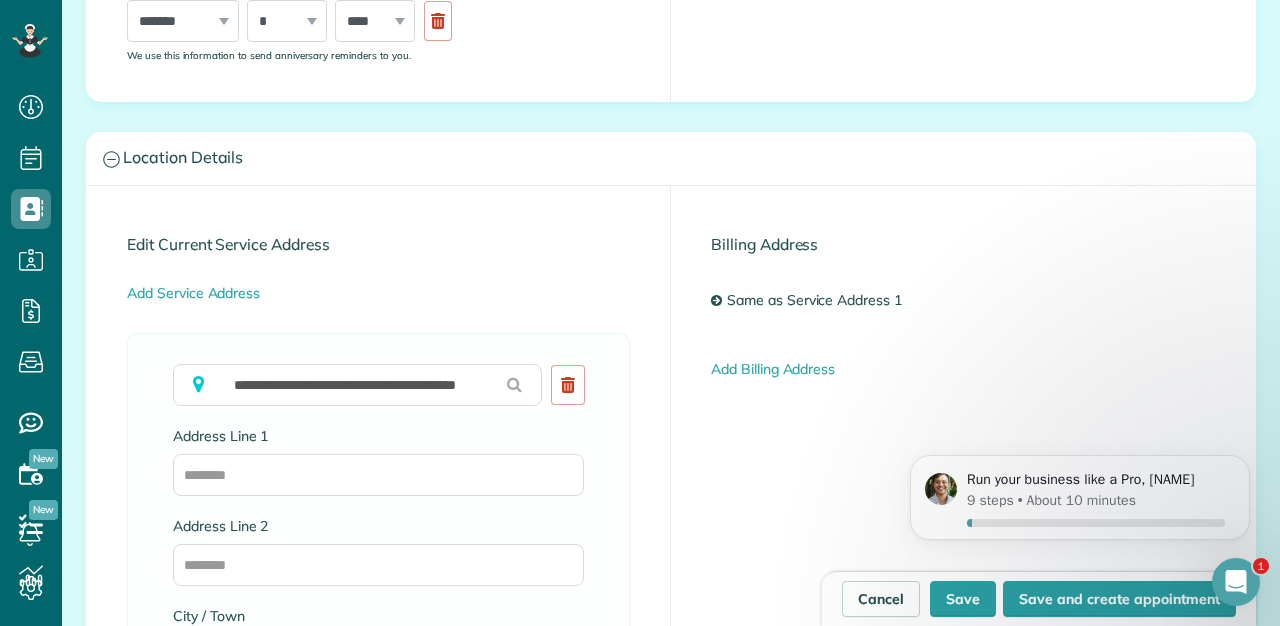 type on "**********" 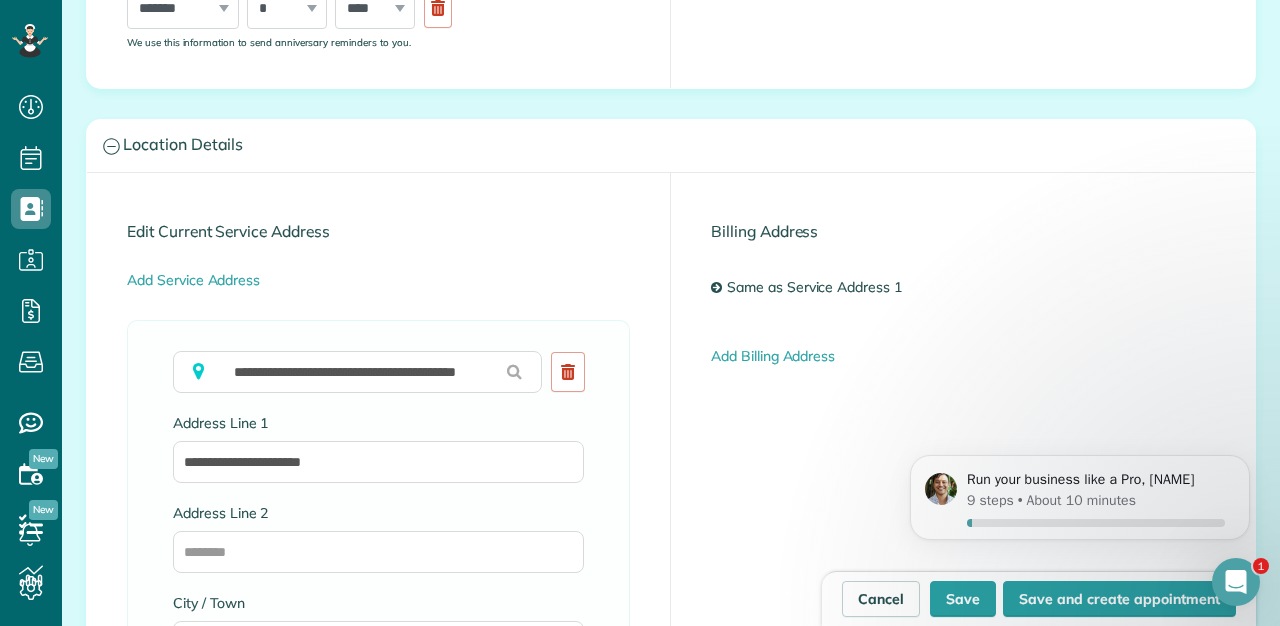 scroll, scrollTop: 903, scrollLeft: 0, axis: vertical 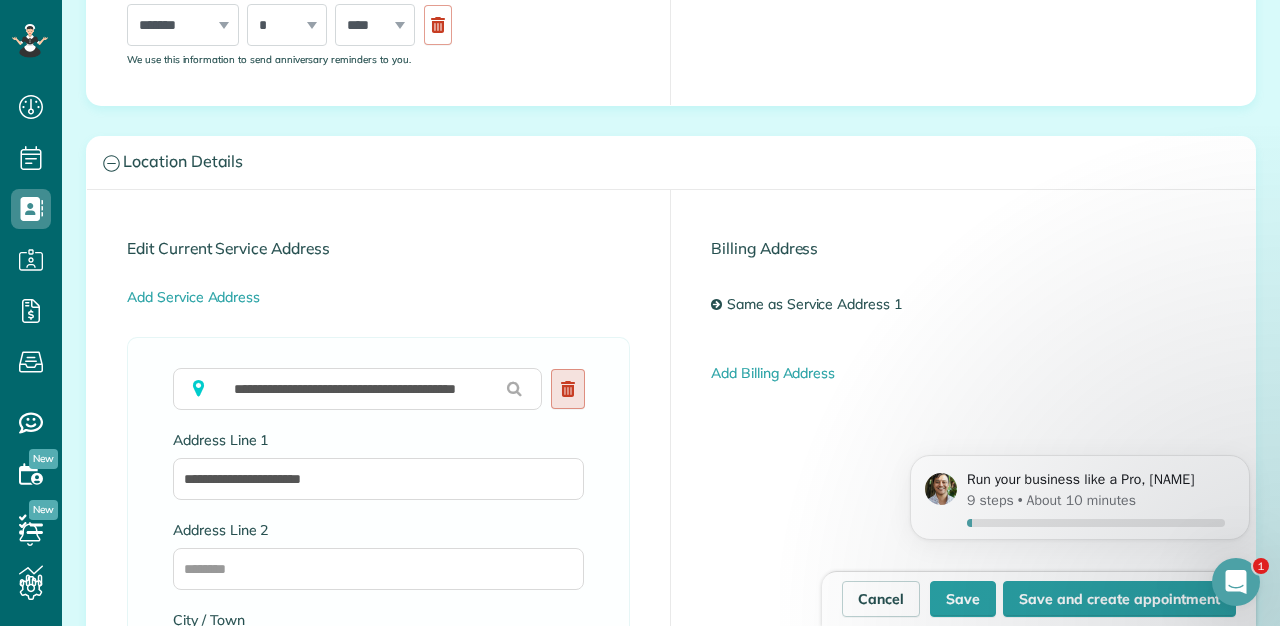 click 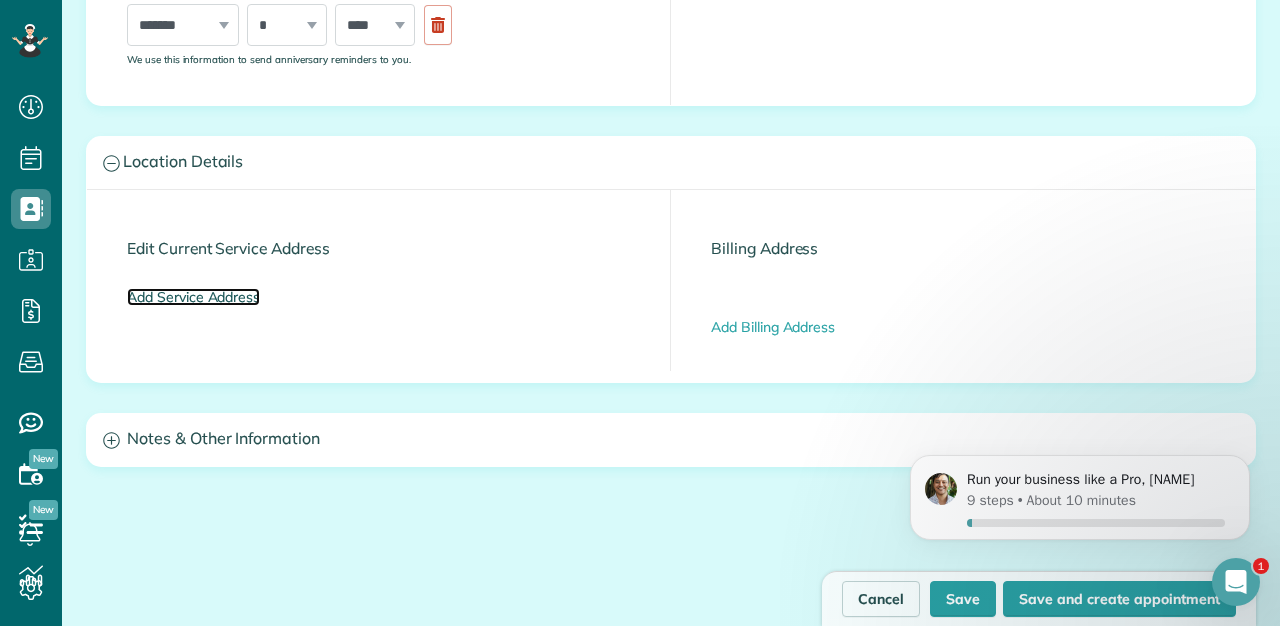 click on "Add Service Address" at bounding box center [193, 297] 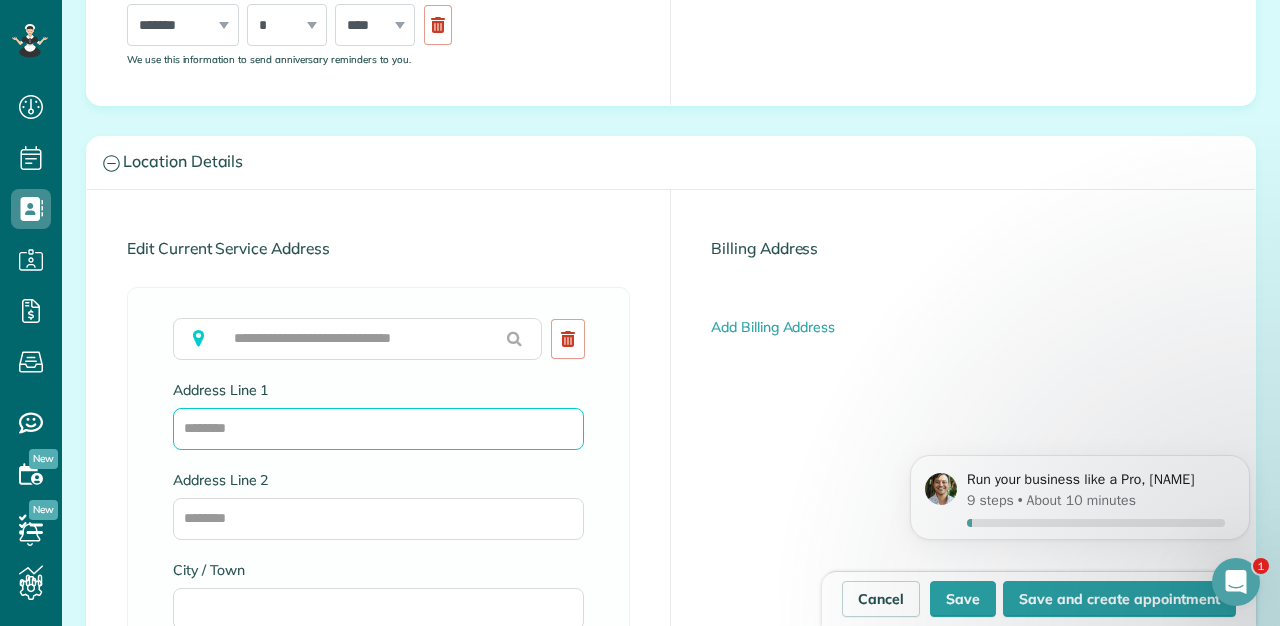 click on "Address Line 1" at bounding box center (378, 429) 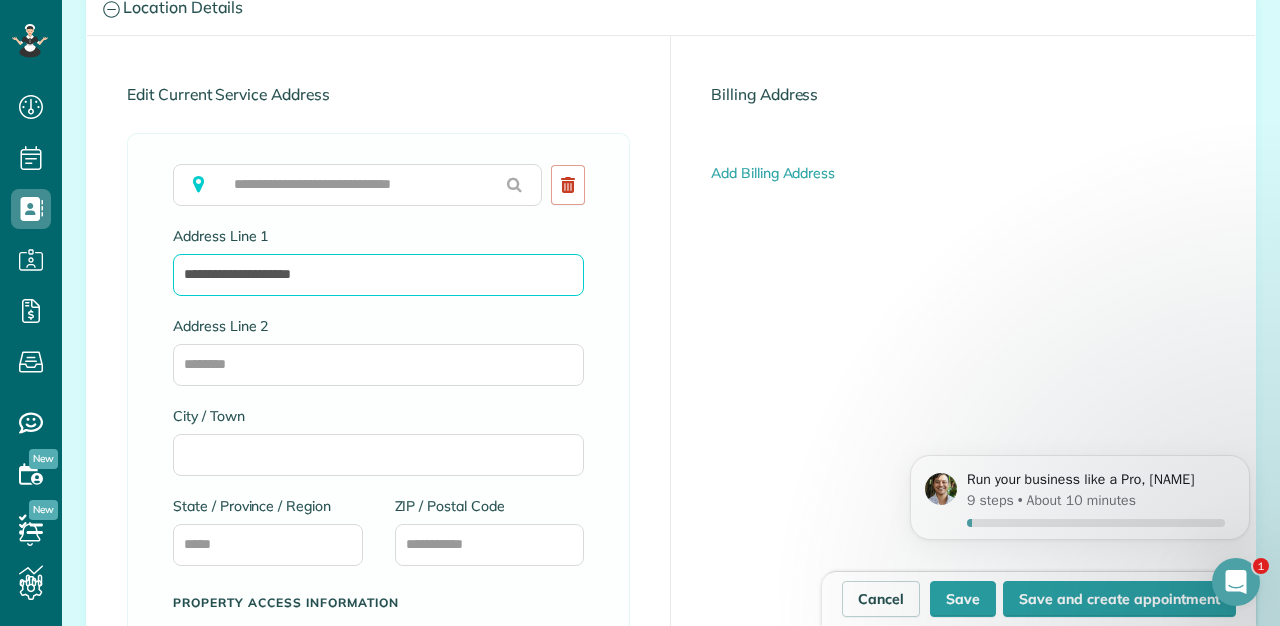 scroll, scrollTop: 1059, scrollLeft: 0, axis: vertical 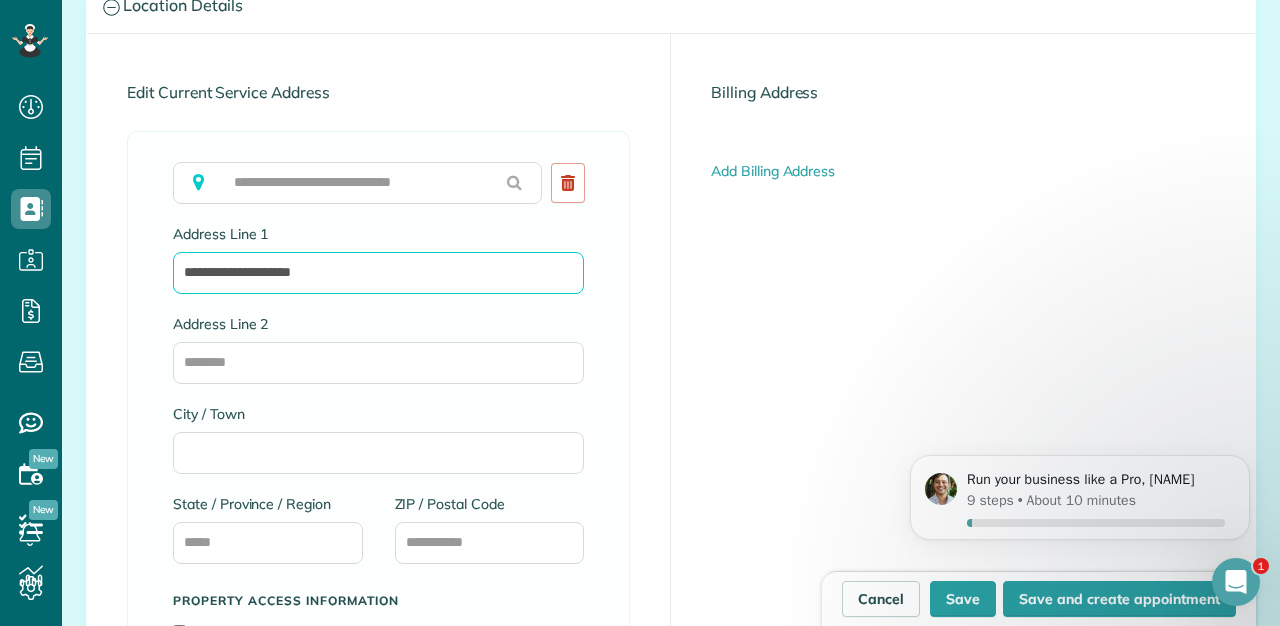 type on "**********" 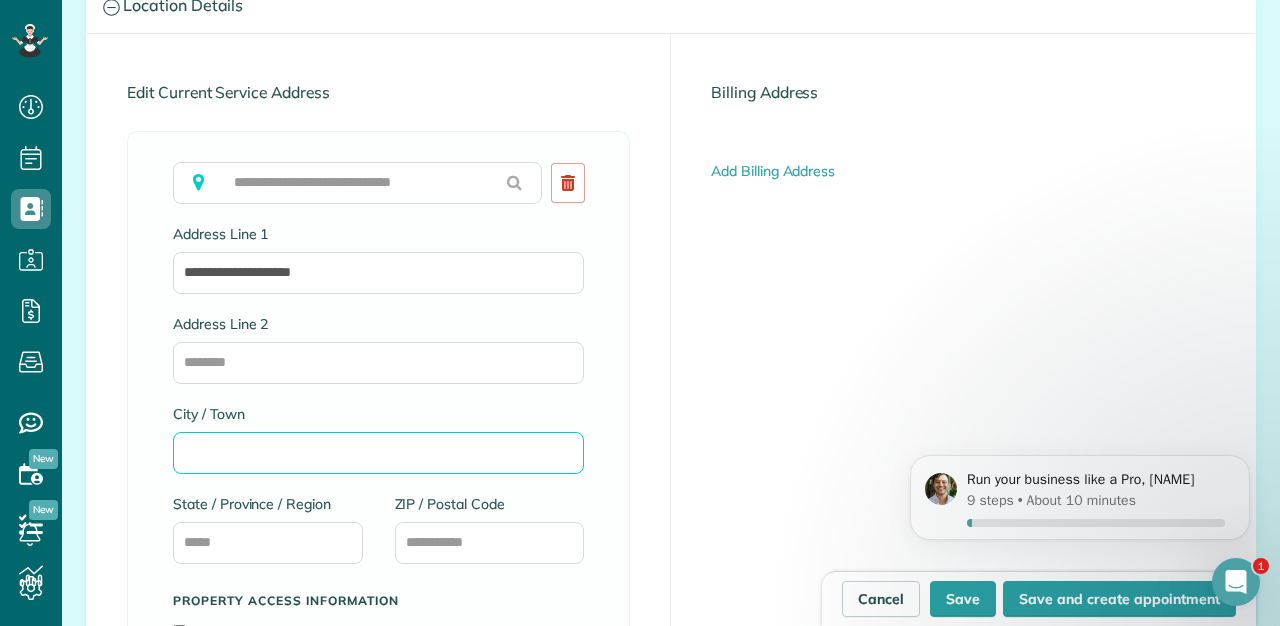 click on "City / Town" at bounding box center [378, 453] 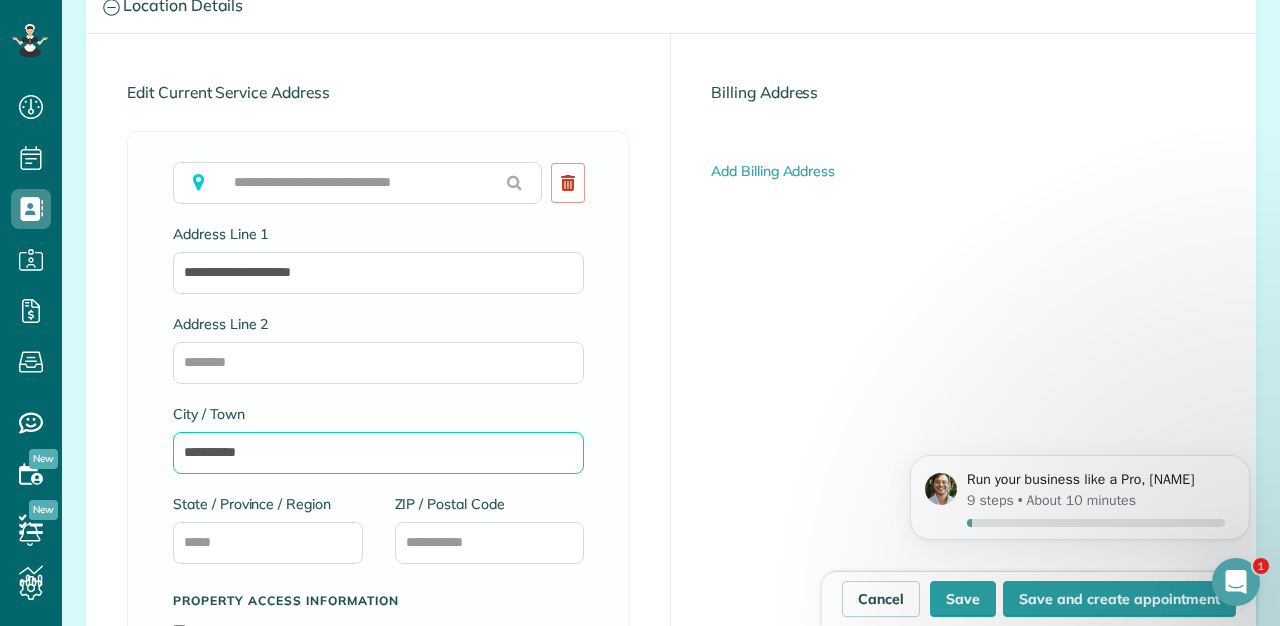 type on "**********" 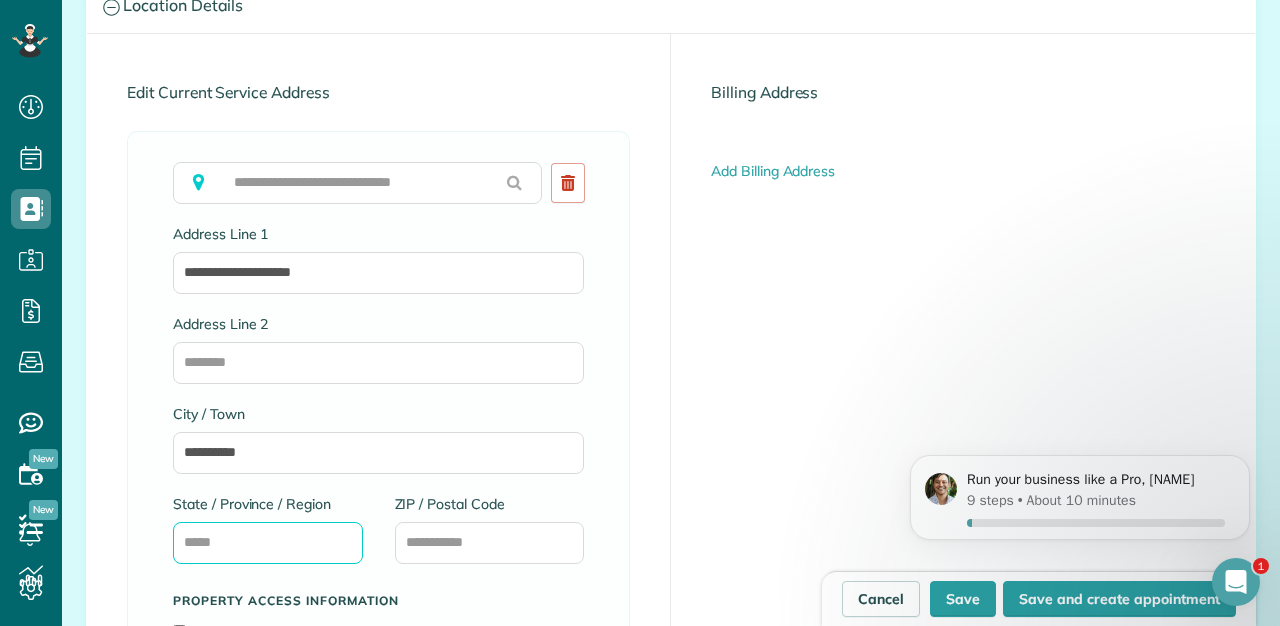 click on "State / Province / Region" at bounding box center [268, 543] 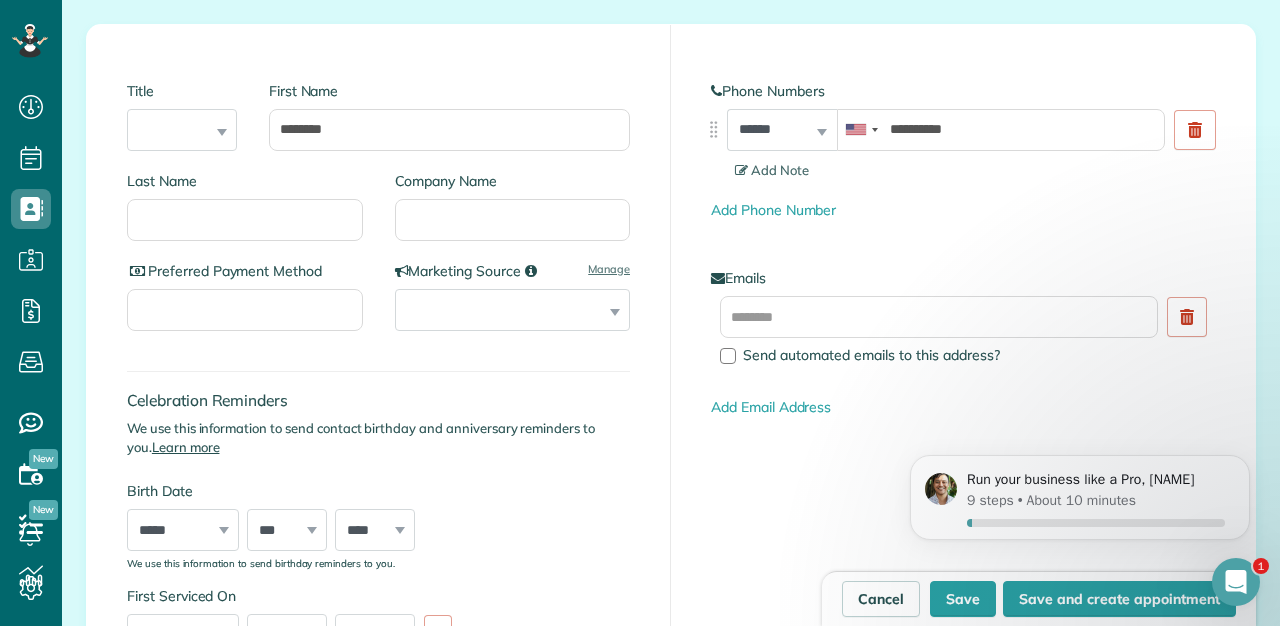 scroll, scrollTop: 302, scrollLeft: 0, axis: vertical 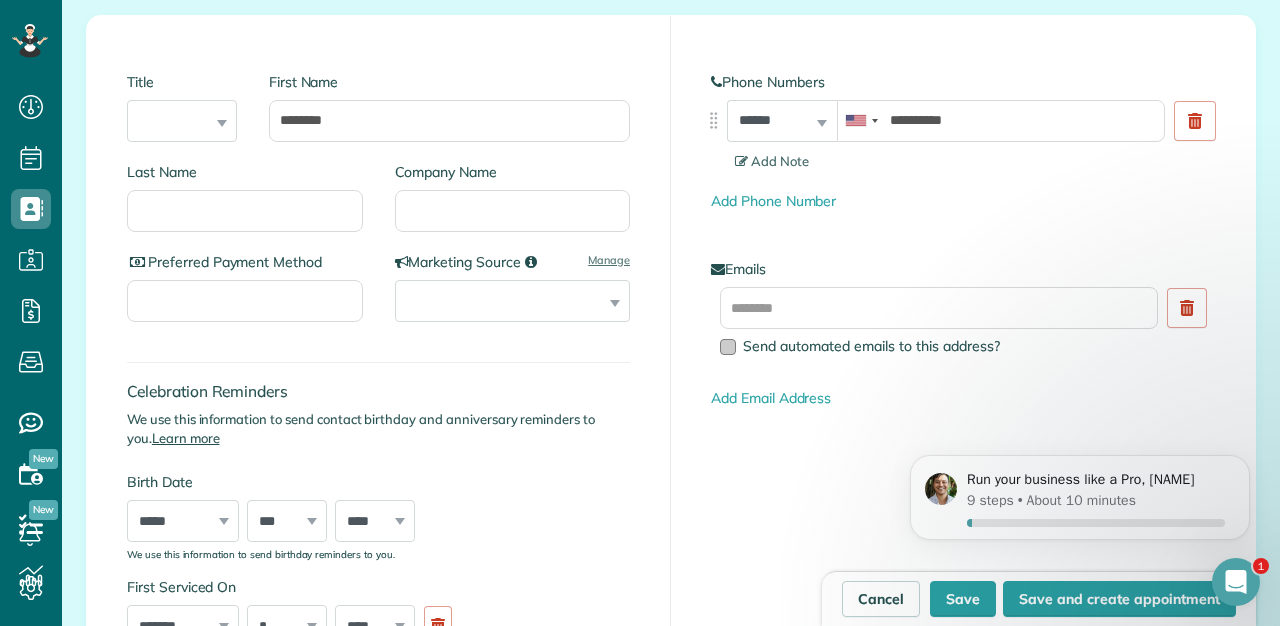 type on "**" 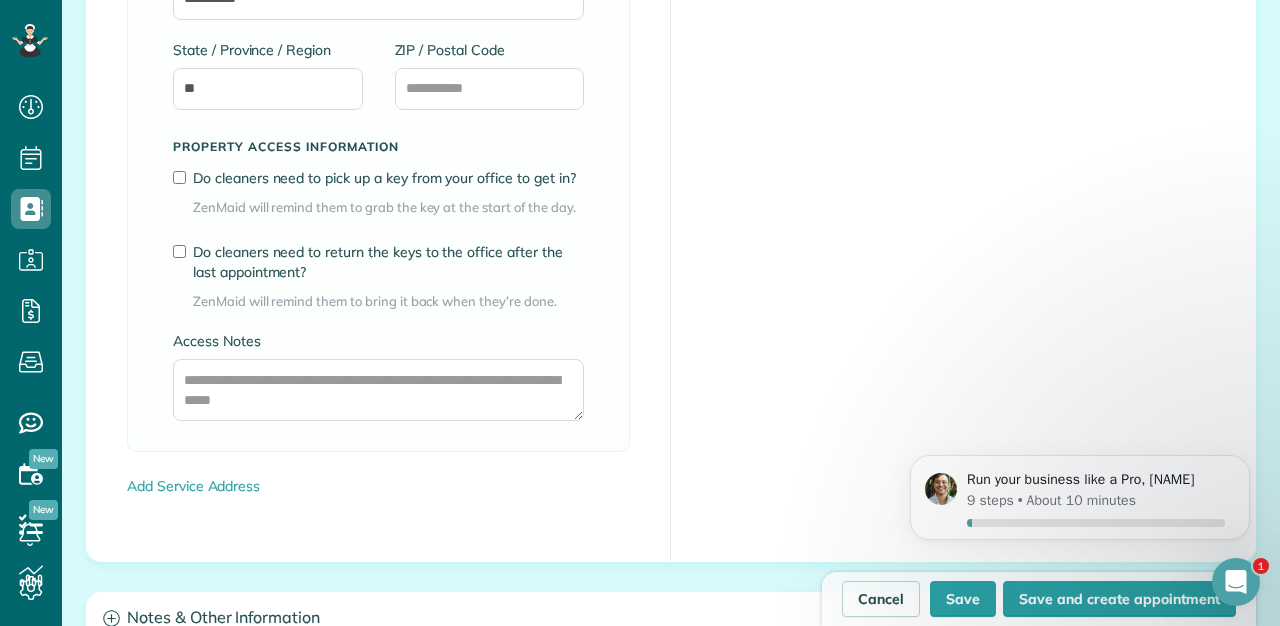 scroll, scrollTop: 1515, scrollLeft: 0, axis: vertical 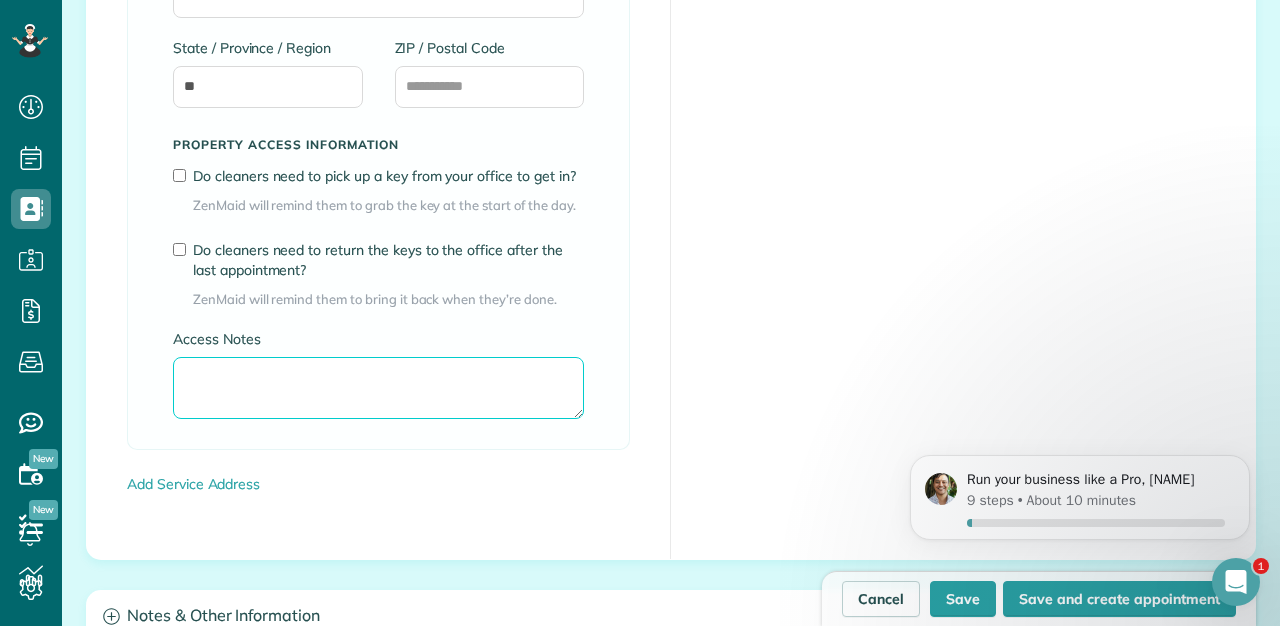 click on "Access Notes" at bounding box center (378, 388) 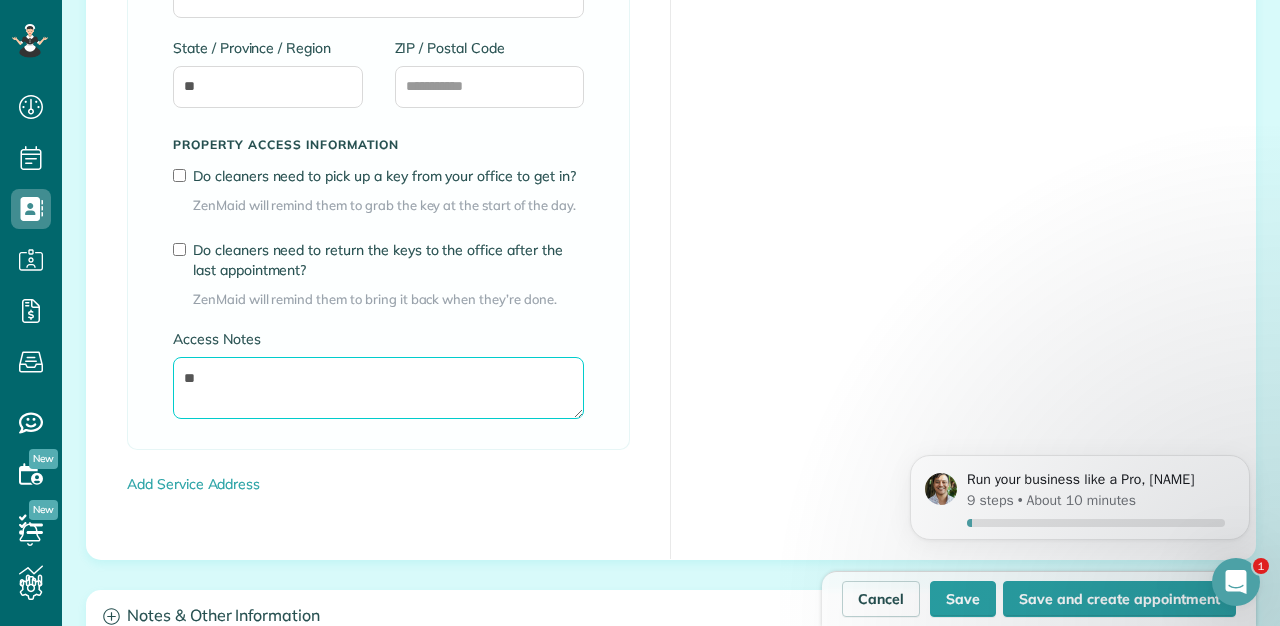 type on "*" 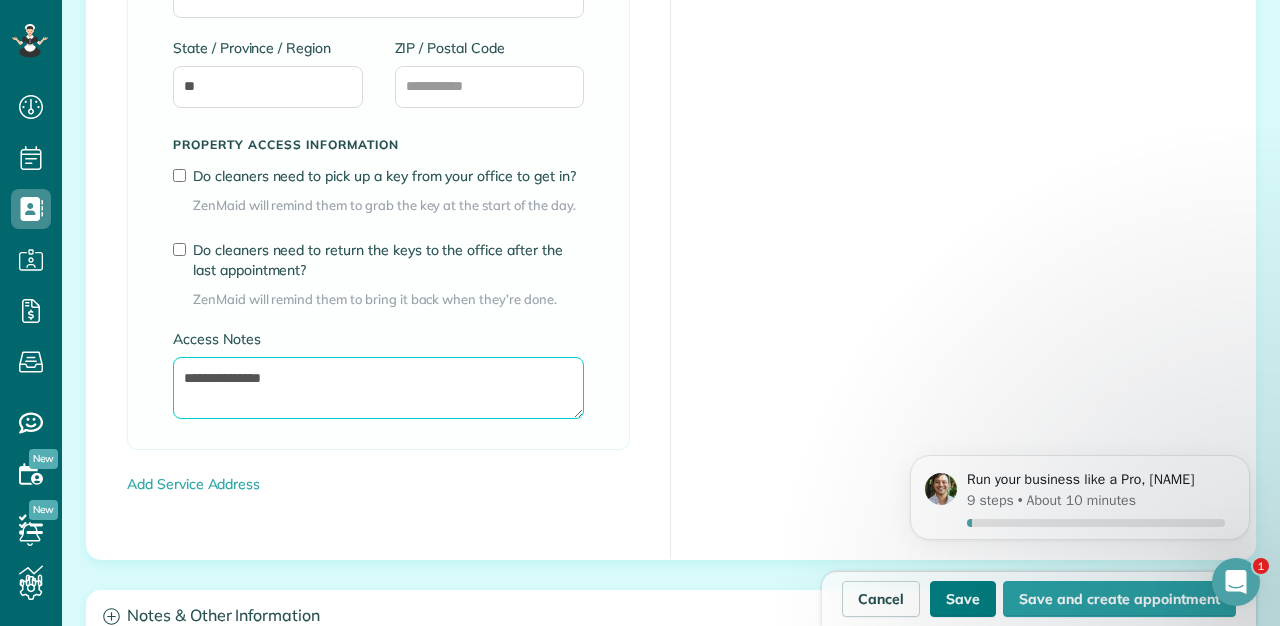 type on "**********" 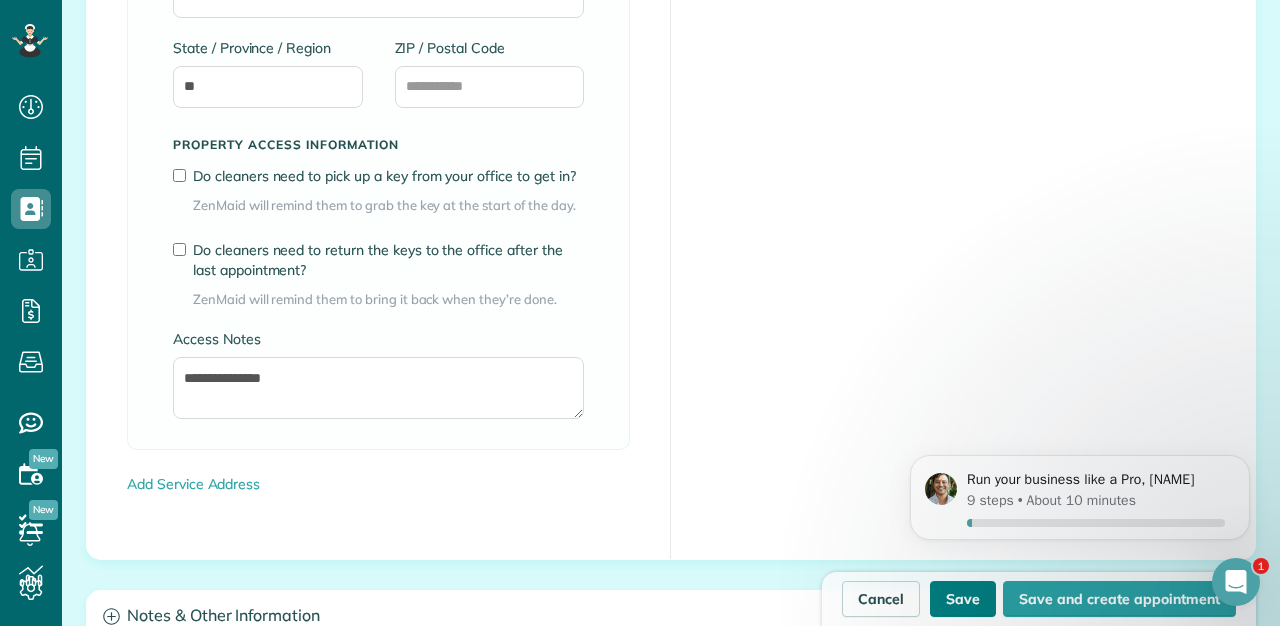 click on "Save" at bounding box center (963, 599) 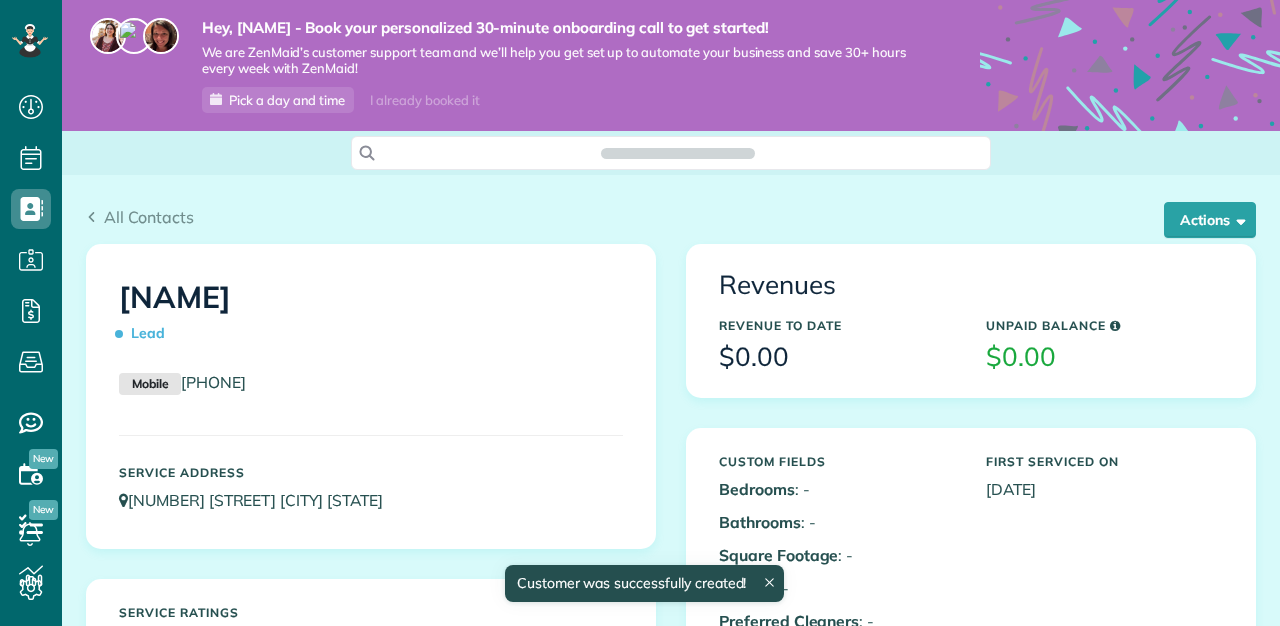 scroll, scrollTop: 0, scrollLeft: 0, axis: both 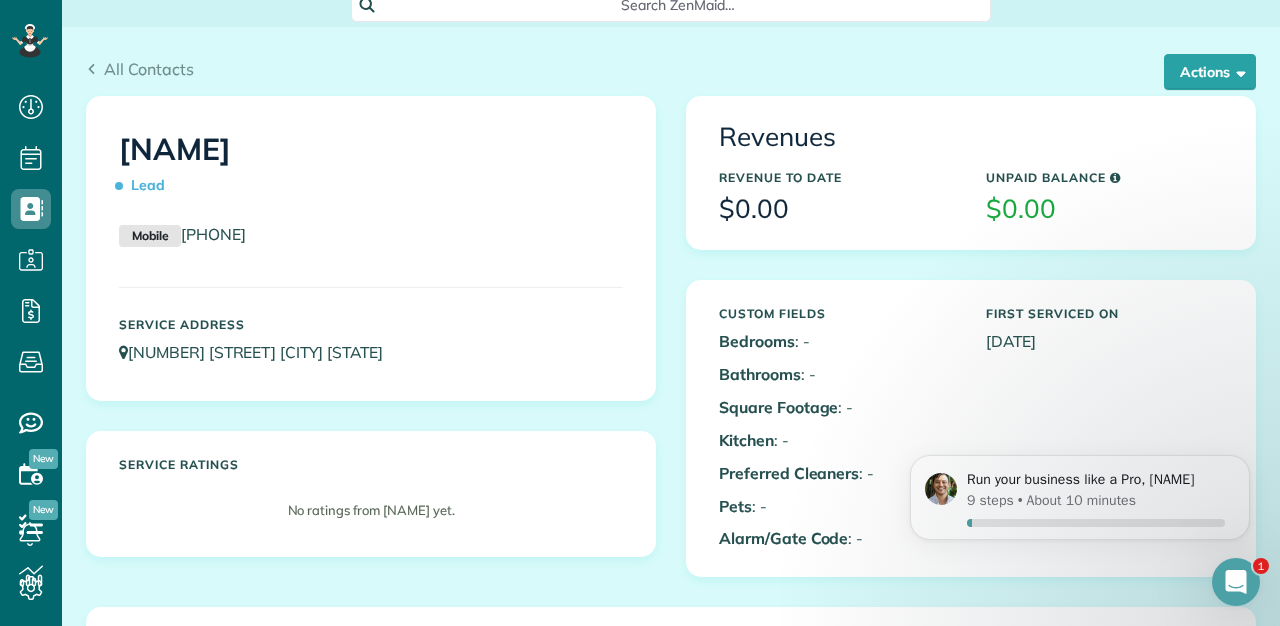 click on "Bathrooms" at bounding box center [760, 374] 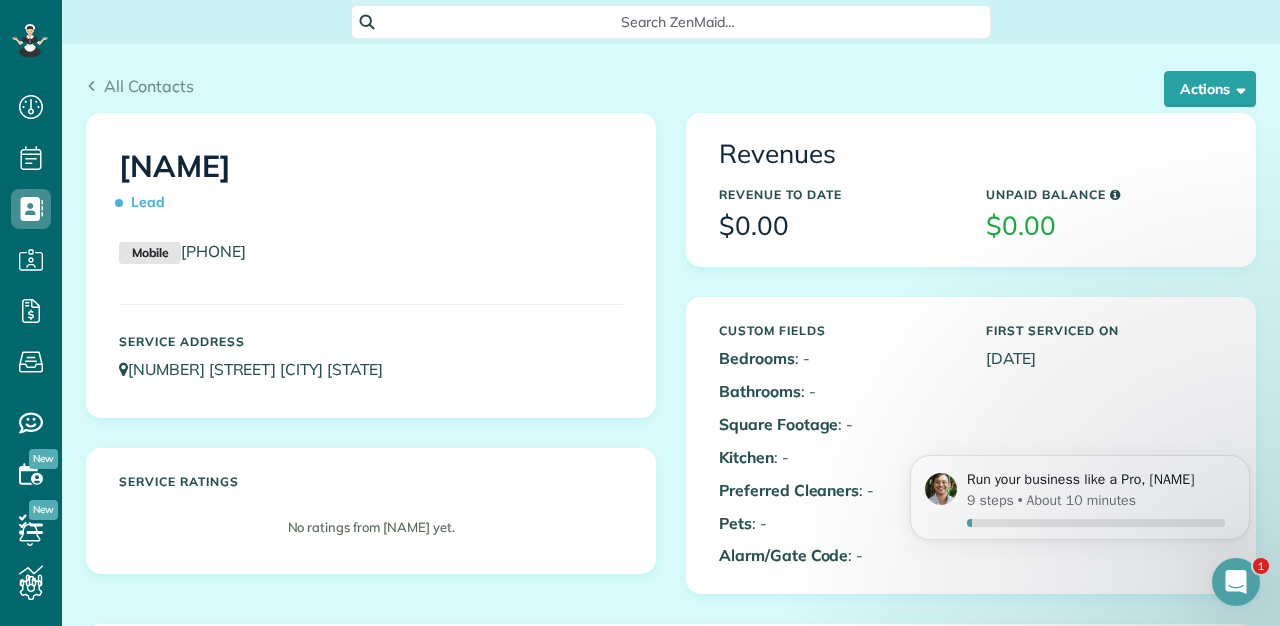 scroll, scrollTop: 99, scrollLeft: 0, axis: vertical 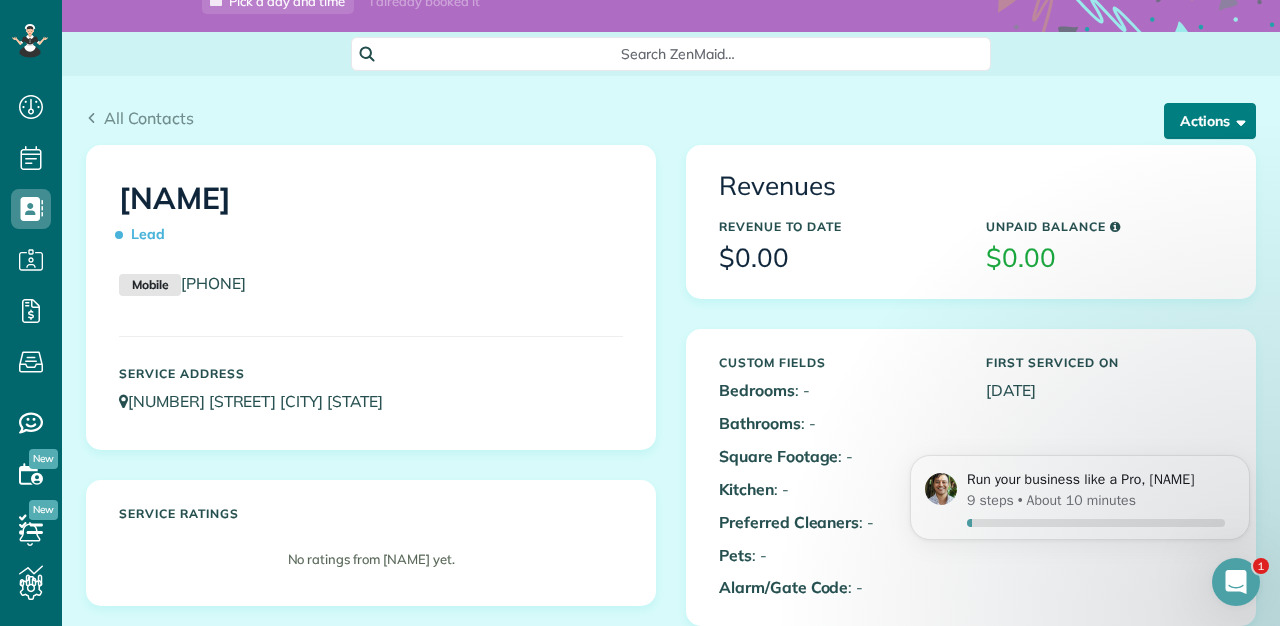 click at bounding box center (1237, 120) 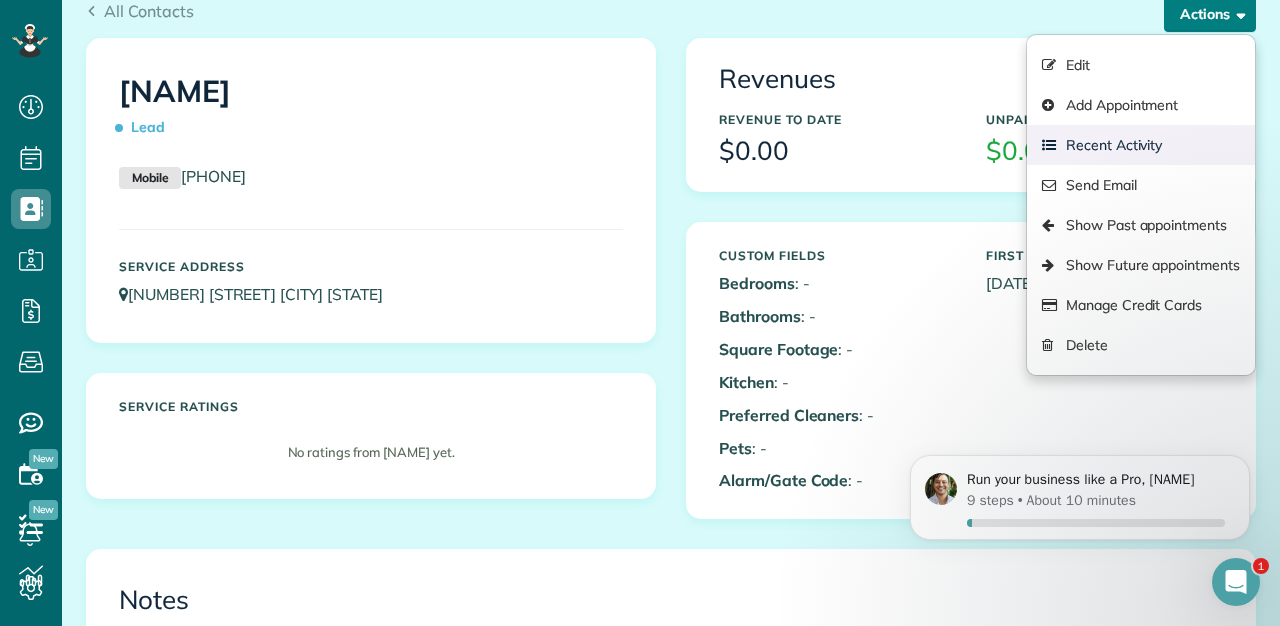scroll, scrollTop: 207, scrollLeft: 0, axis: vertical 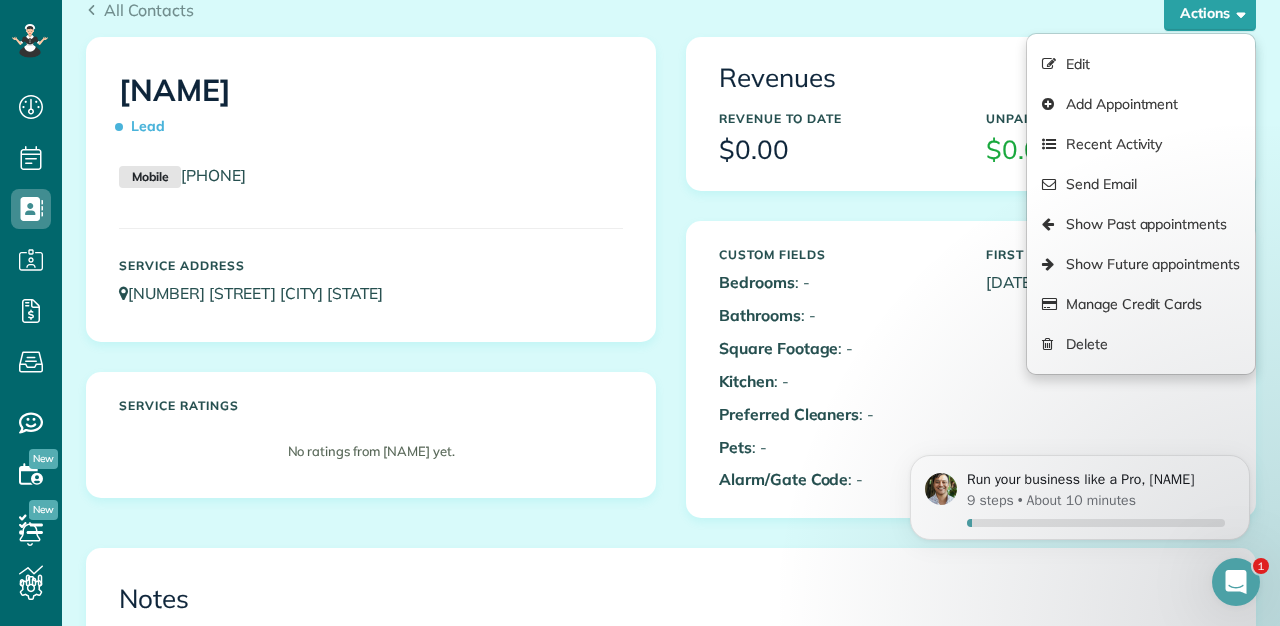 click on "Bedrooms :
-" at bounding box center [837, 282] 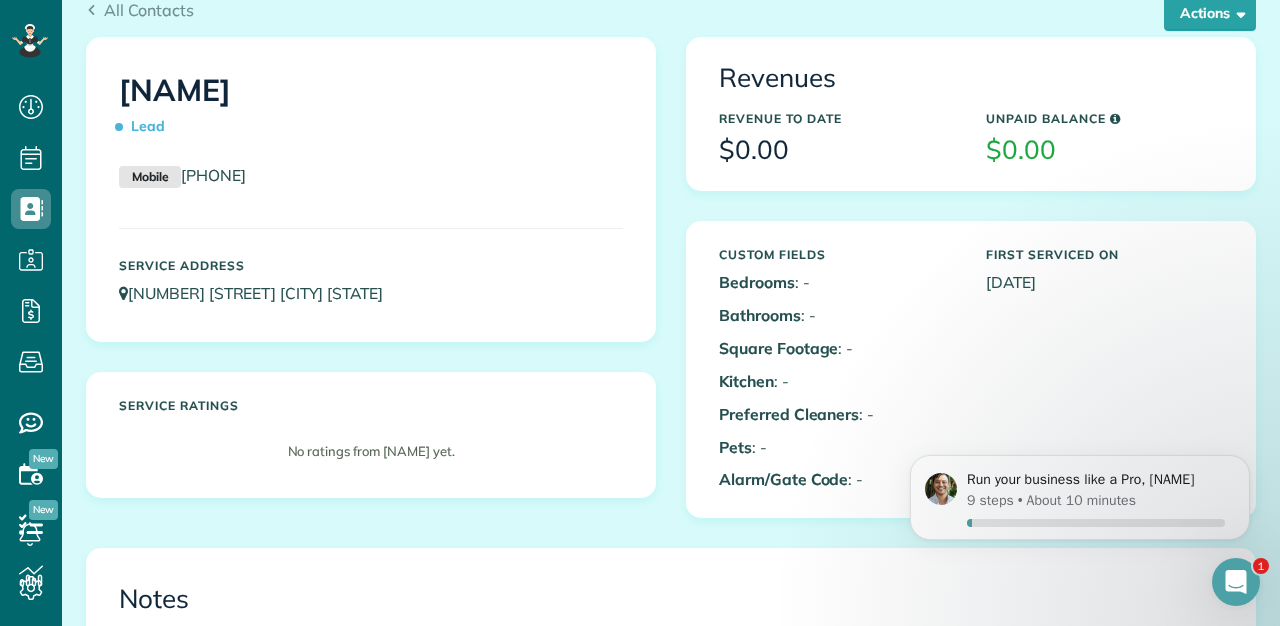click on "First Serviced On" at bounding box center (1104, 254) 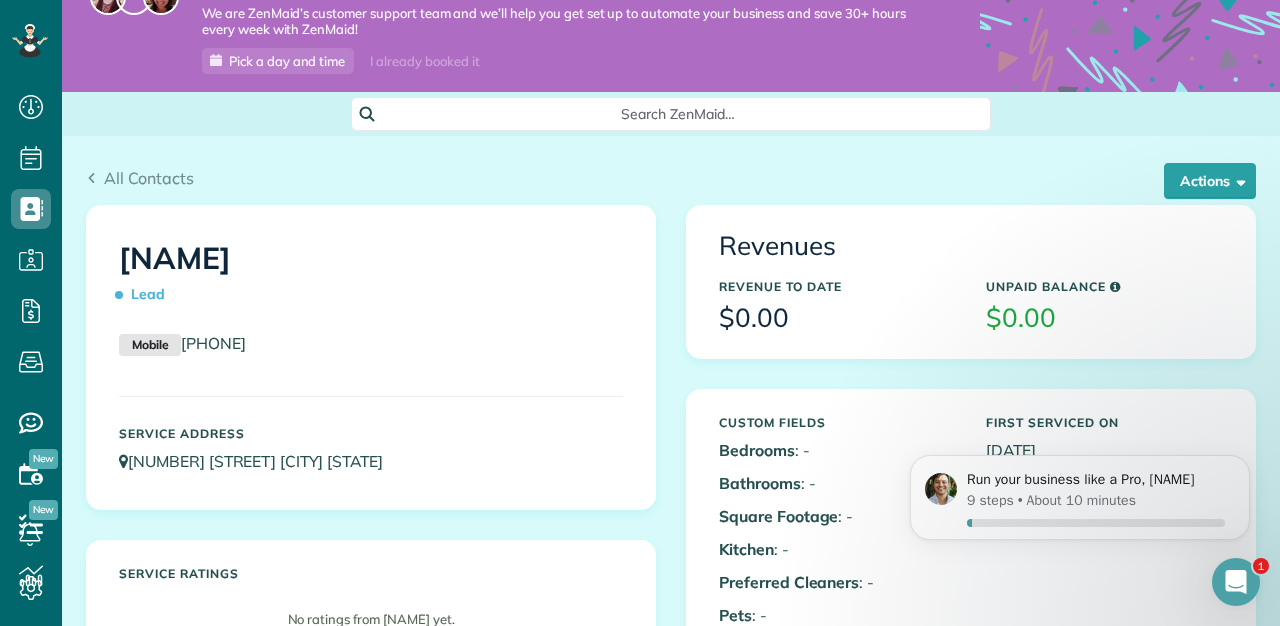scroll, scrollTop: 41, scrollLeft: 0, axis: vertical 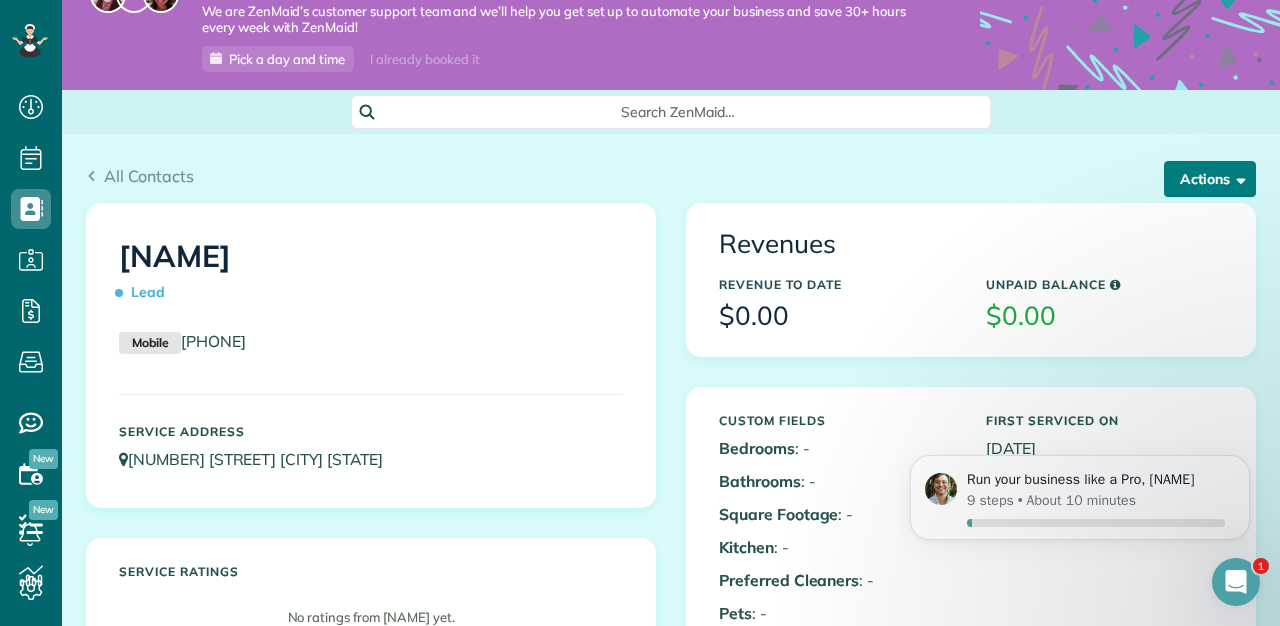 click at bounding box center [1237, 178] 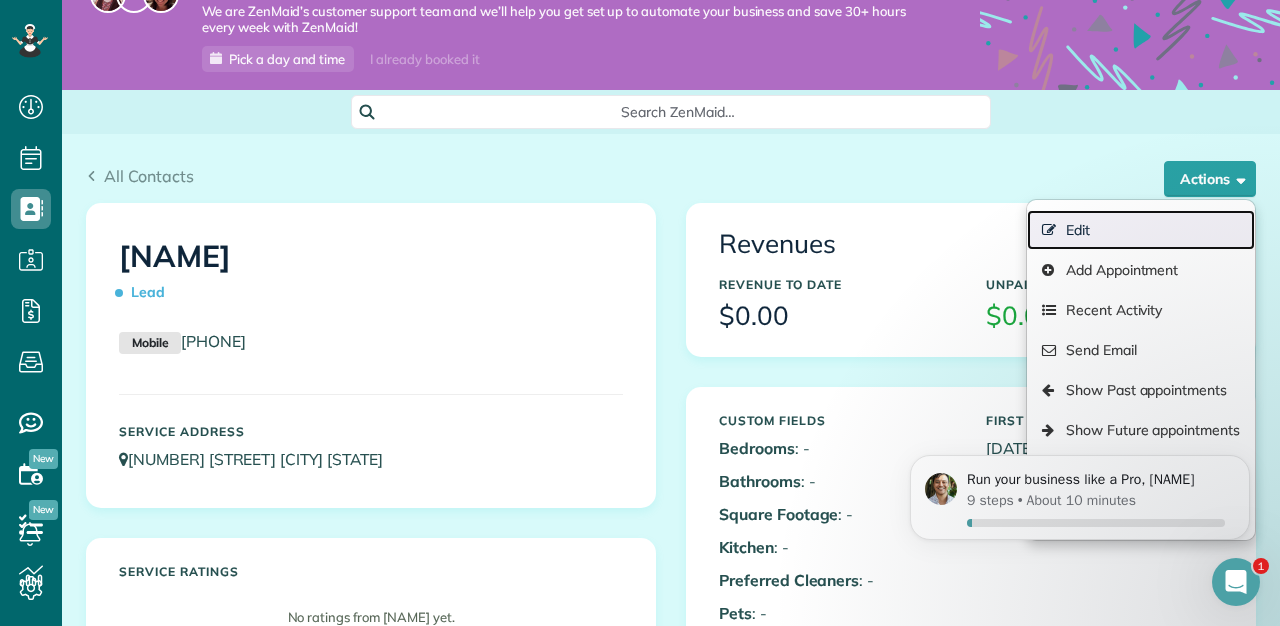 click on "Edit" at bounding box center (1141, 230) 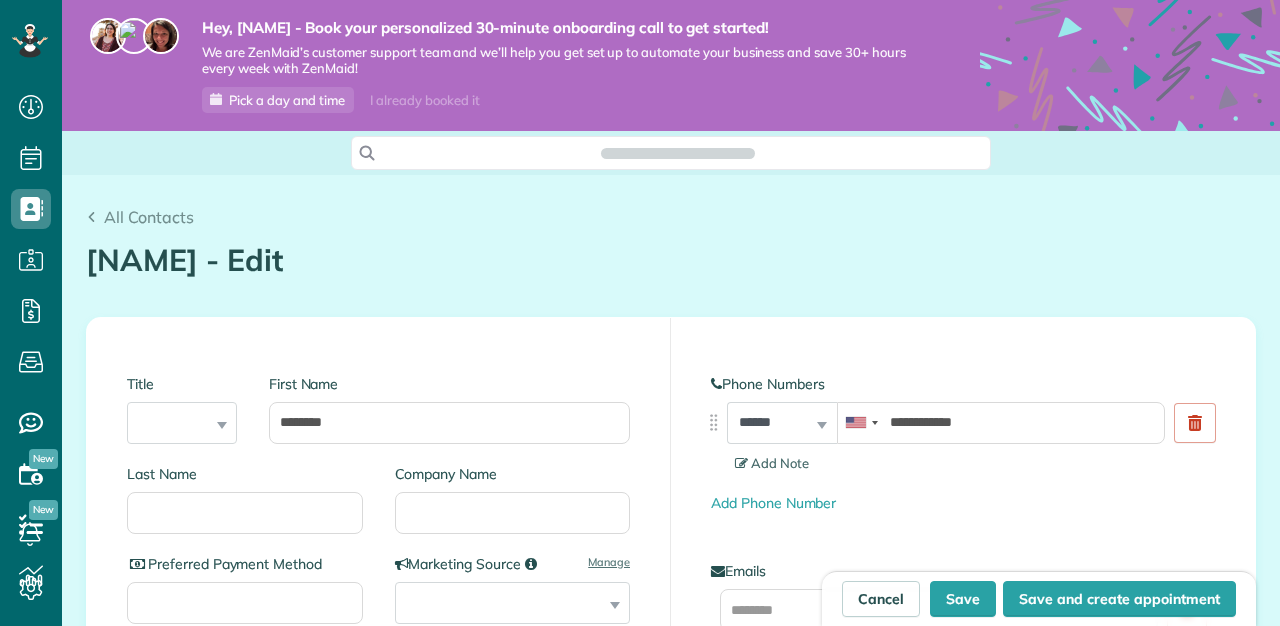 scroll, scrollTop: 0, scrollLeft: 0, axis: both 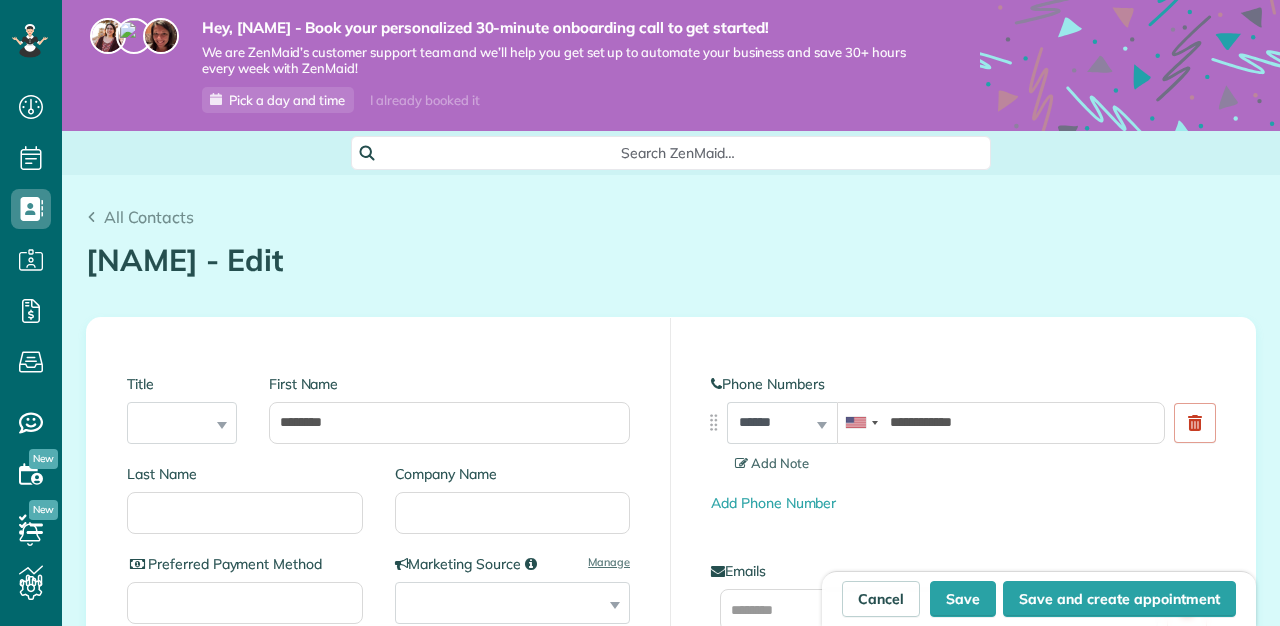 type on "**********" 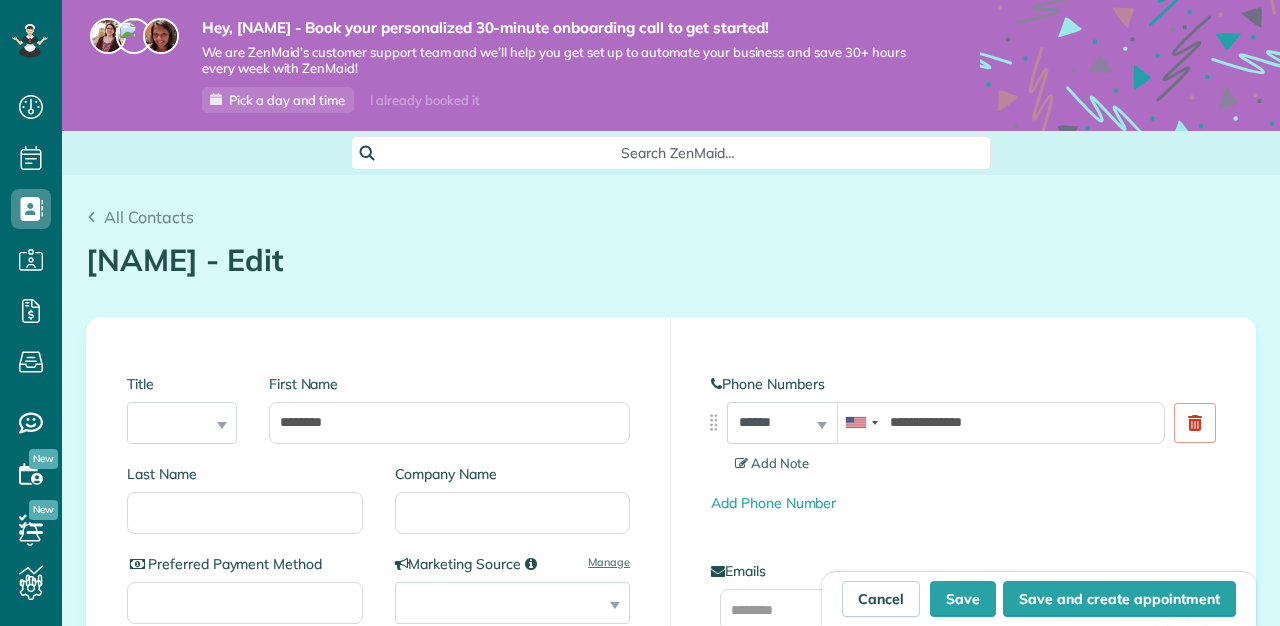 scroll, scrollTop: 626, scrollLeft: 62, axis: both 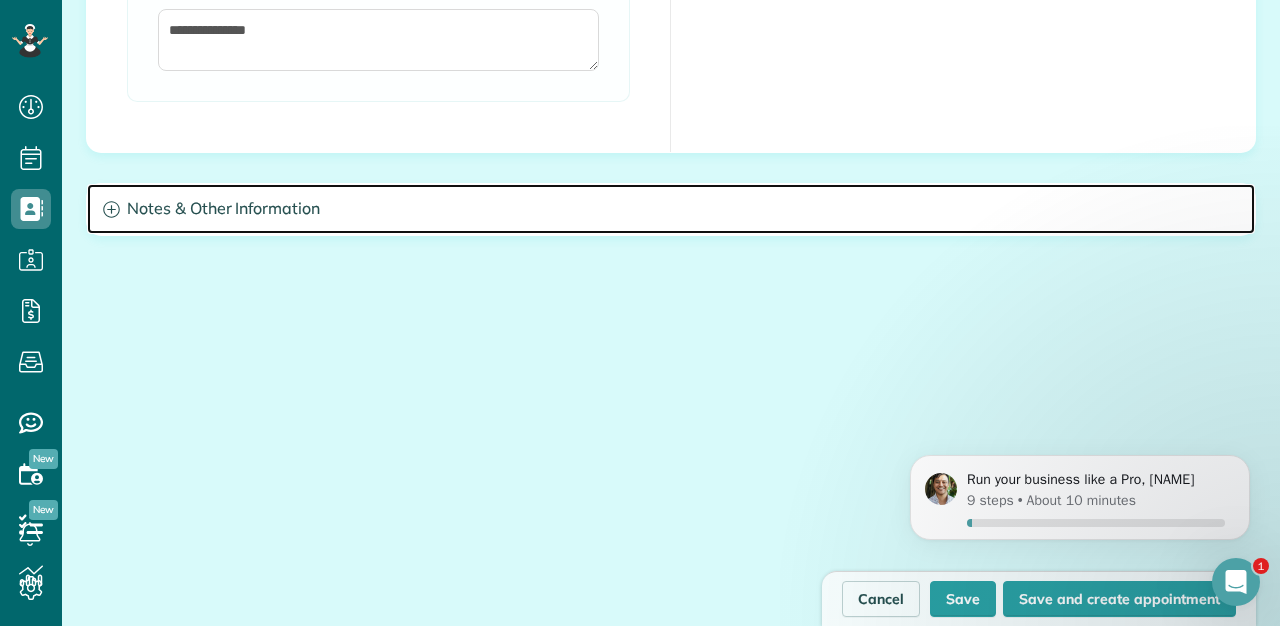 click on "Notes & Other Information" at bounding box center (671, 209) 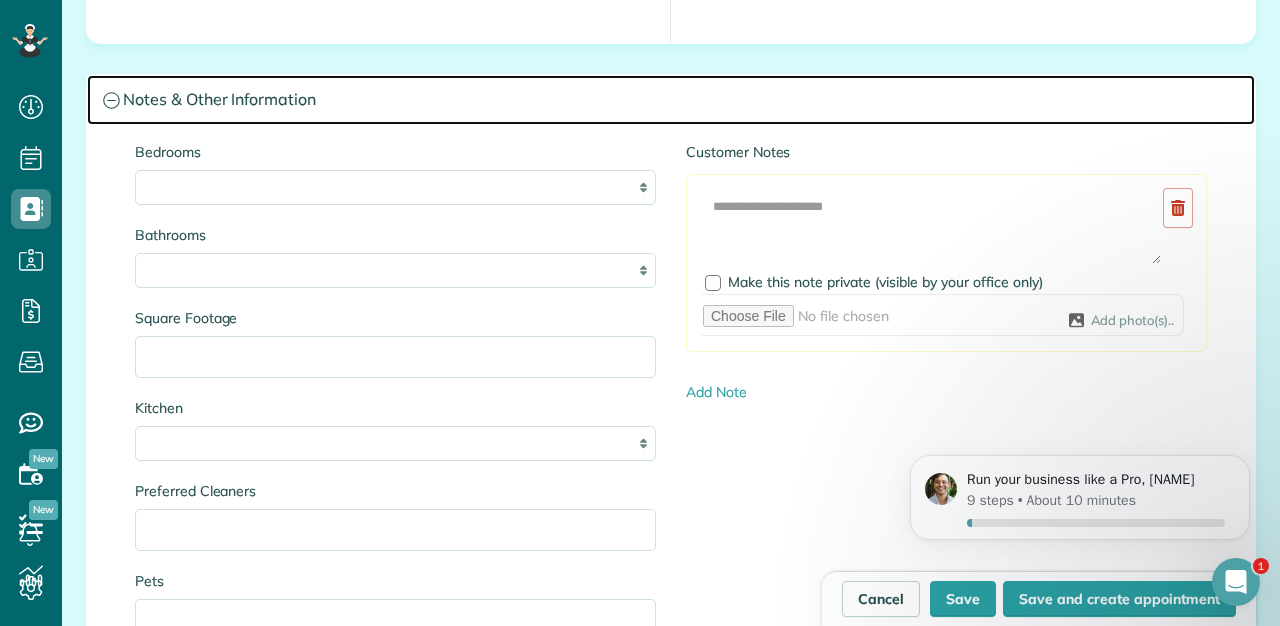 scroll, scrollTop: 2034, scrollLeft: 0, axis: vertical 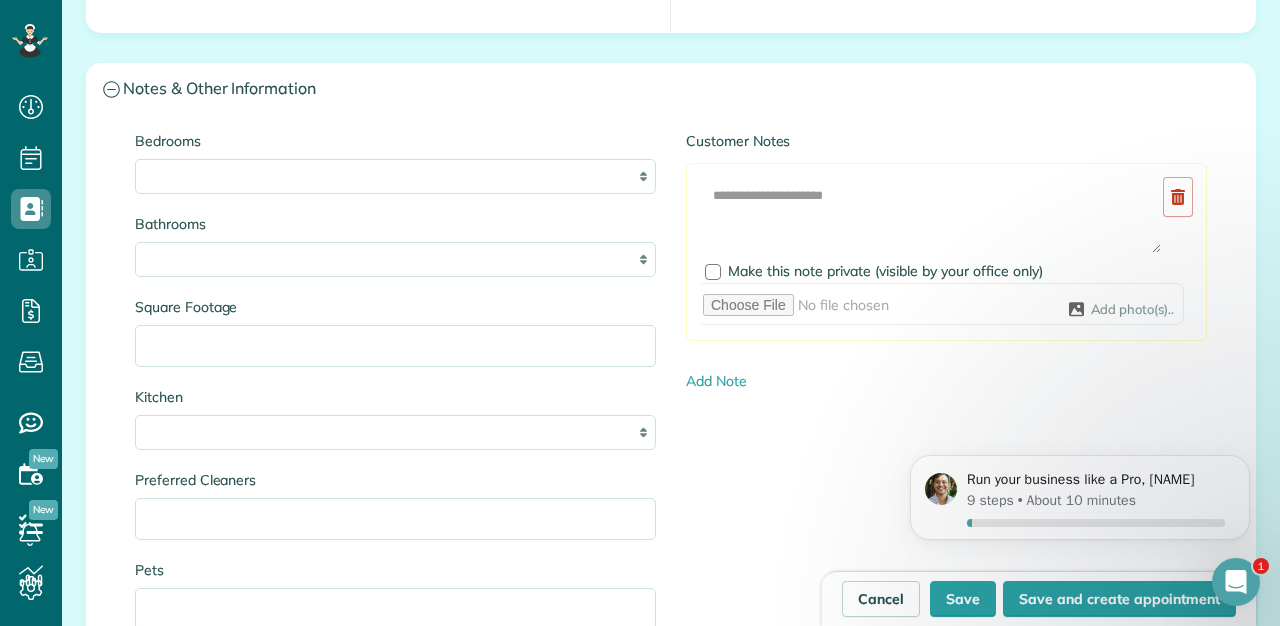 click on "*
*
*
*
**" at bounding box center (395, 176) 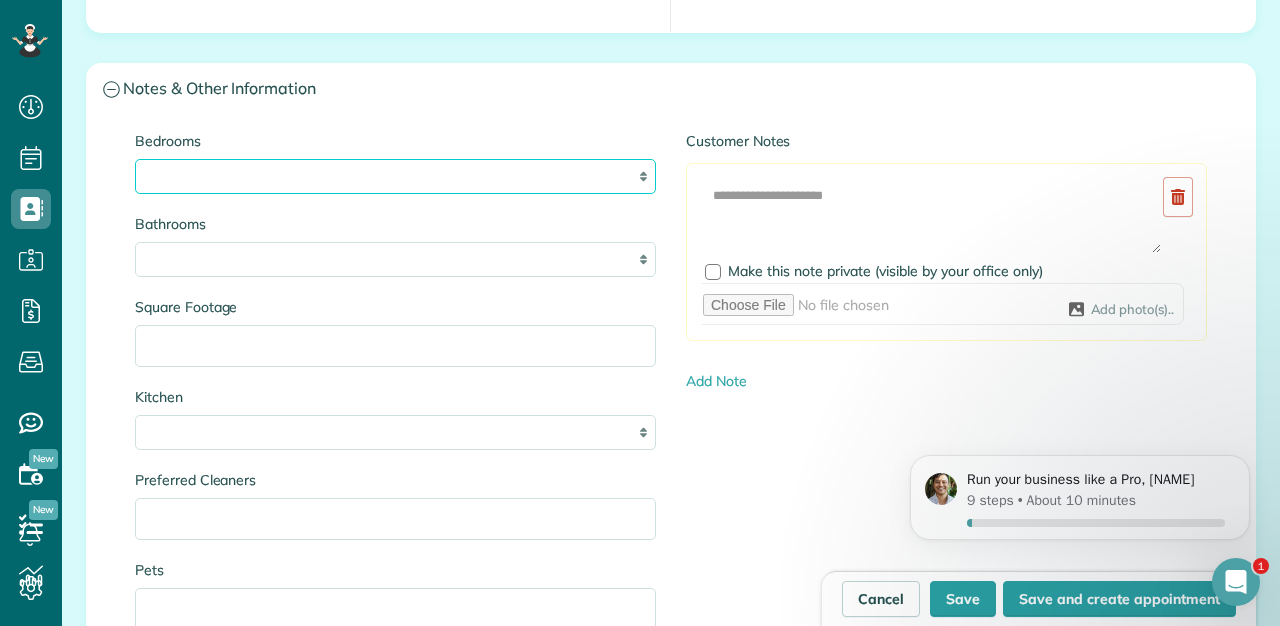 click on "*
*
*
*
**" at bounding box center (395, 176) 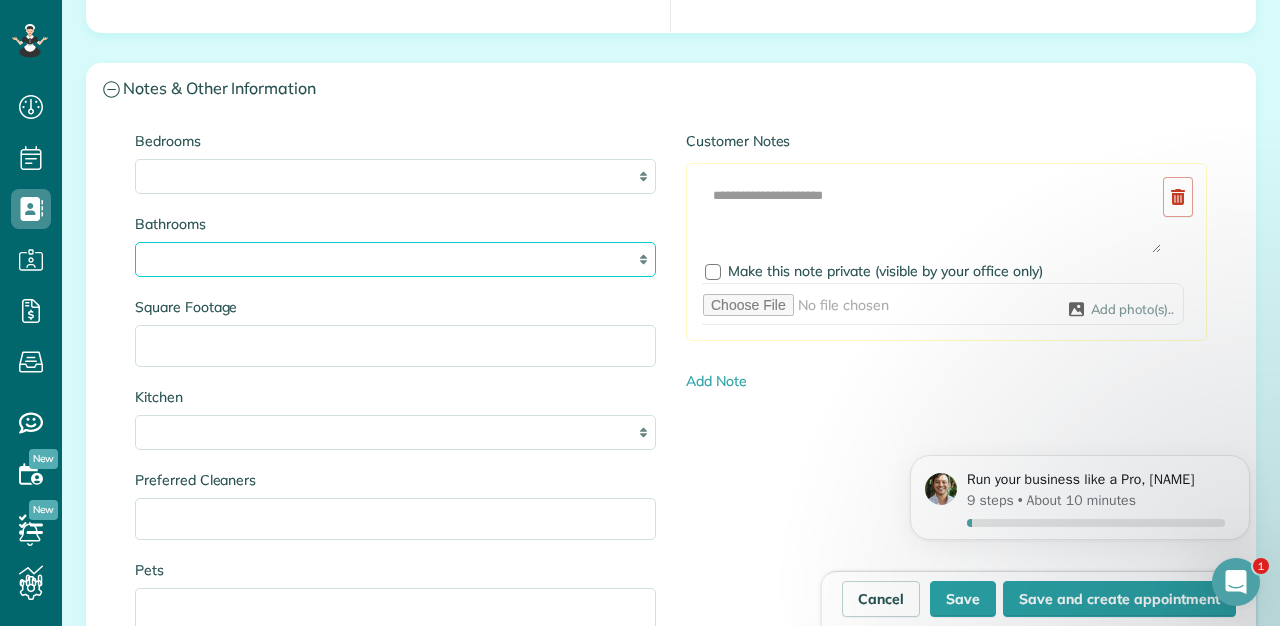 click on "*
***
*
***
*
***
*
***
**" at bounding box center (395, 259) 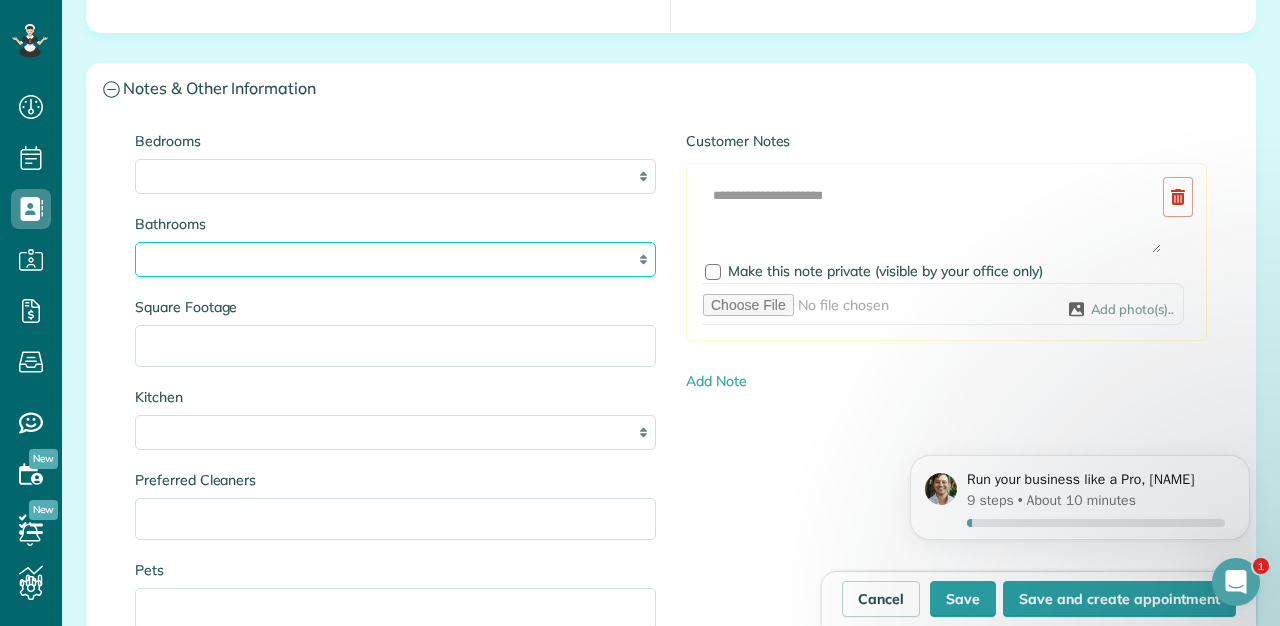 select on "***" 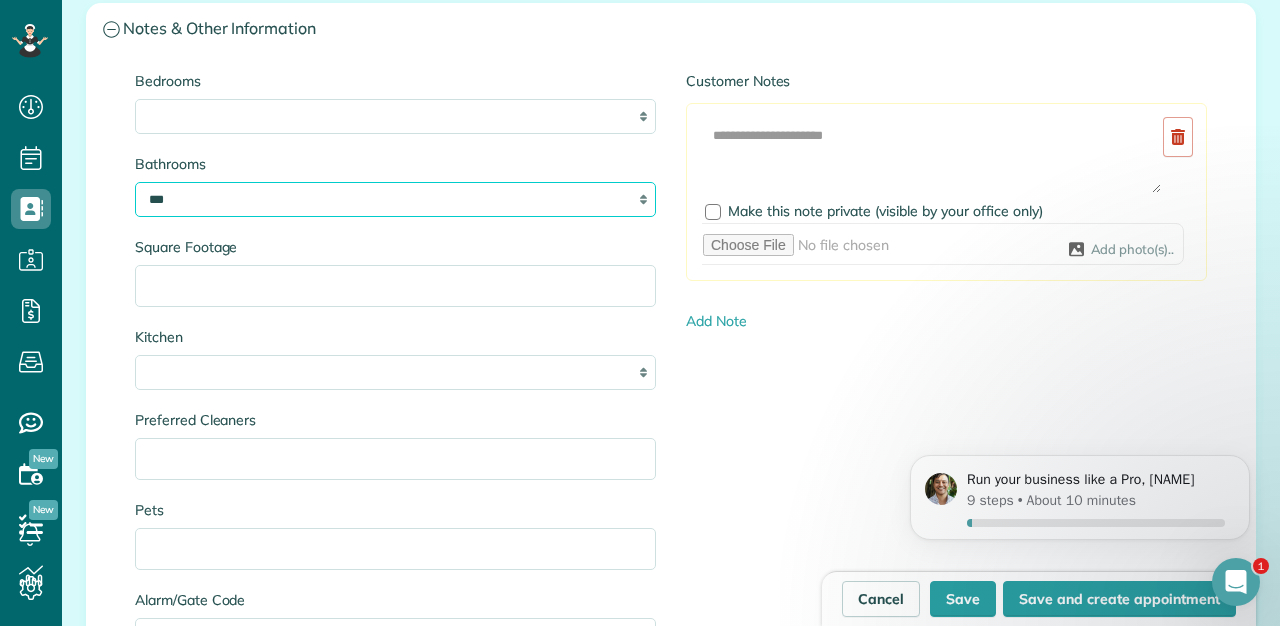 scroll, scrollTop: 2135, scrollLeft: 0, axis: vertical 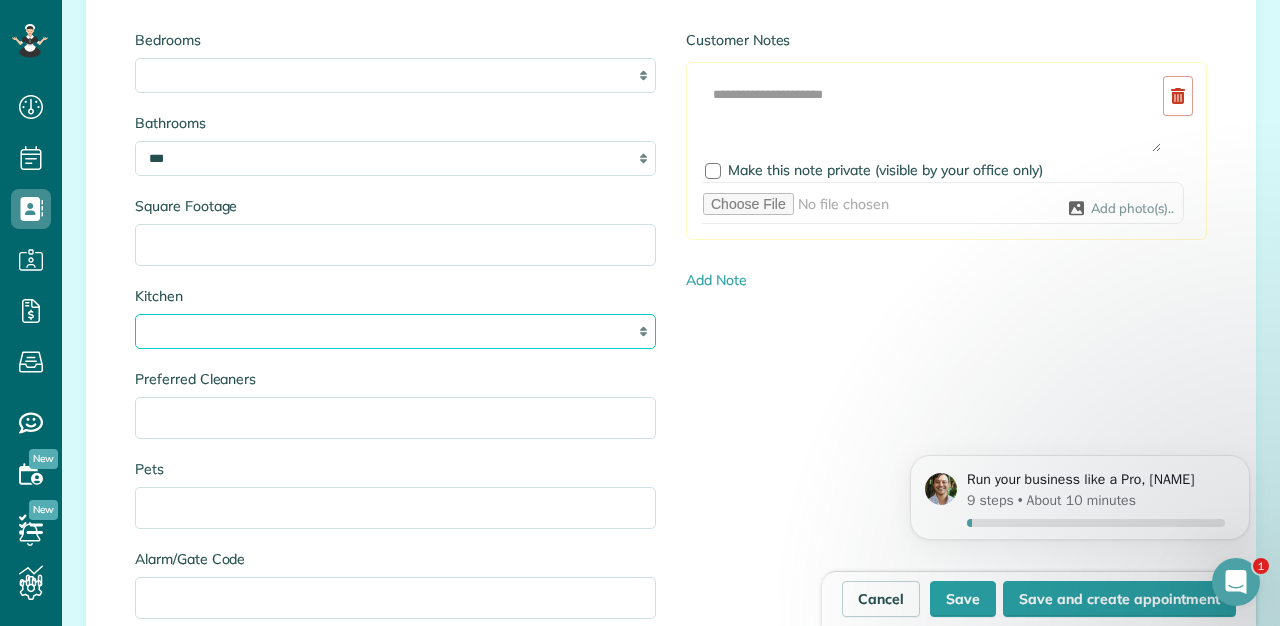 click on "*
*
*
*" at bounding box center [395, 331] 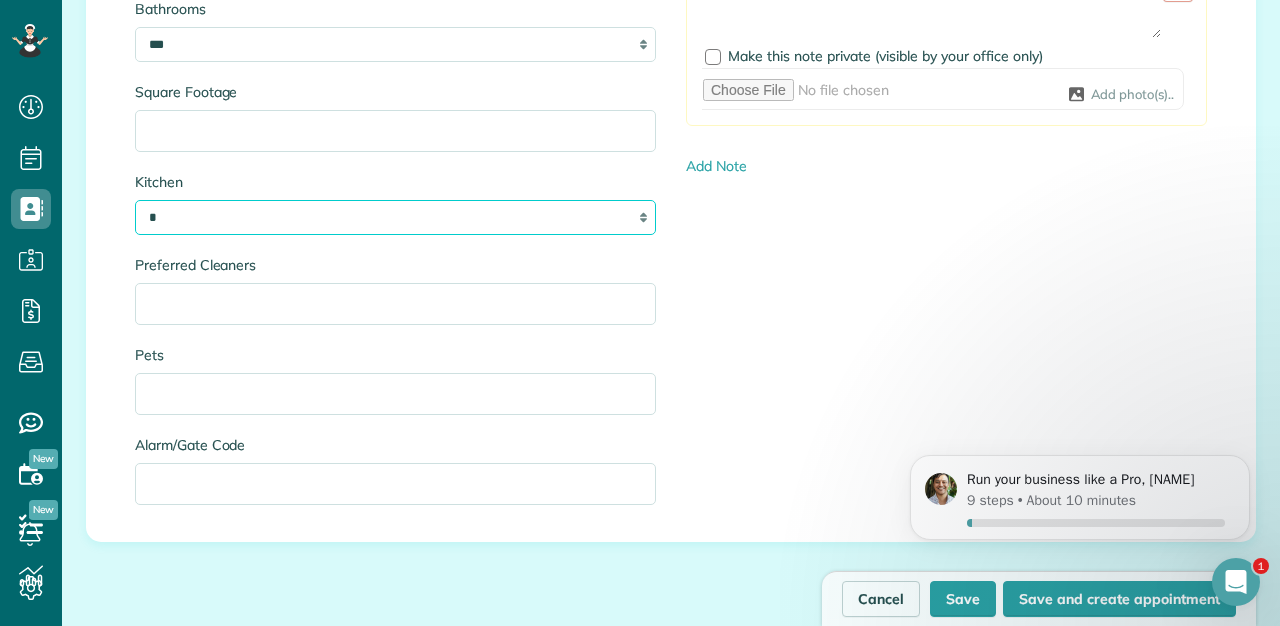 scroll, scrollTop: 2270, scrollLeft: 0, axis: vertical 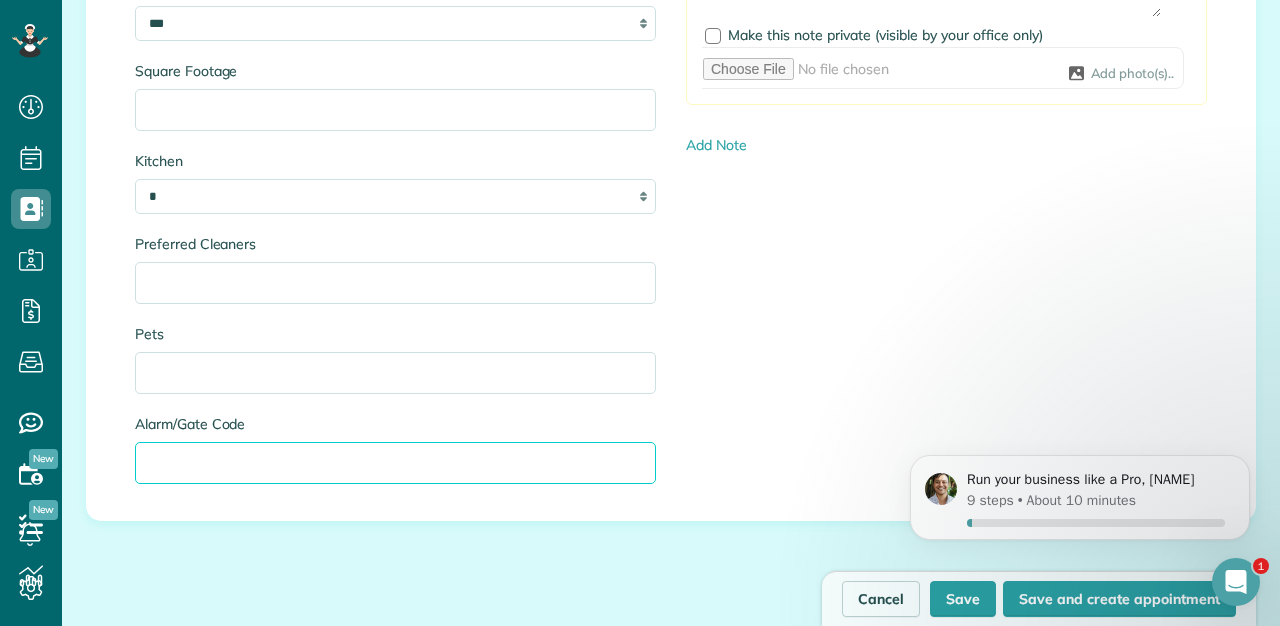 click on "Alarm/Gate Code" at bounding box center [395, 463] 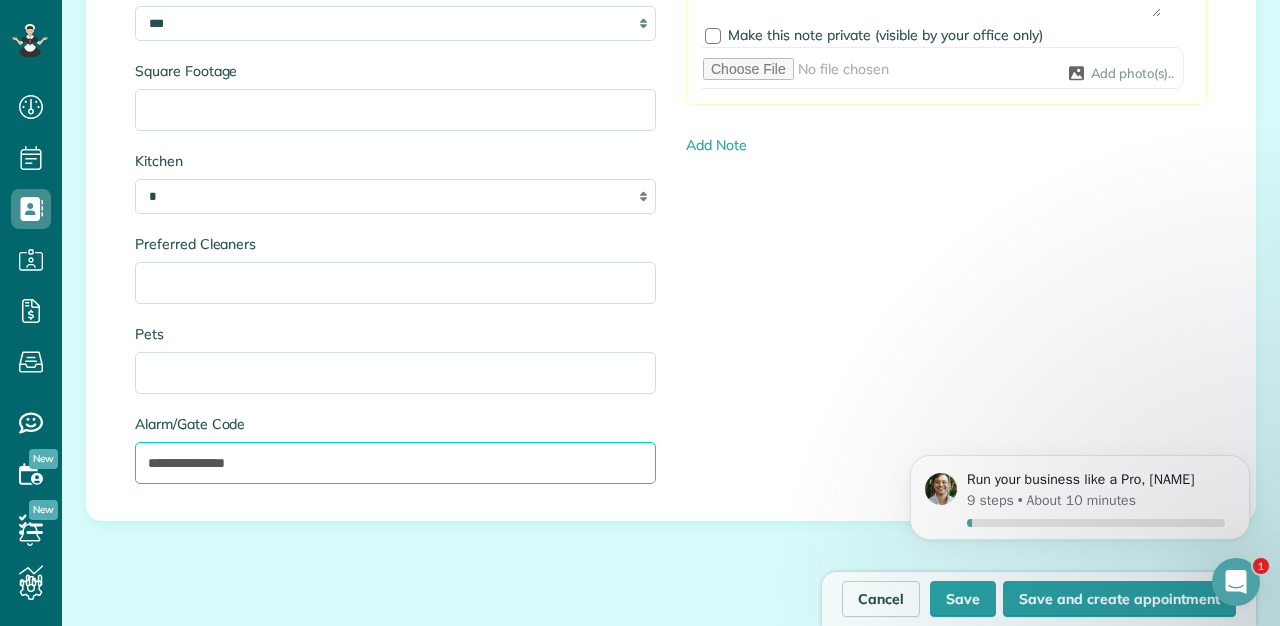 type on "**********" 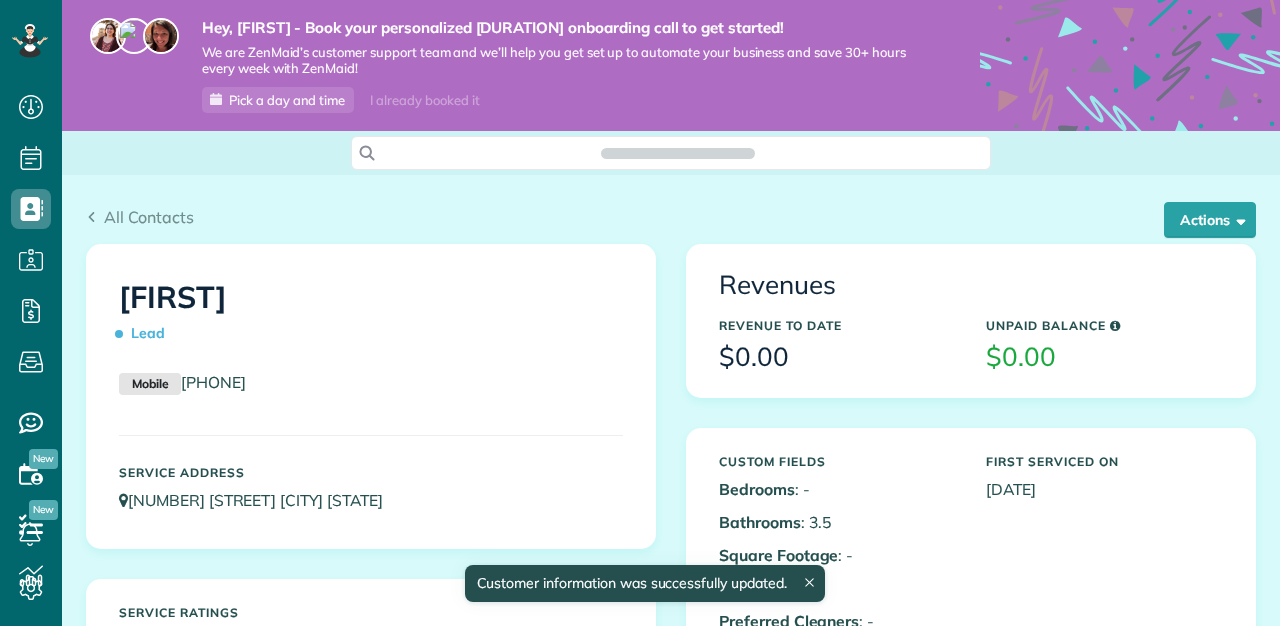 scroll, scrollTop: 0, scrollLeft: 0, axis: both 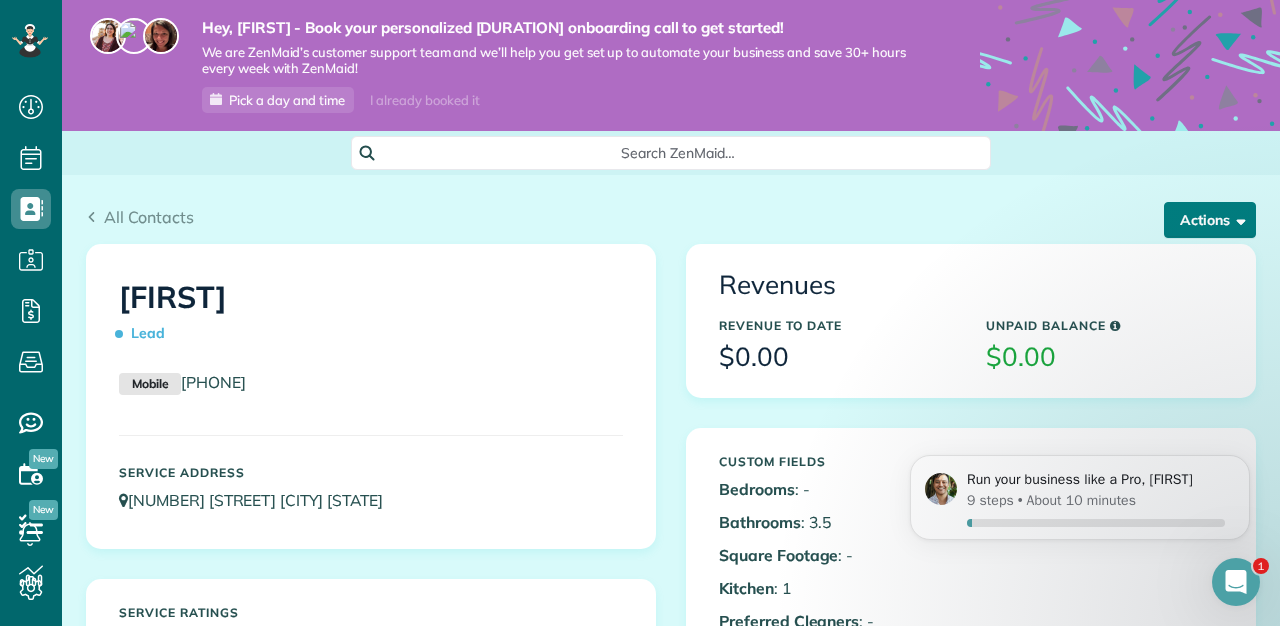 click at bounding box center [1237, 219] 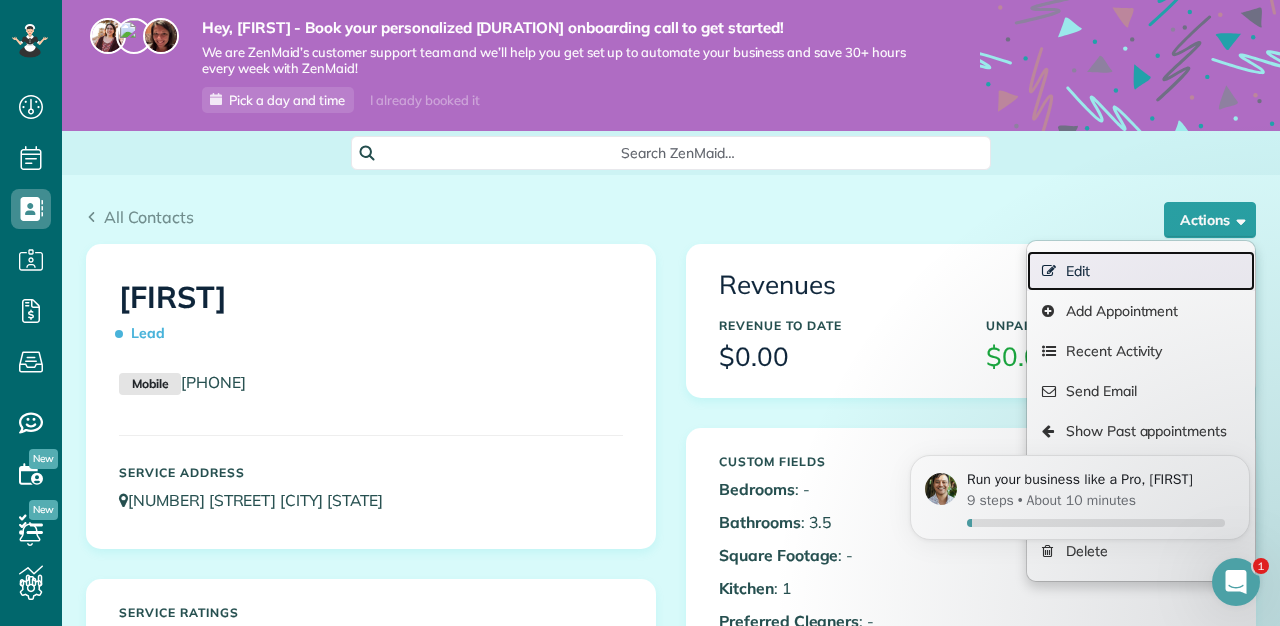 click on "Edit" at bounding box center (1141, 271) 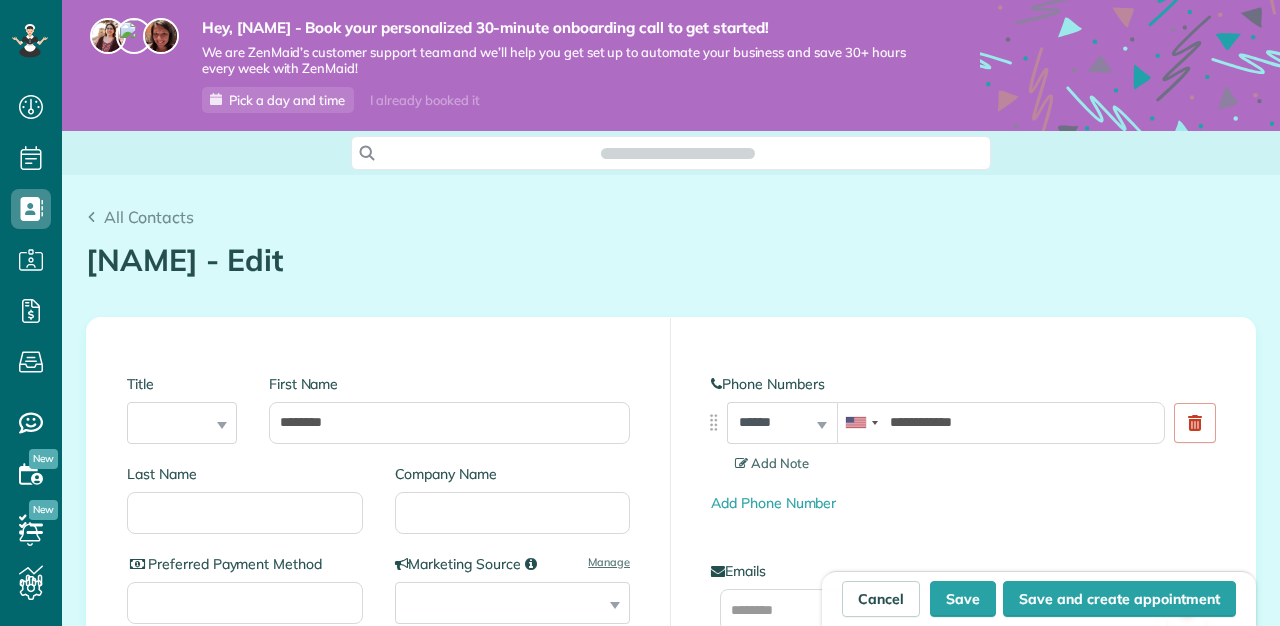 scroll, scrollTop: 0, scrollLeft: 0, axis: both 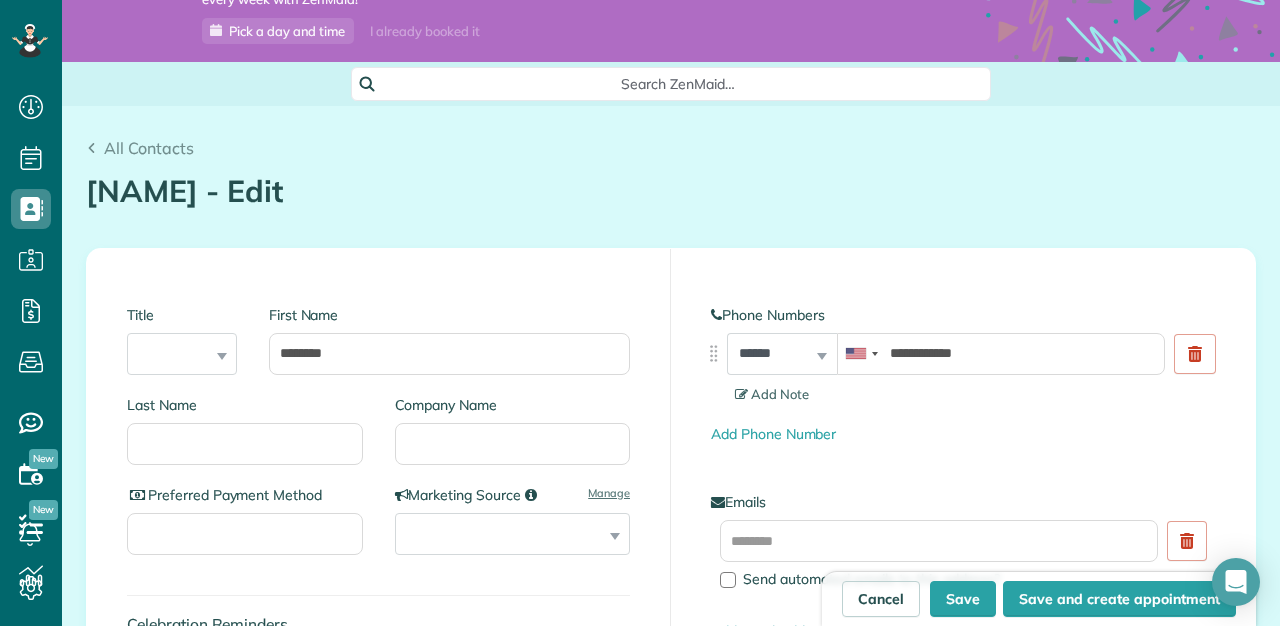 type on "**********" 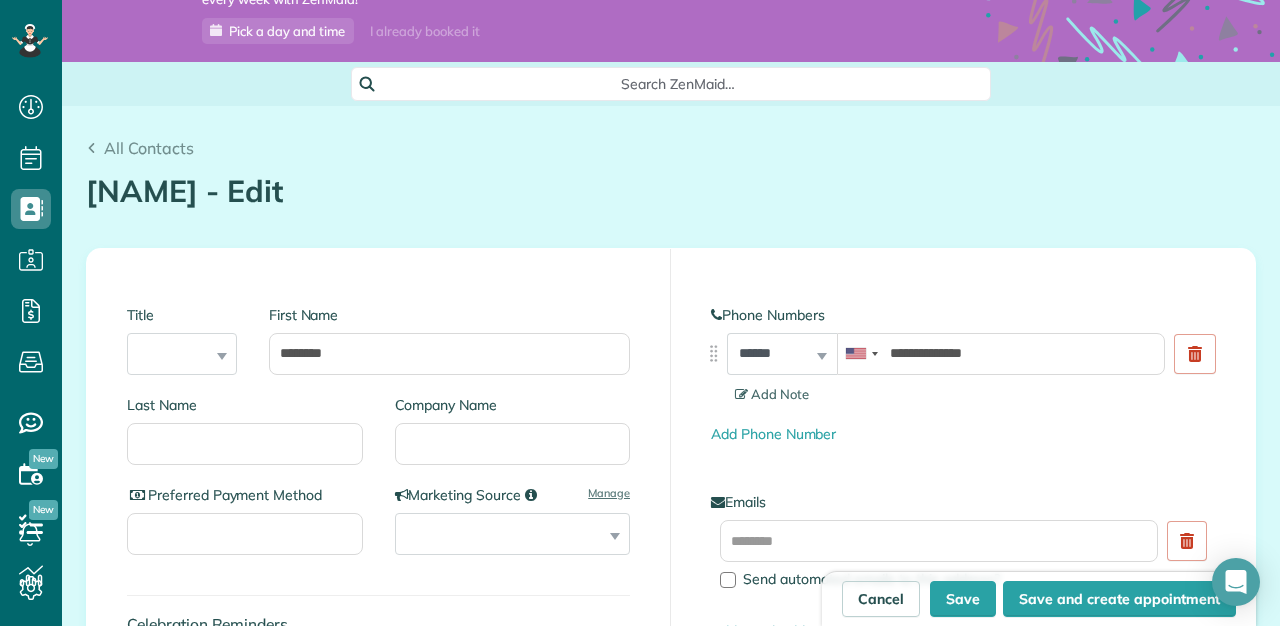 scroll, scrollTop: 626, scrollLeft: 62, axis: both 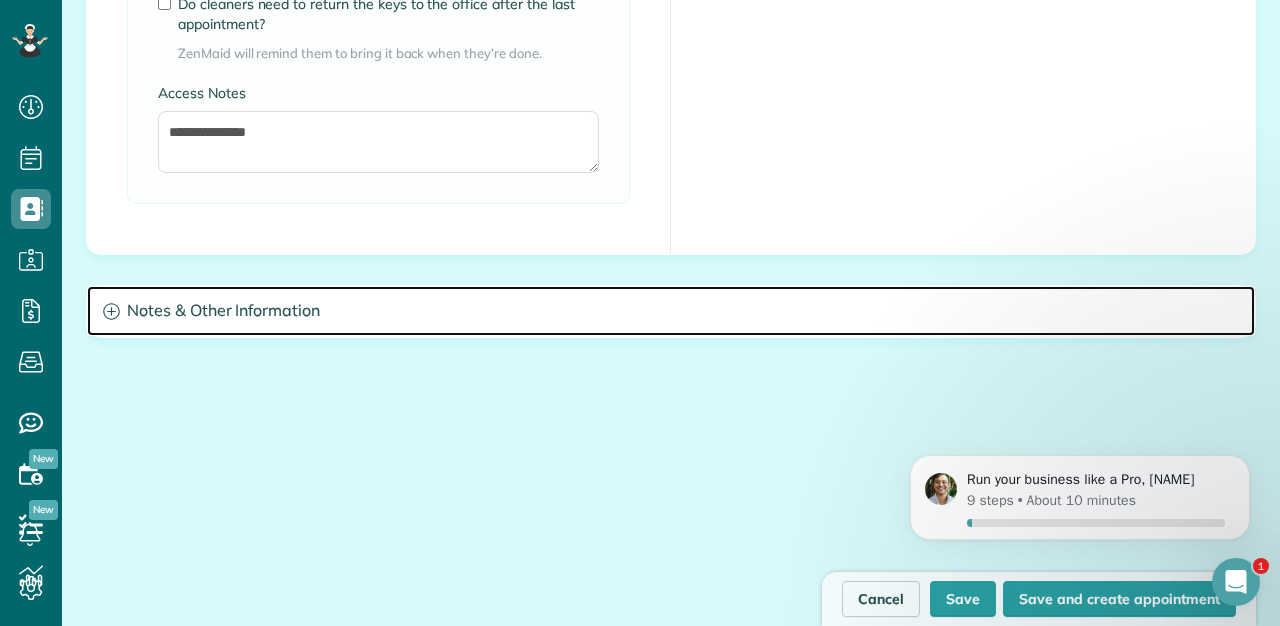 click 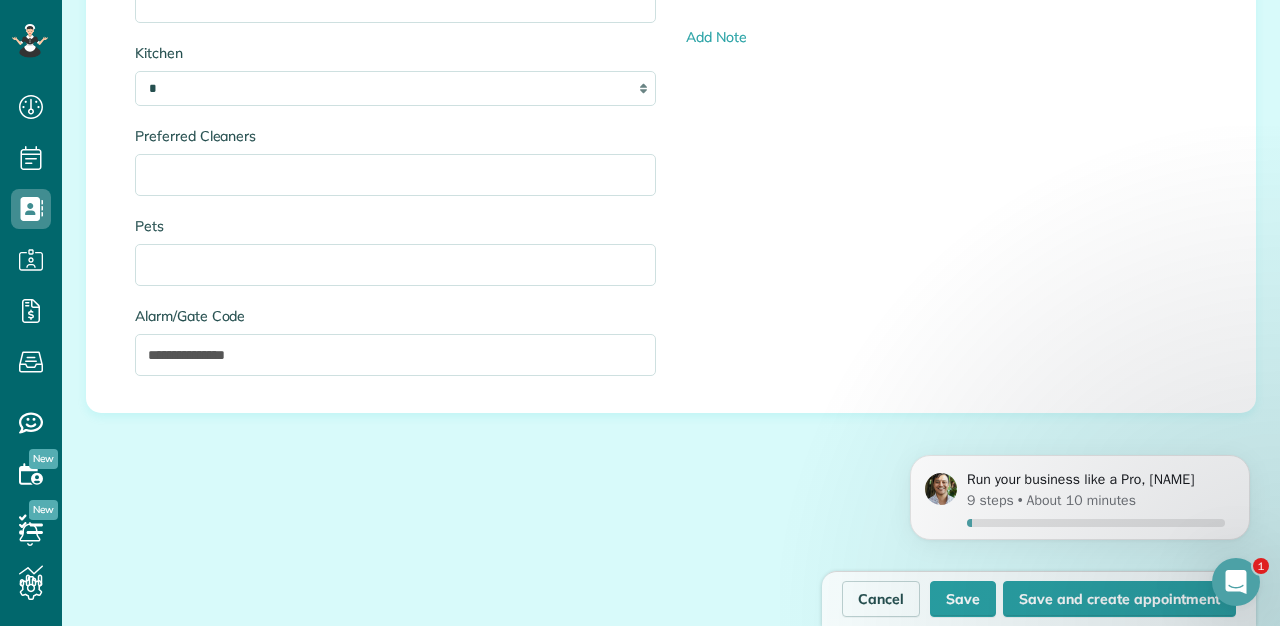 scroll, scrollTop: 2382, scrollLeft: 0, axis: vertical 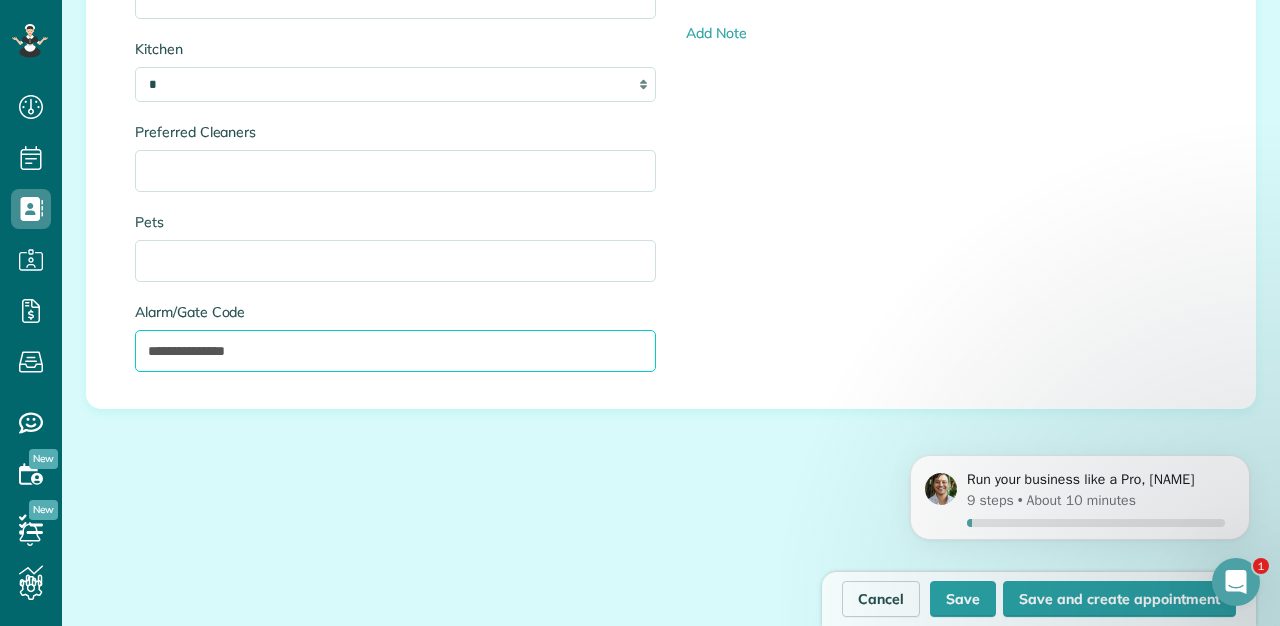click on "**********" at bounding box center (395, 351) 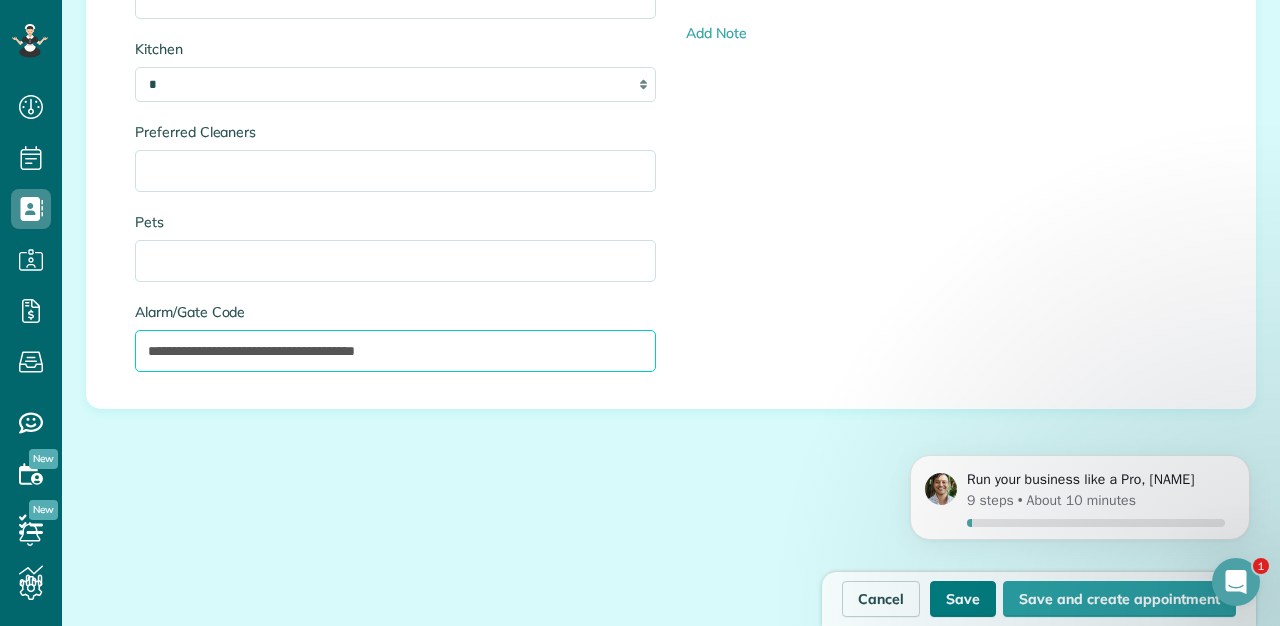 type on "**********" 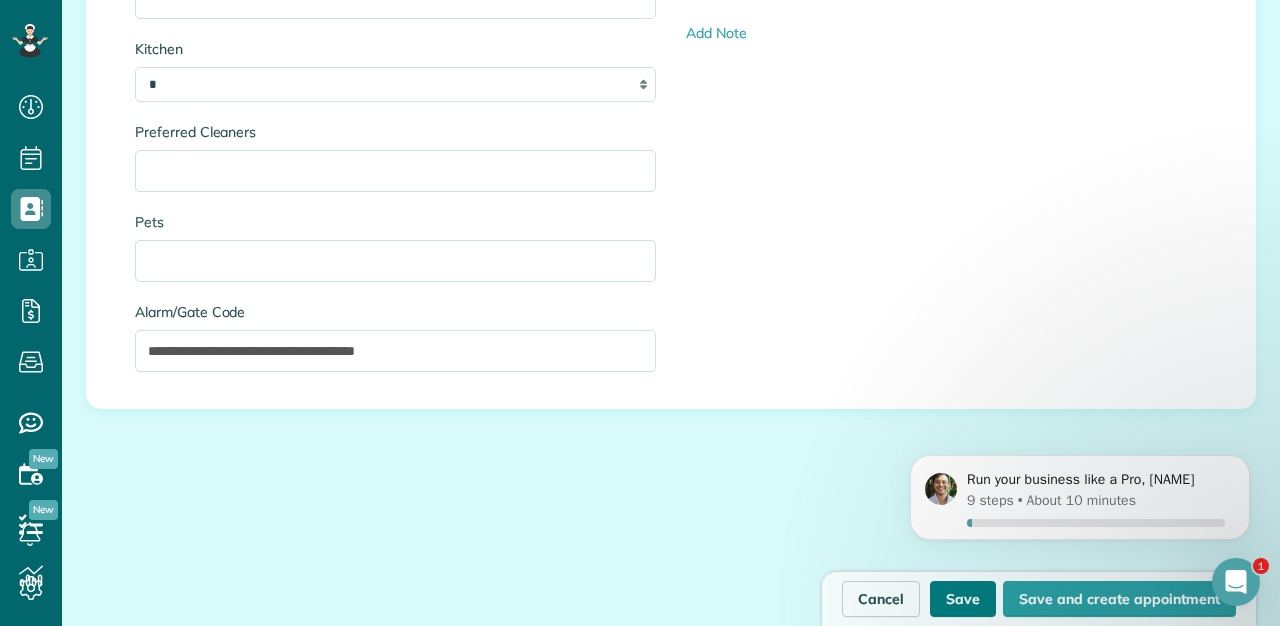 click on "Save" at bounding box center (963, 599) 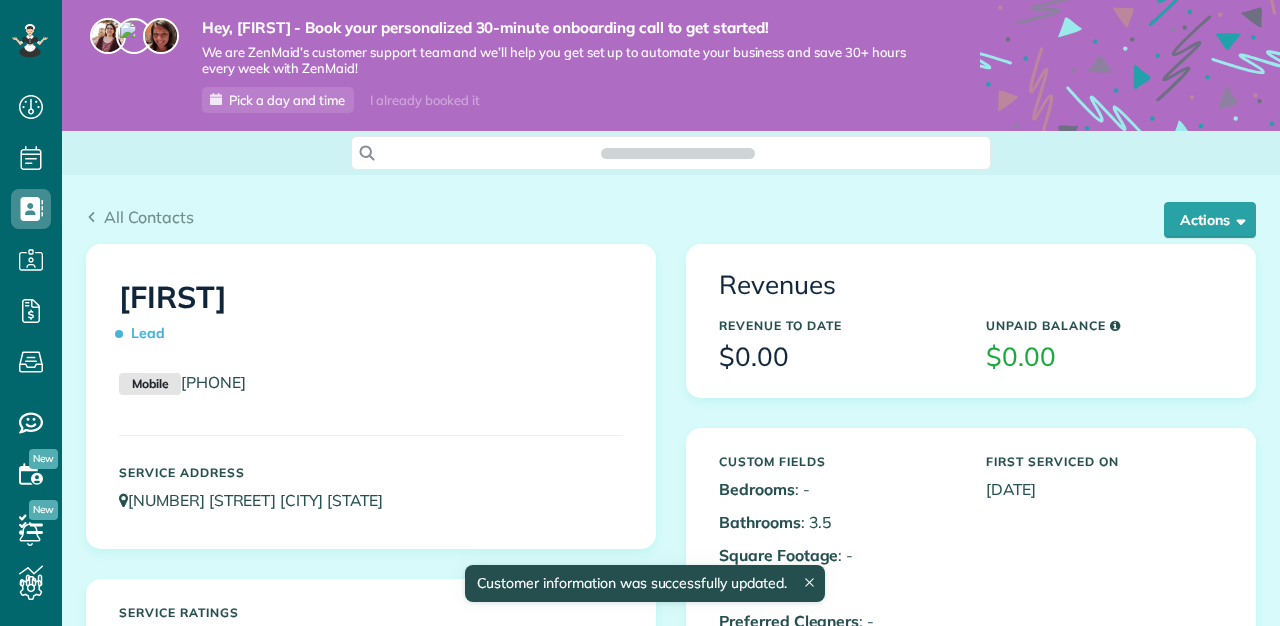 scroll, scrollTop: 0, scrollLeft: 0, axis: both 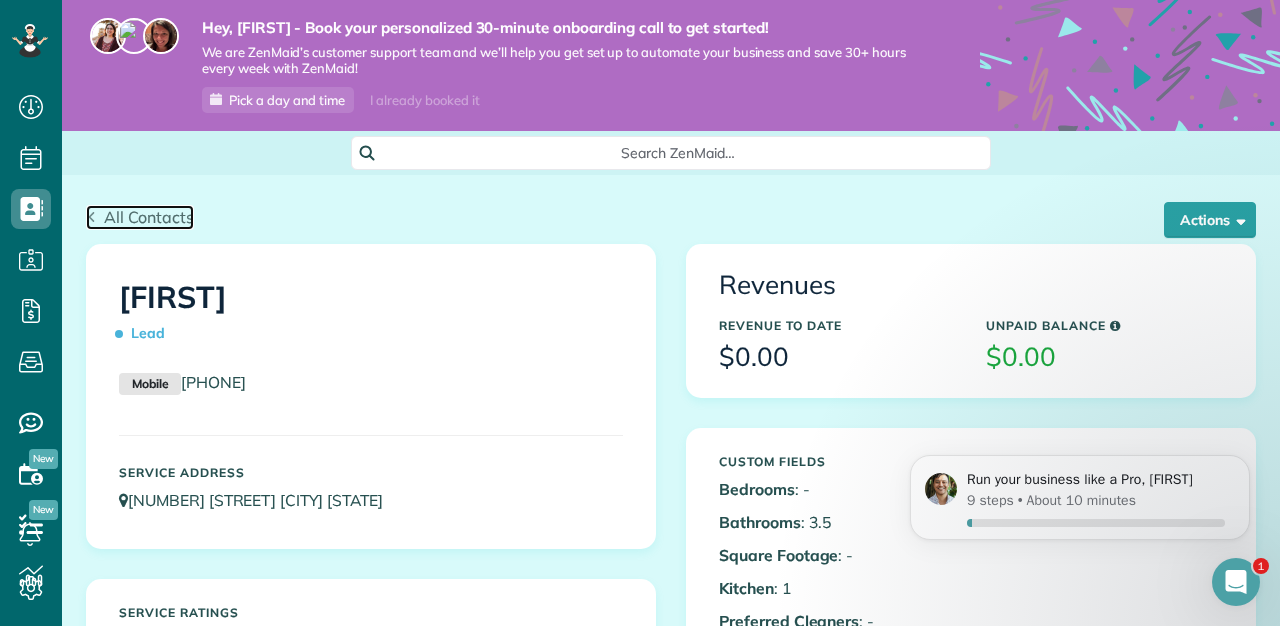 click on "All Contacts" at bounding box center (149, 217) 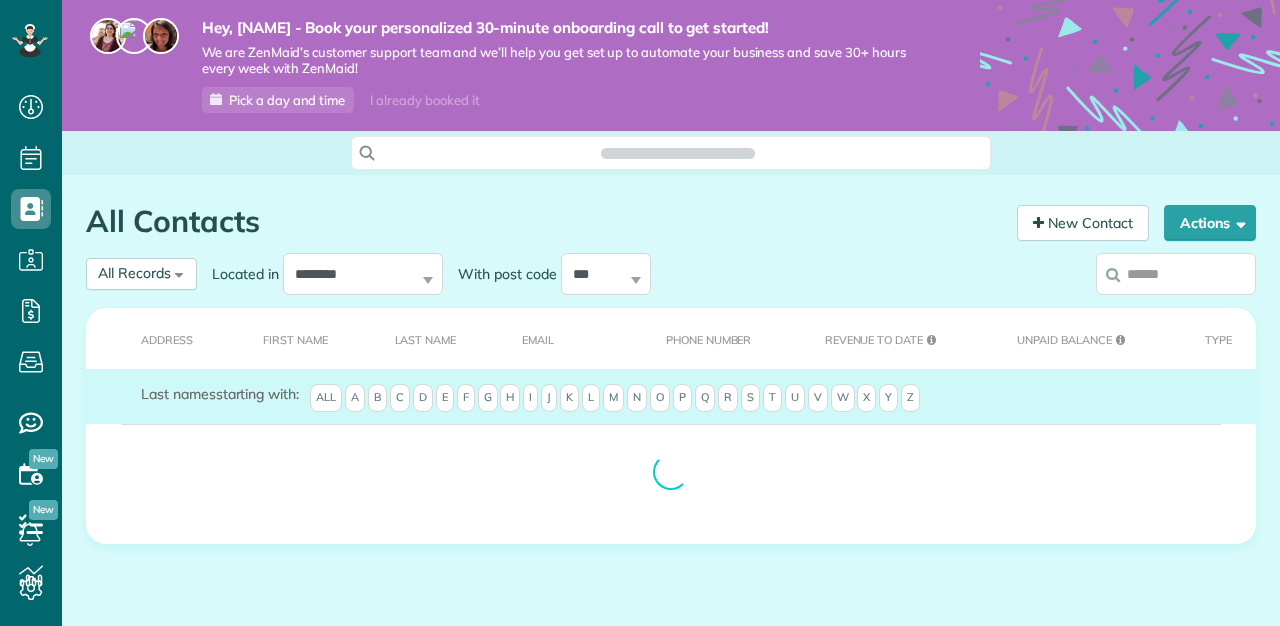 scroll, scrollTop: 0, scrollLeft: 0, axis: both 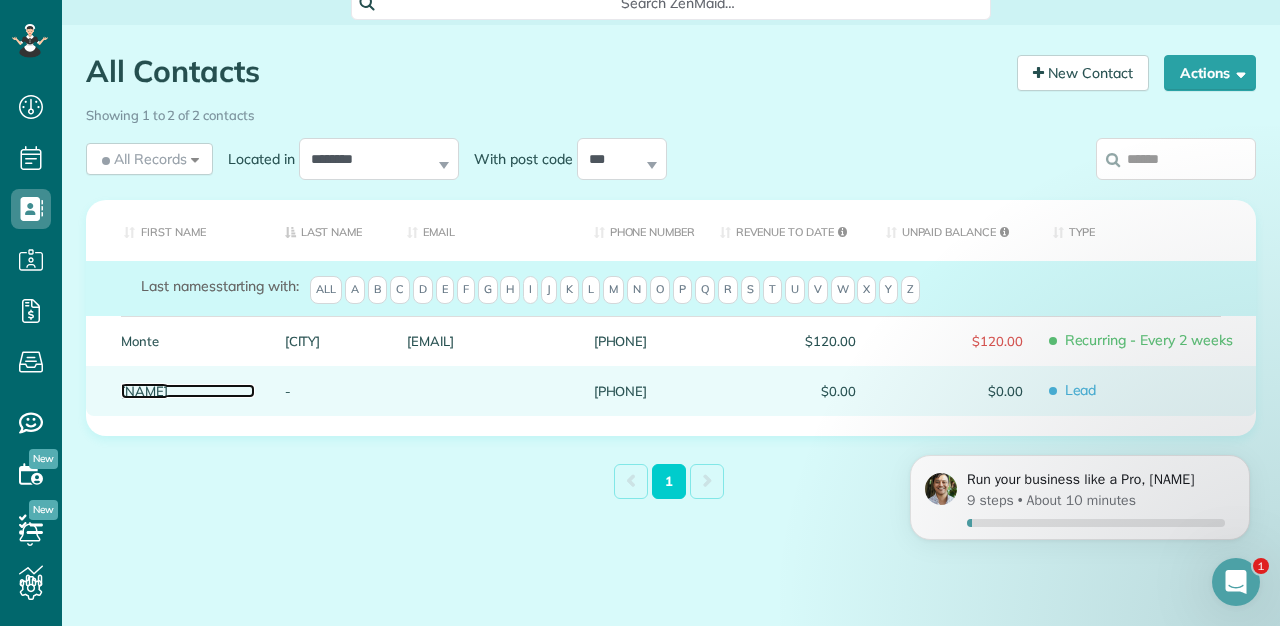 click on "[NAME]" at bounding box center [188, 391] 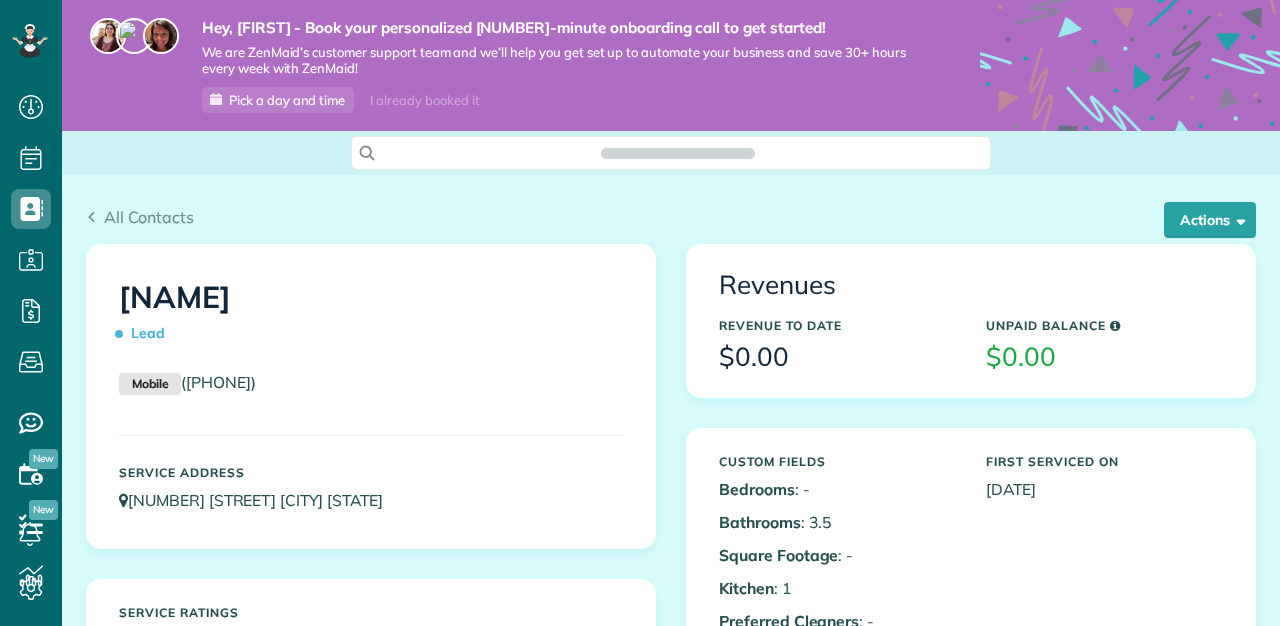scroll, scrollTop: 0, scrollLeft: 0, axis: both 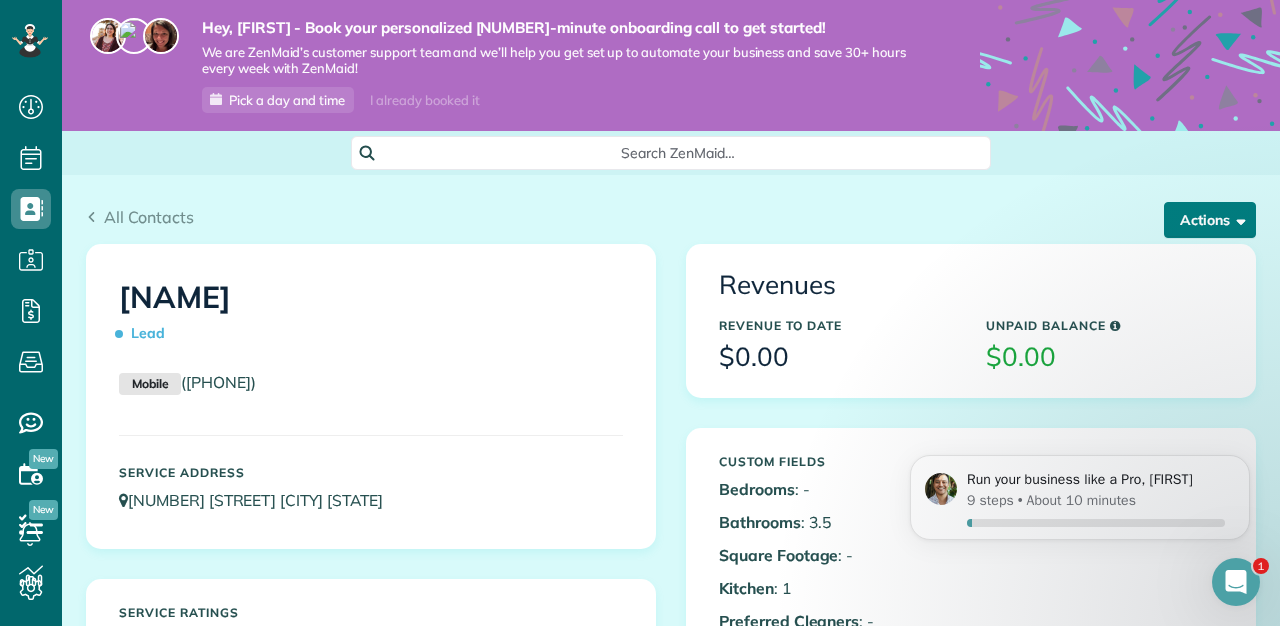 click at bounding box center (1237, 219) 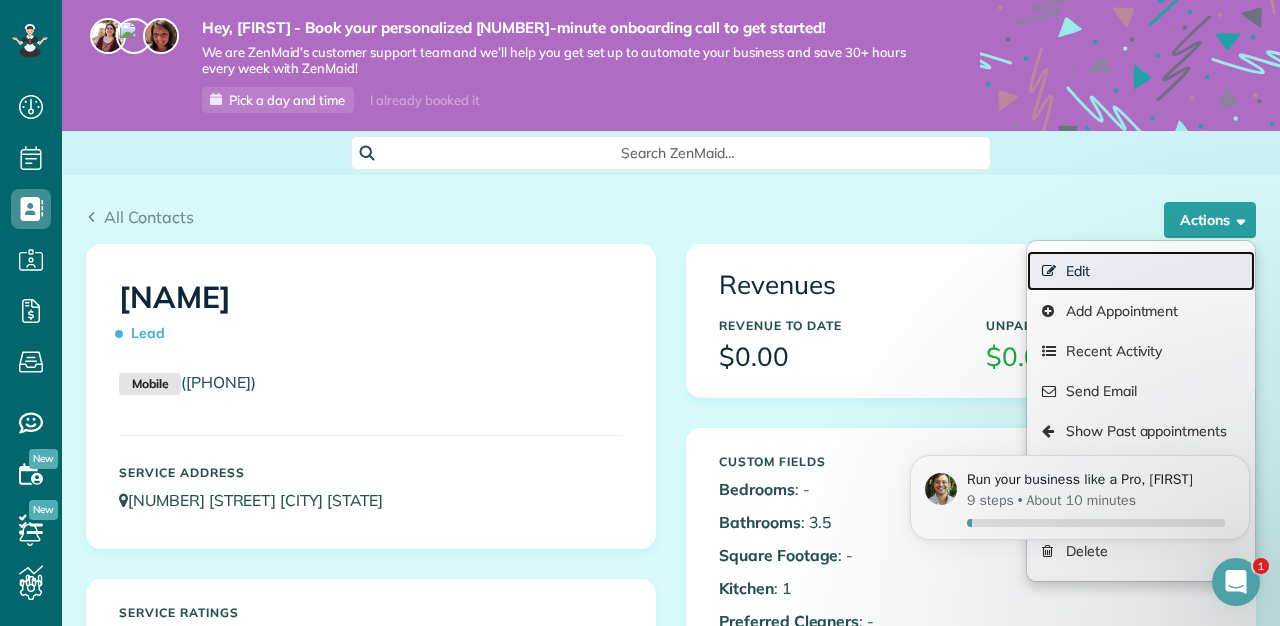 click on "Edit" at bounding box center [1141, 271] 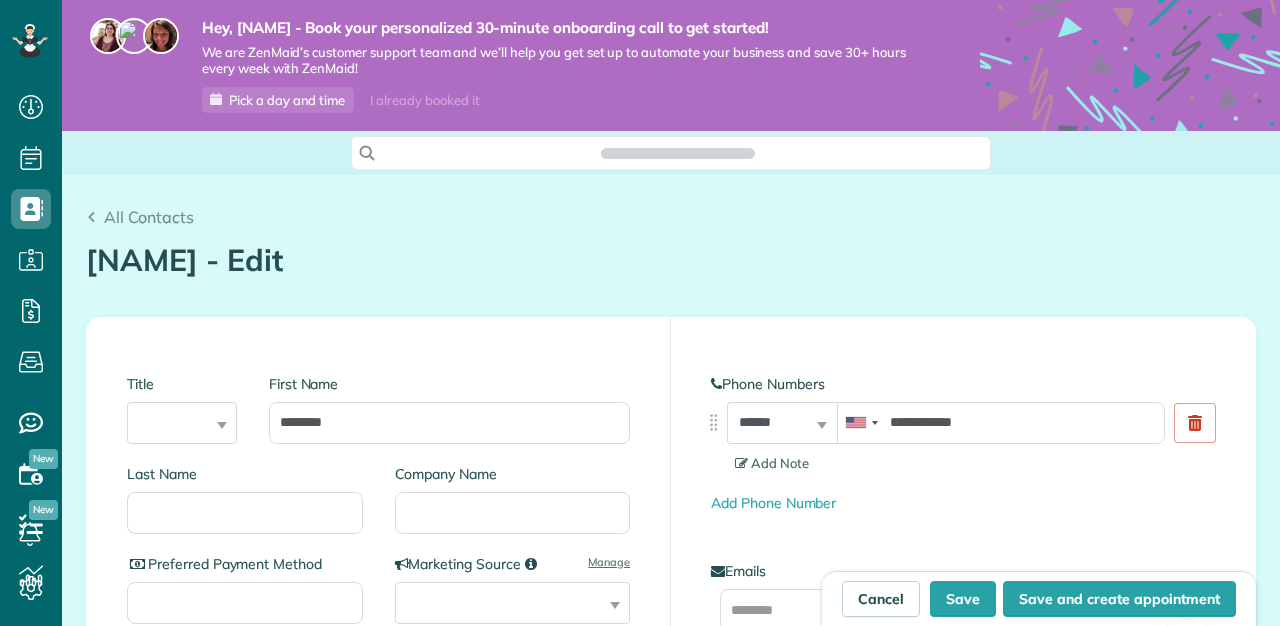 scroll, scrollTop: 0, scrollLeft: 0, axis: both 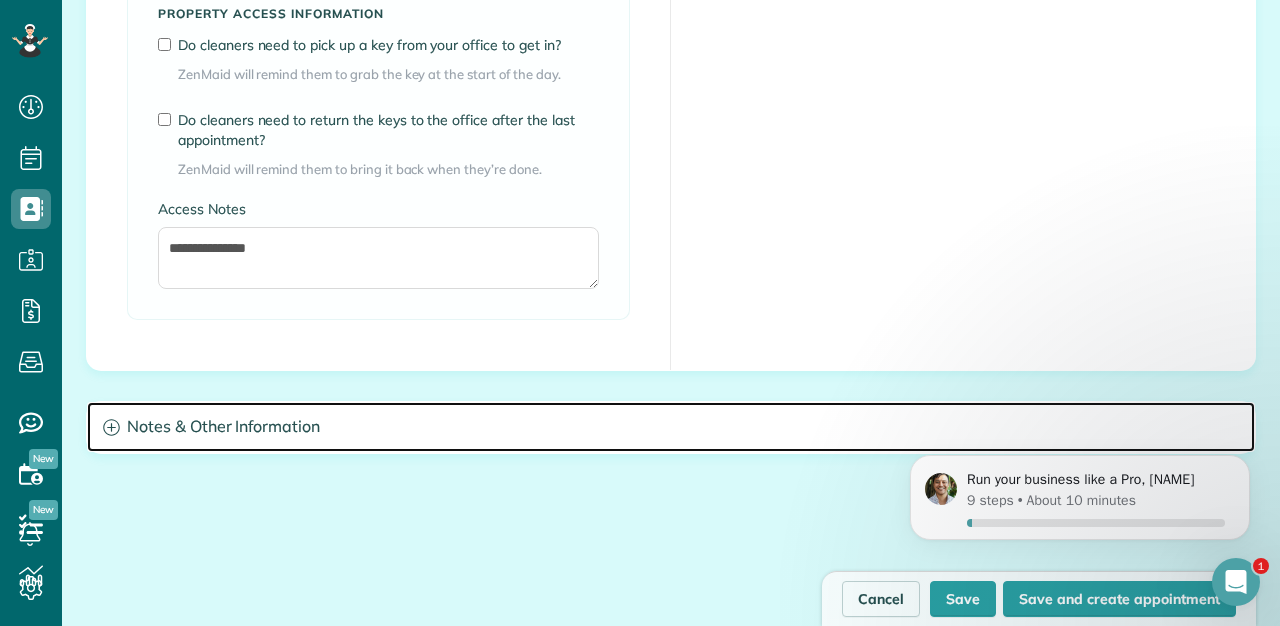 click 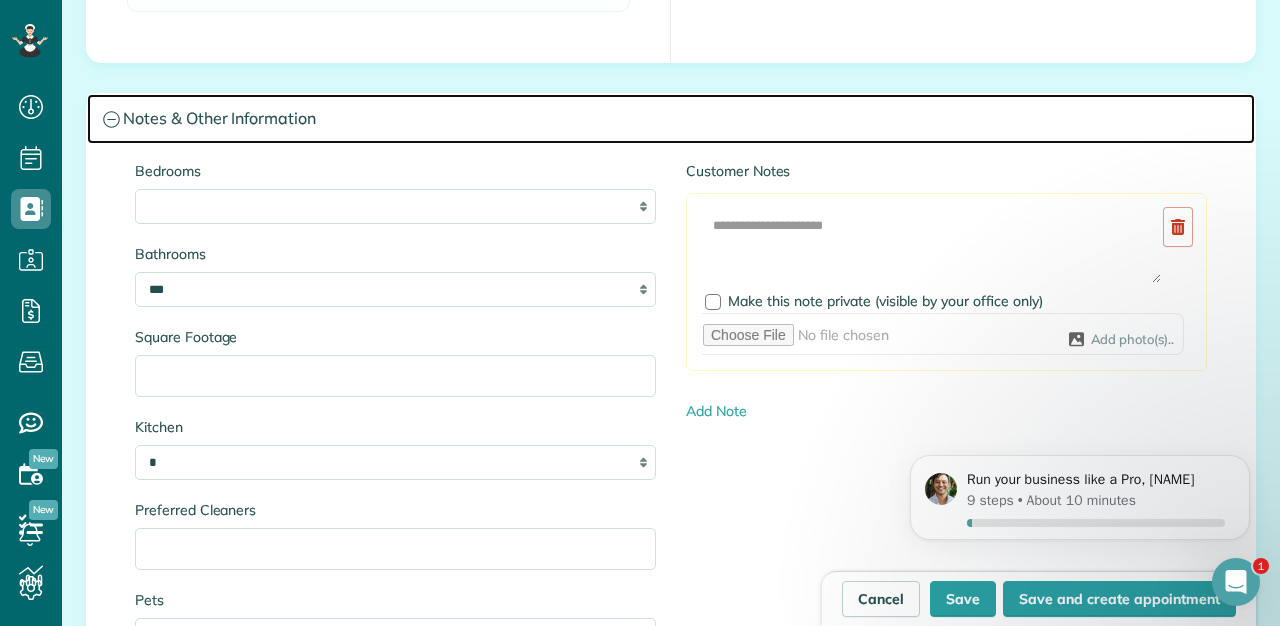 scroll, scrollTop: 2021, scrollLeft: 0, axis: vertical 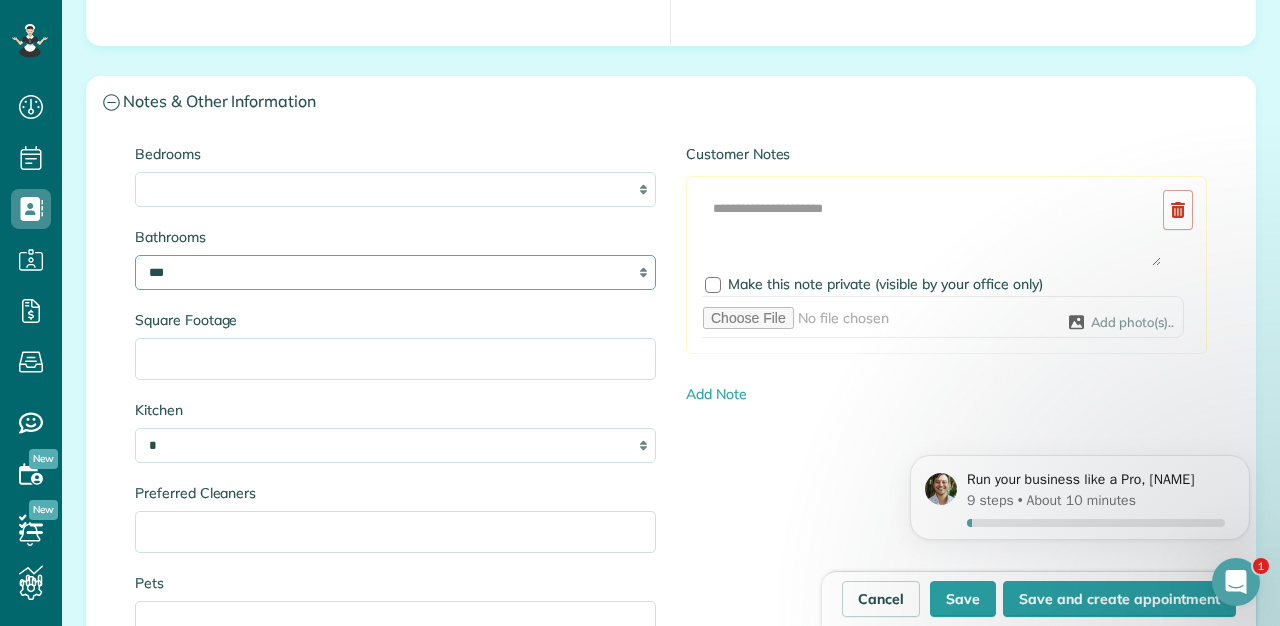 click on "*
***
*
***
*
***
*
***
**" at bounding box center (395, 272) 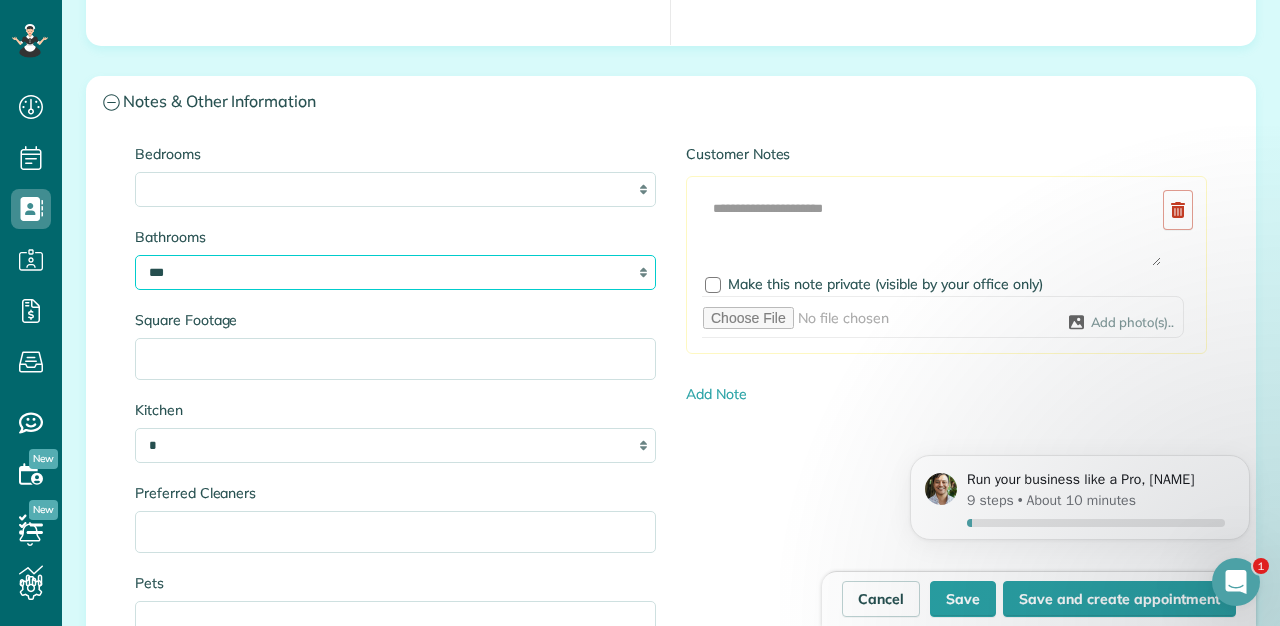 select on "***" 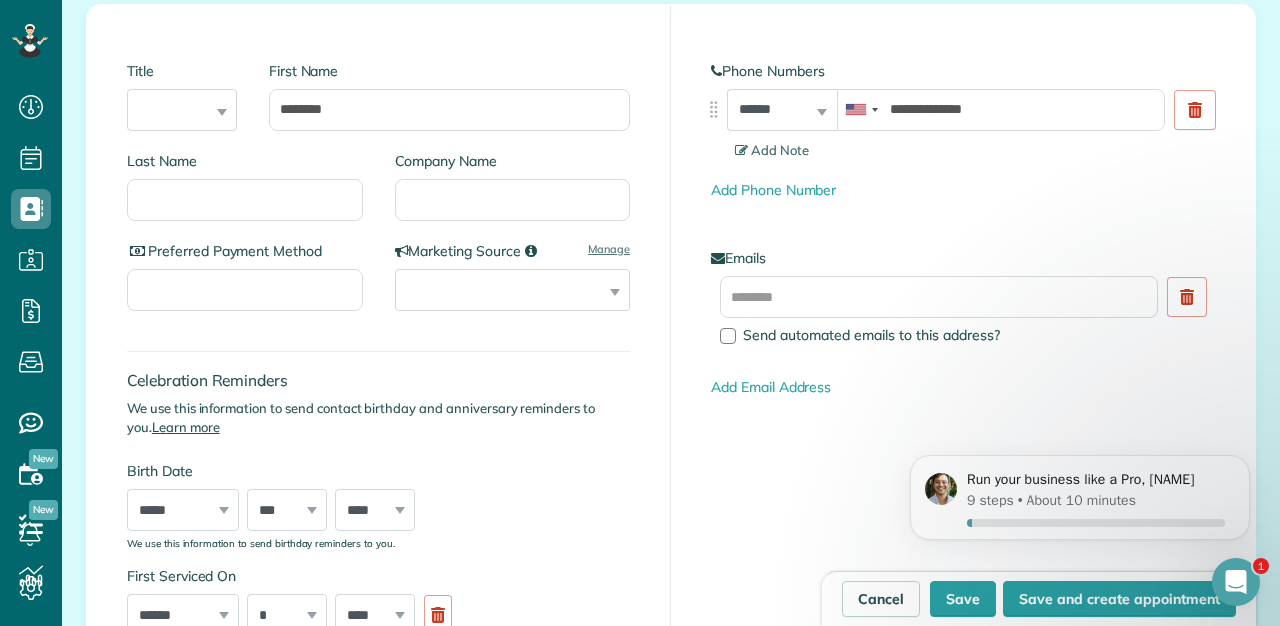 scroll, scrollTop: 0, scrollLeft: 0, axis: both 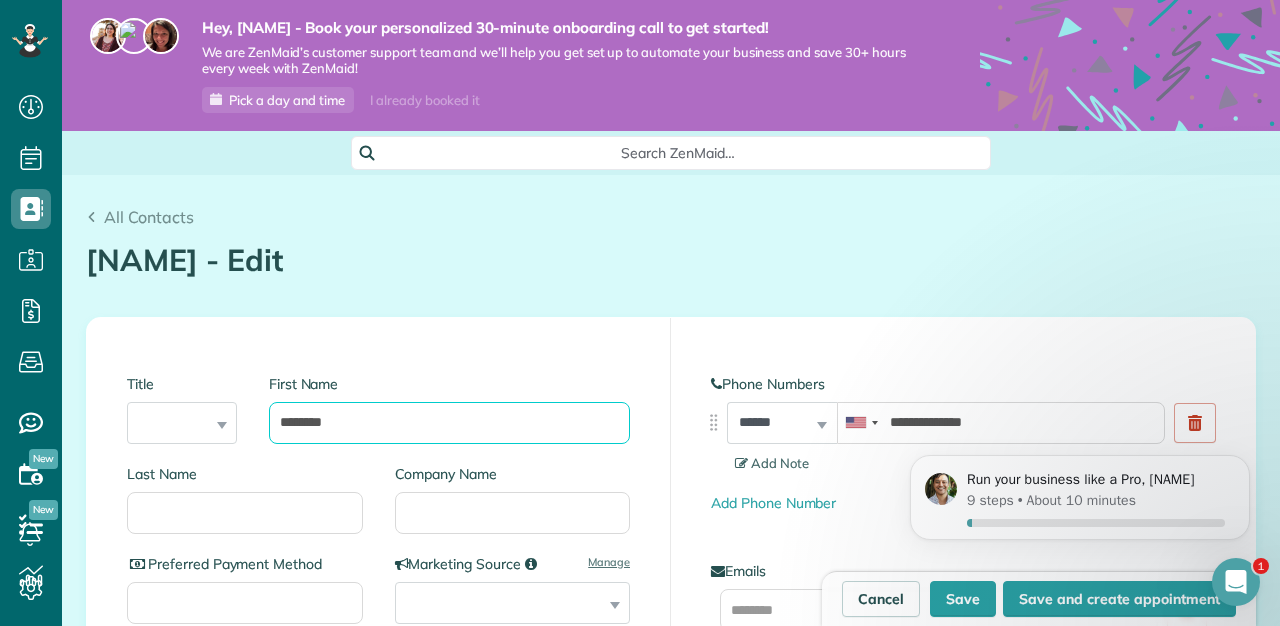 click on "********" at bounding box center (449, 423) 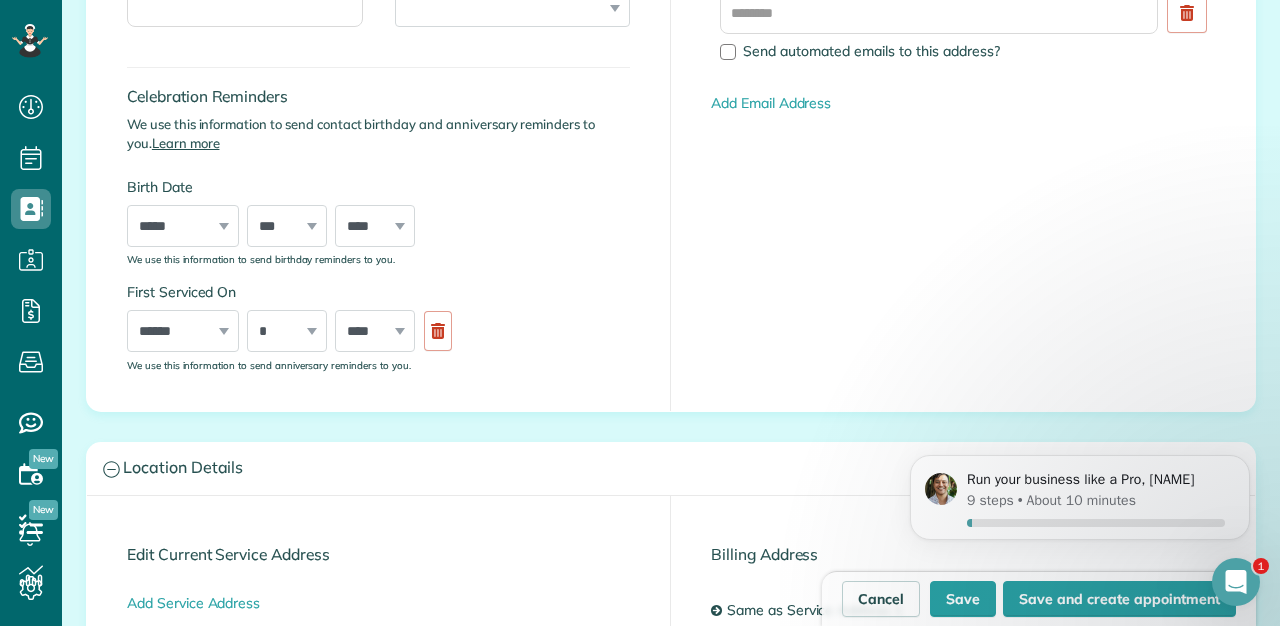 scroll, scrollTop: 709, scrollLeft: 0, axis: vertical 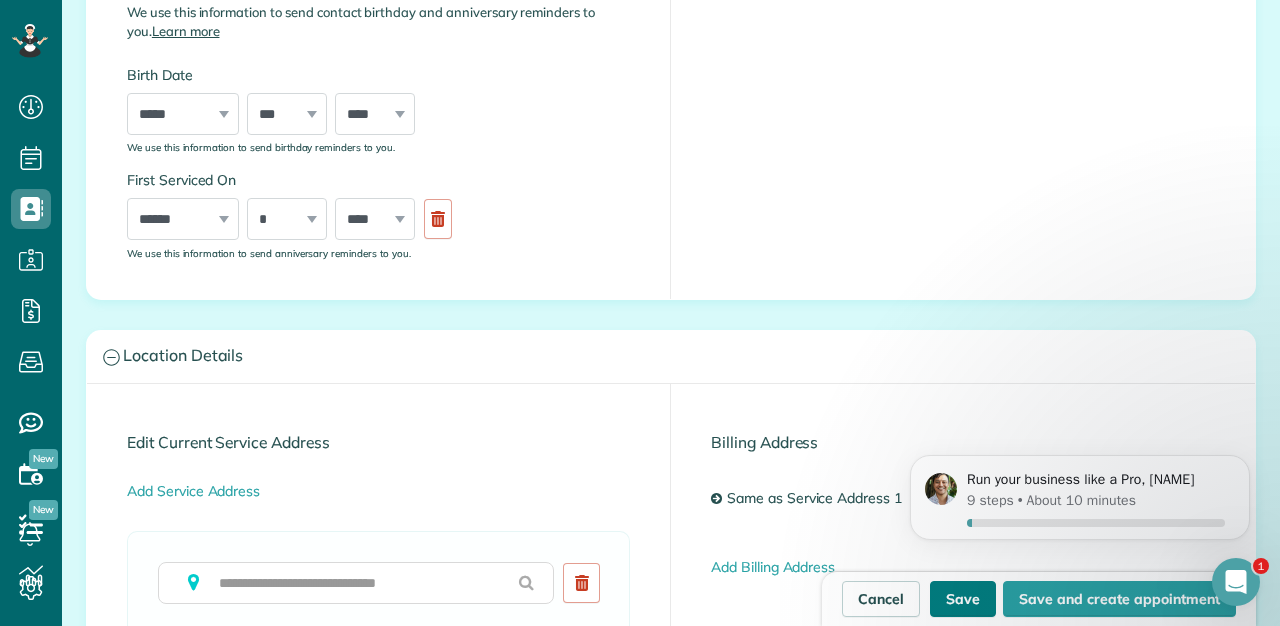 type on "**********" 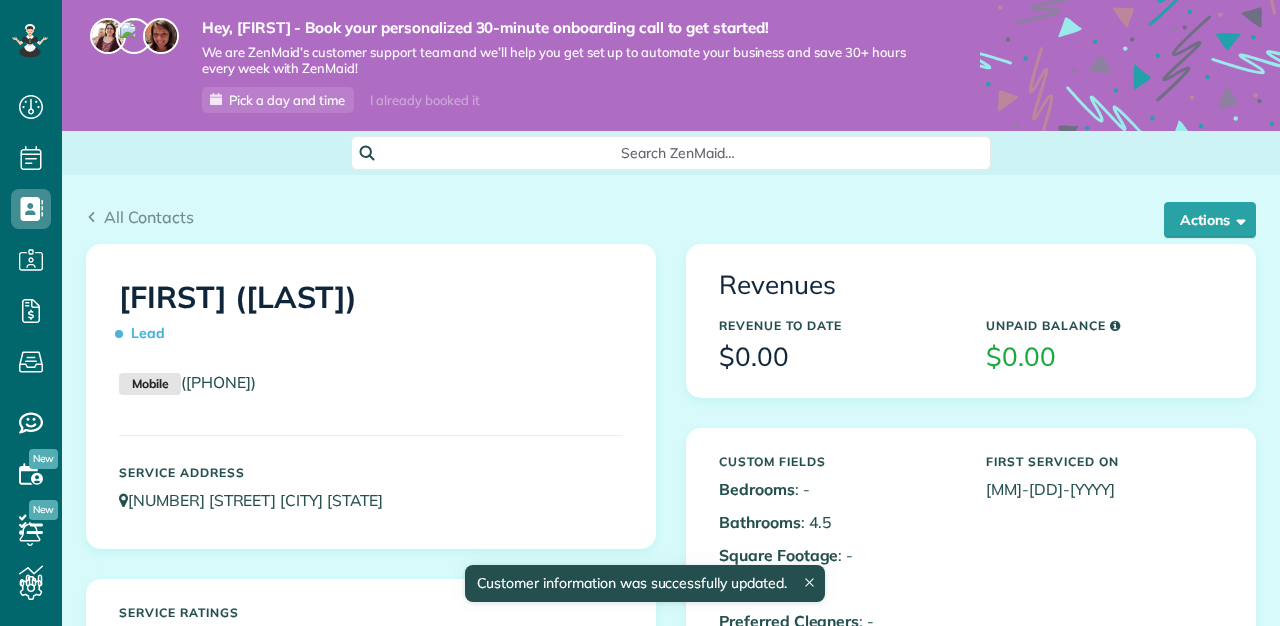 scroll, scrollTop: 0, scrollLeft: 0, axis: both 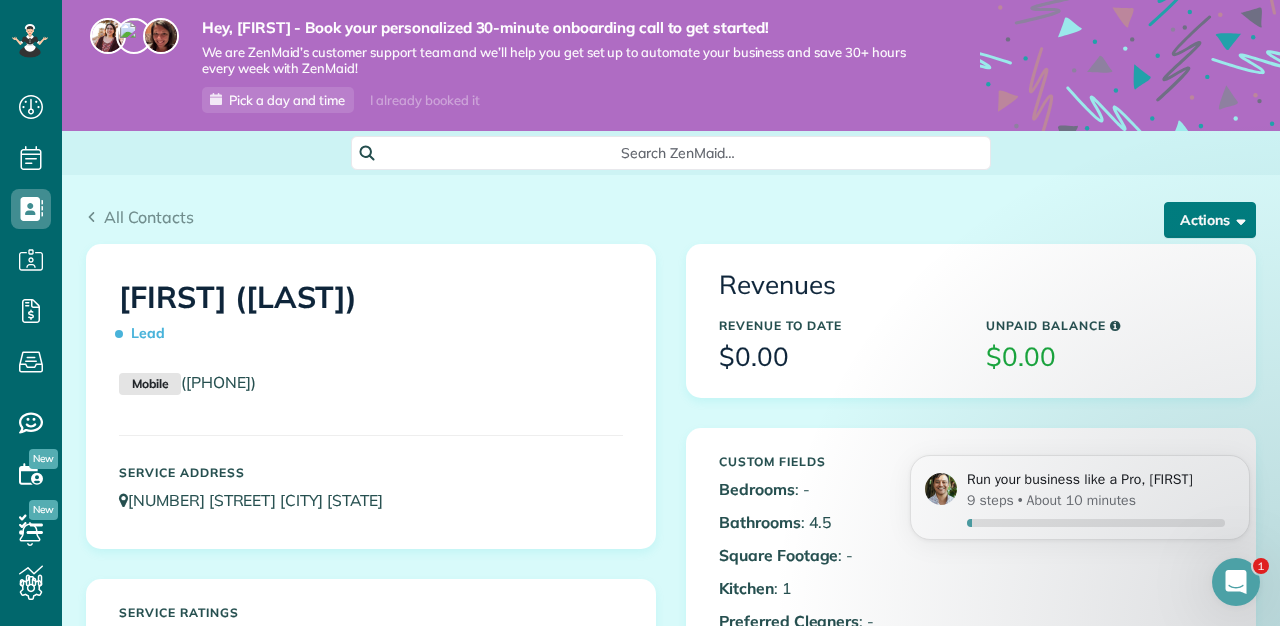 click on "Actions" at bounding box center (1210, 220) 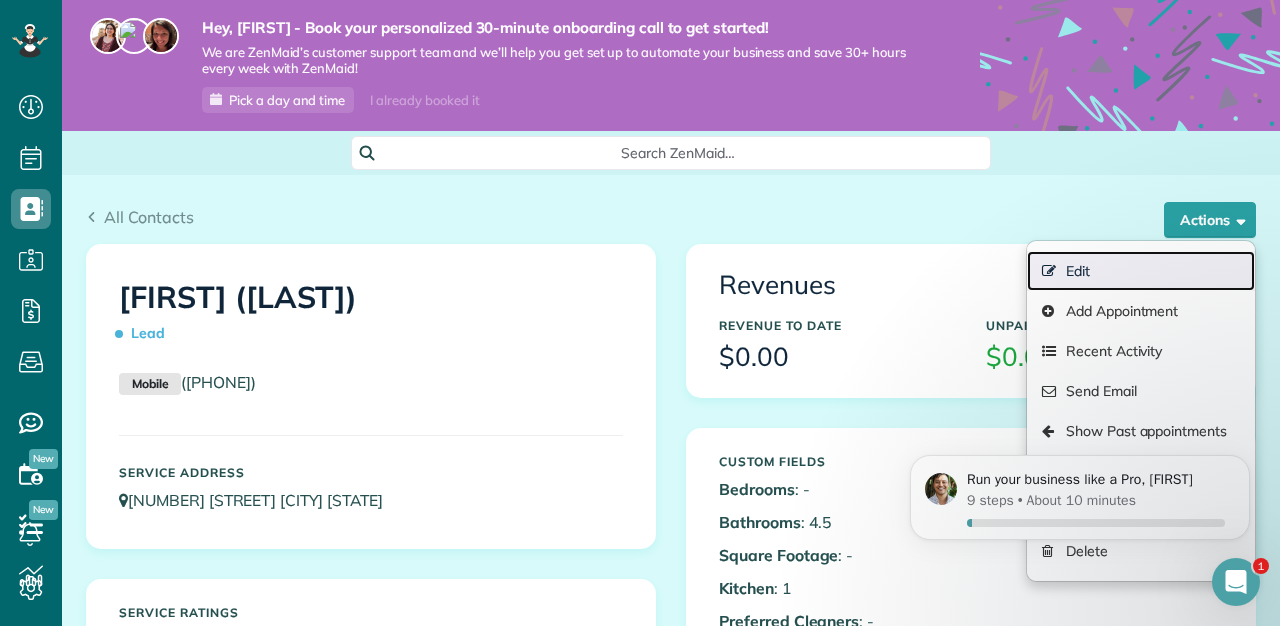 click on "Edit" at bounding box center (1141, 271) 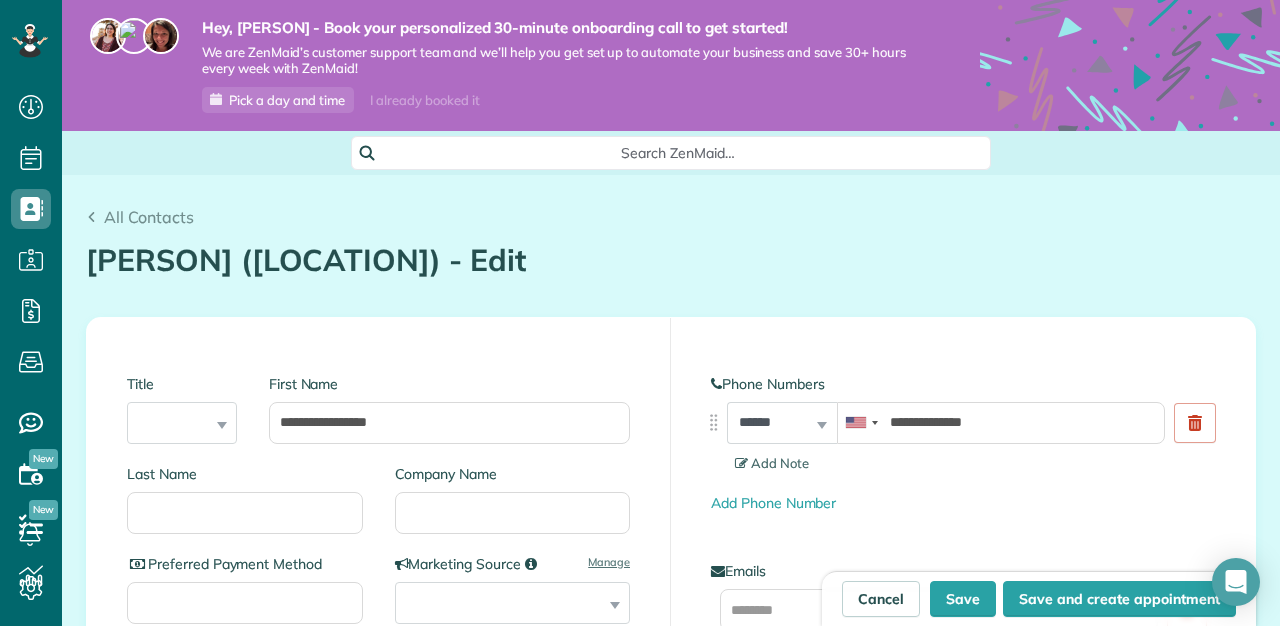 scroll, scrollTop: 0, scrollLeft: 0, axis: both 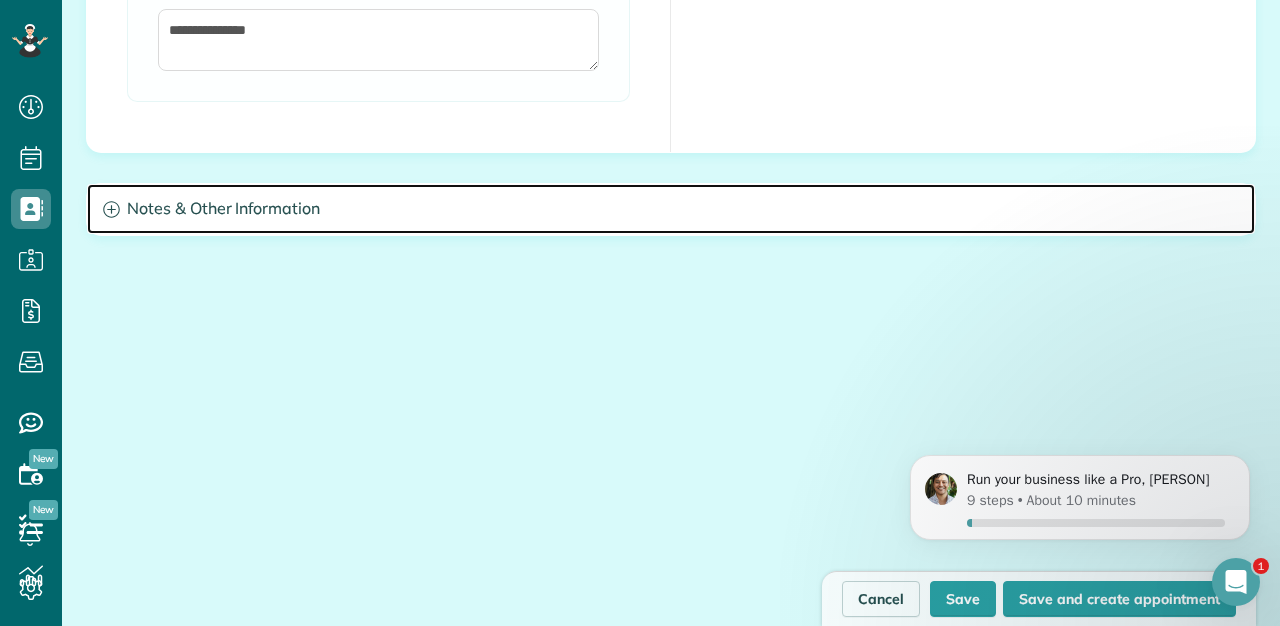 click on "Notes & Other Information" at bounding box center (671, 209) 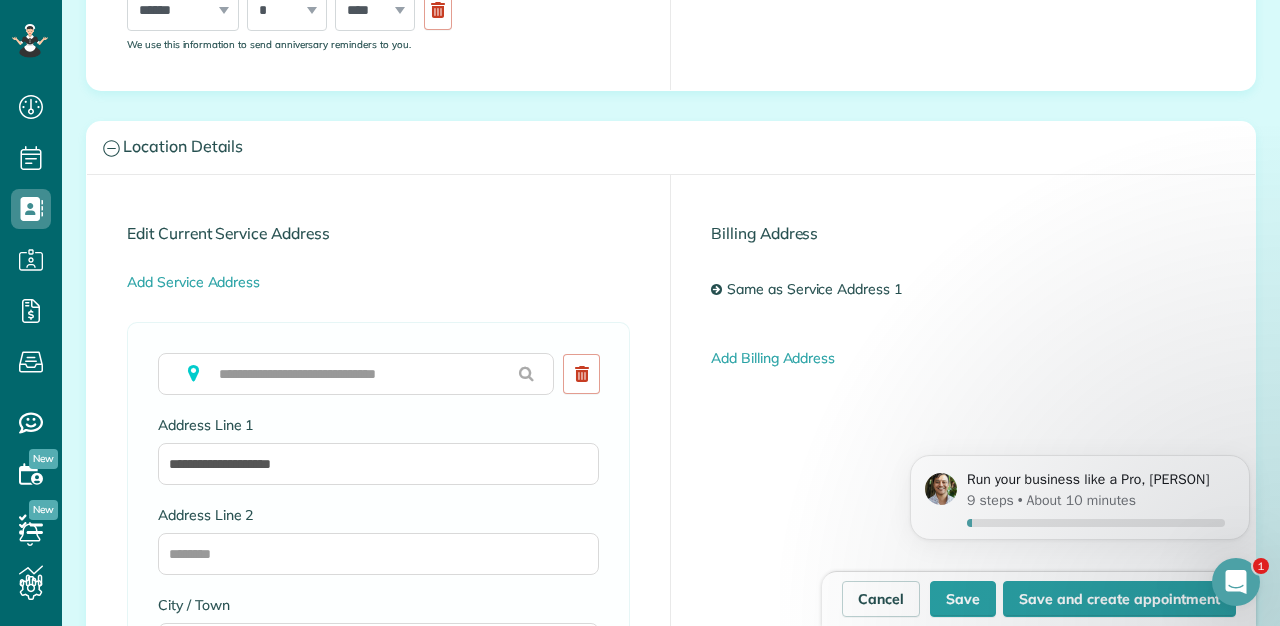 scroll, scrollTop: 909, scrollLeft: 0, axis: vertical 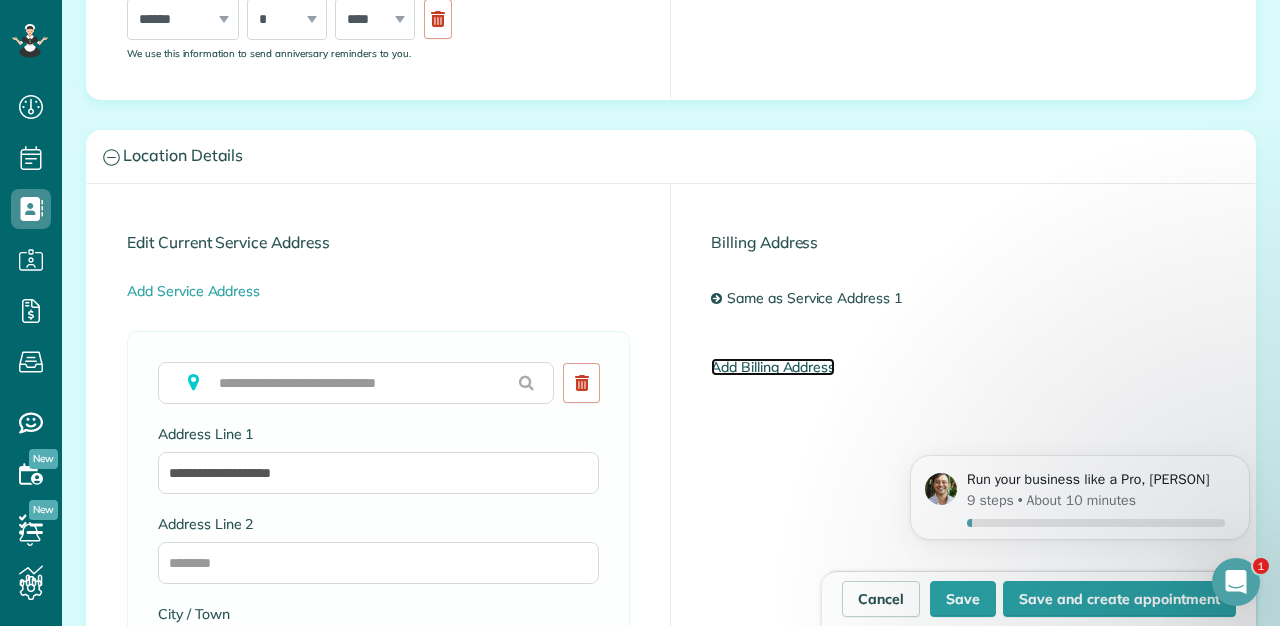 click on "Add Billing Address" at bounding box center (773, 367) 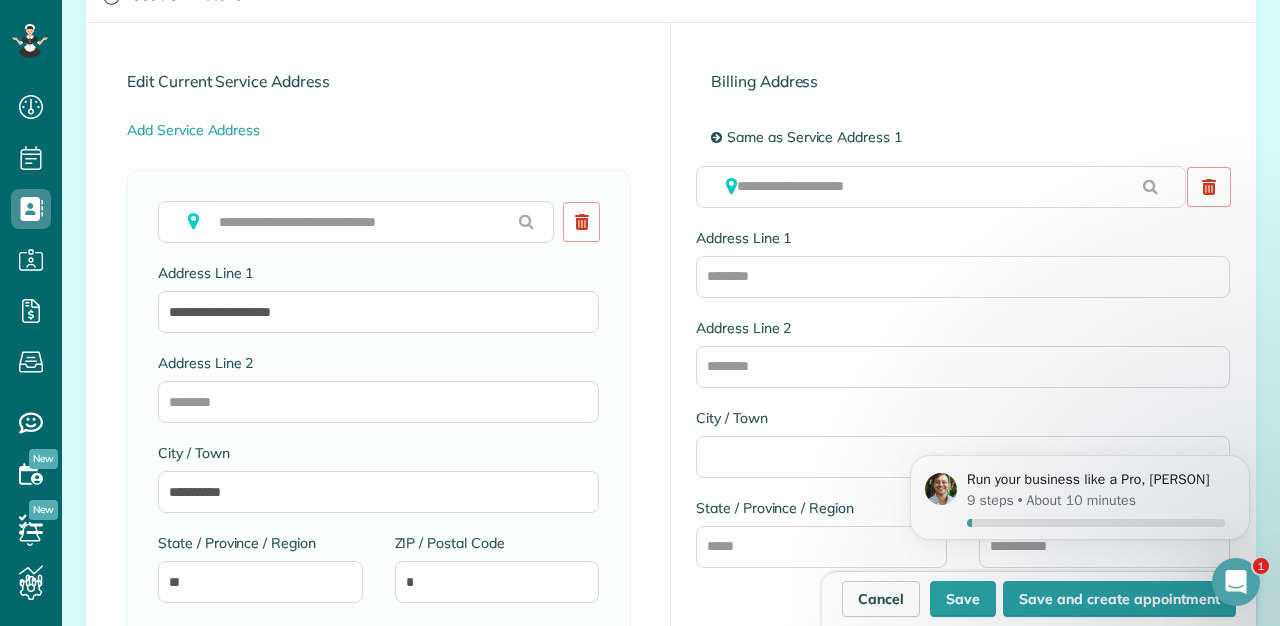scroll, scrollTop: 1039, scrollLeft: 0, axis: vertical 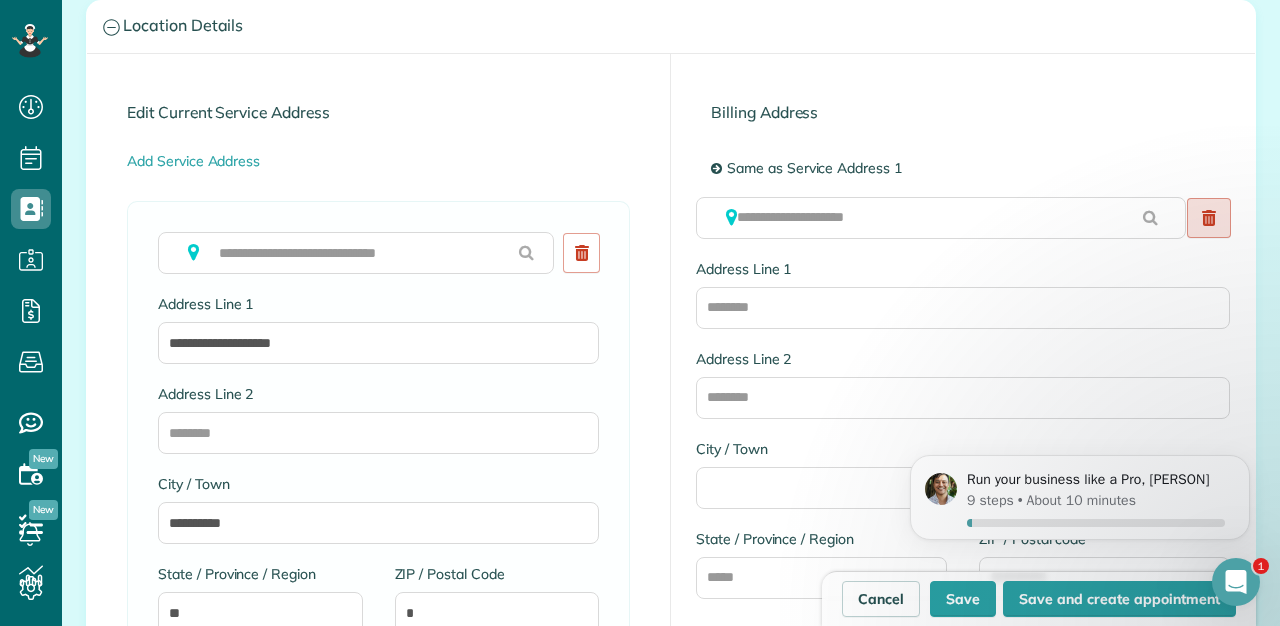 click at bounding box center [1209, 218] 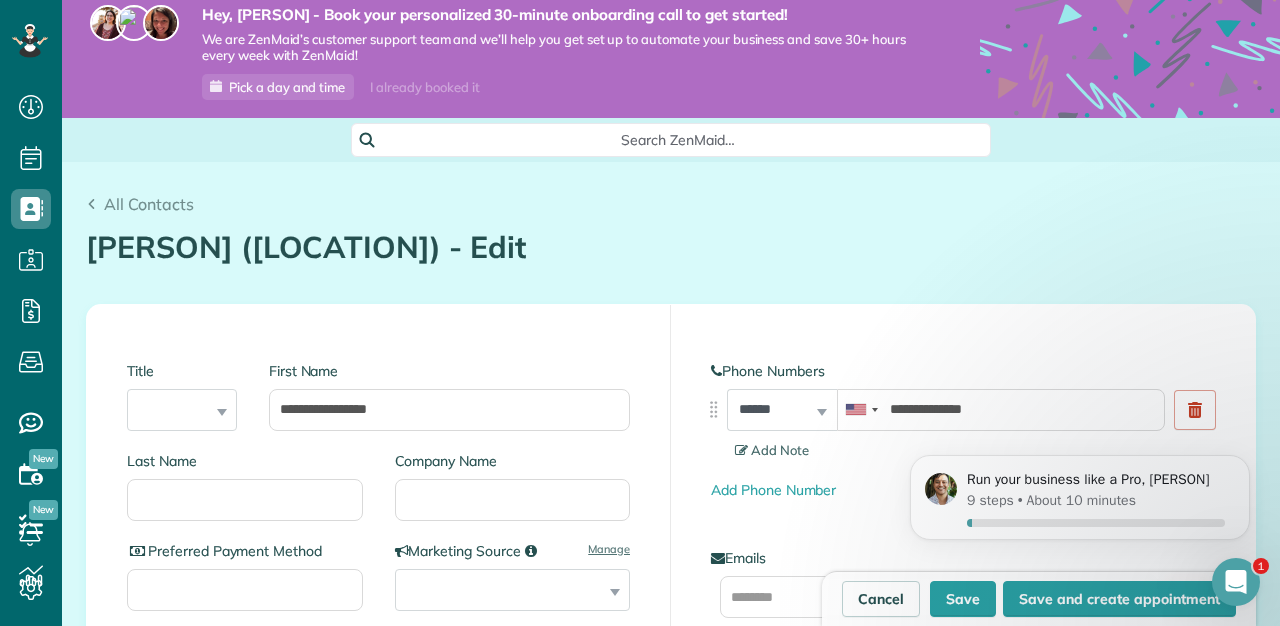 scroll, scrollTop: 0, scrollLeft: 0, axis: both 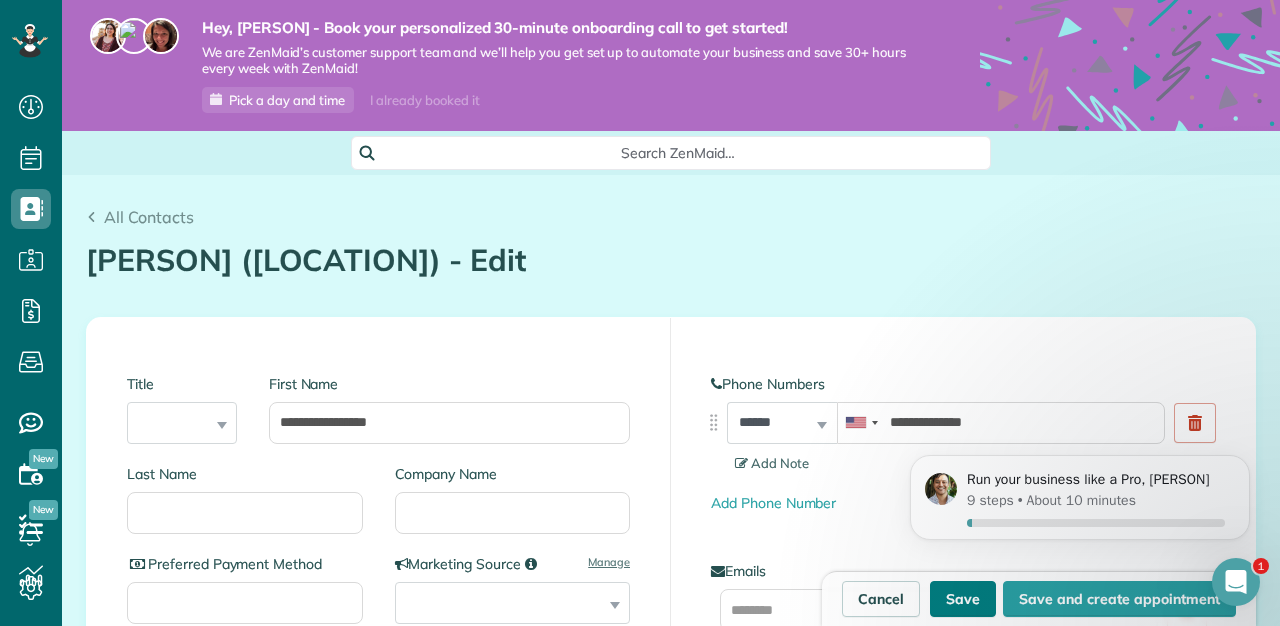 click on "Save" at bounding box center [963, 599] 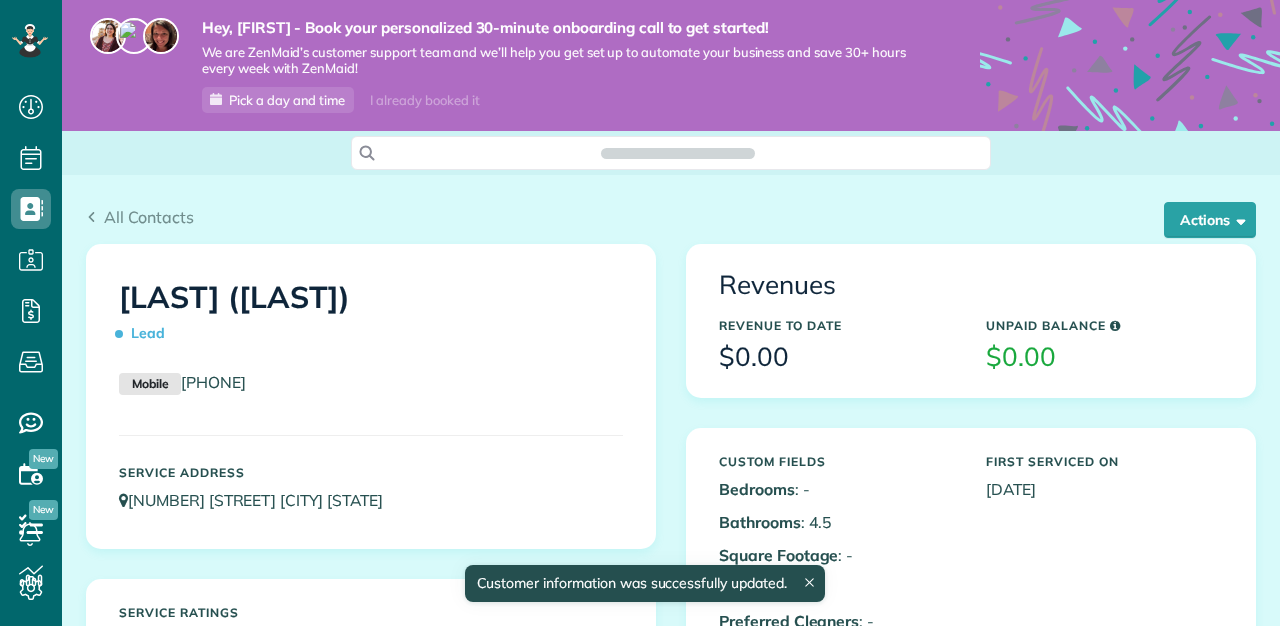 scroll, scrollTop: 0, scrollLeft: 0, axis: both 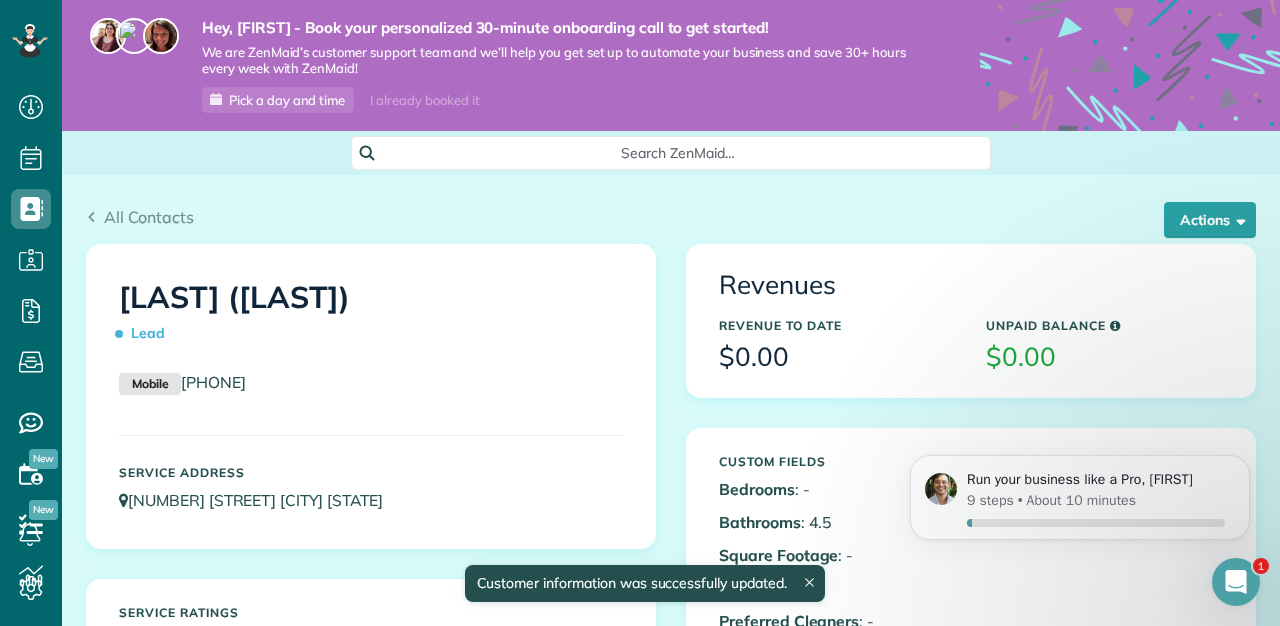 click on "Revenue to Date" at bounding box center [837, 325] 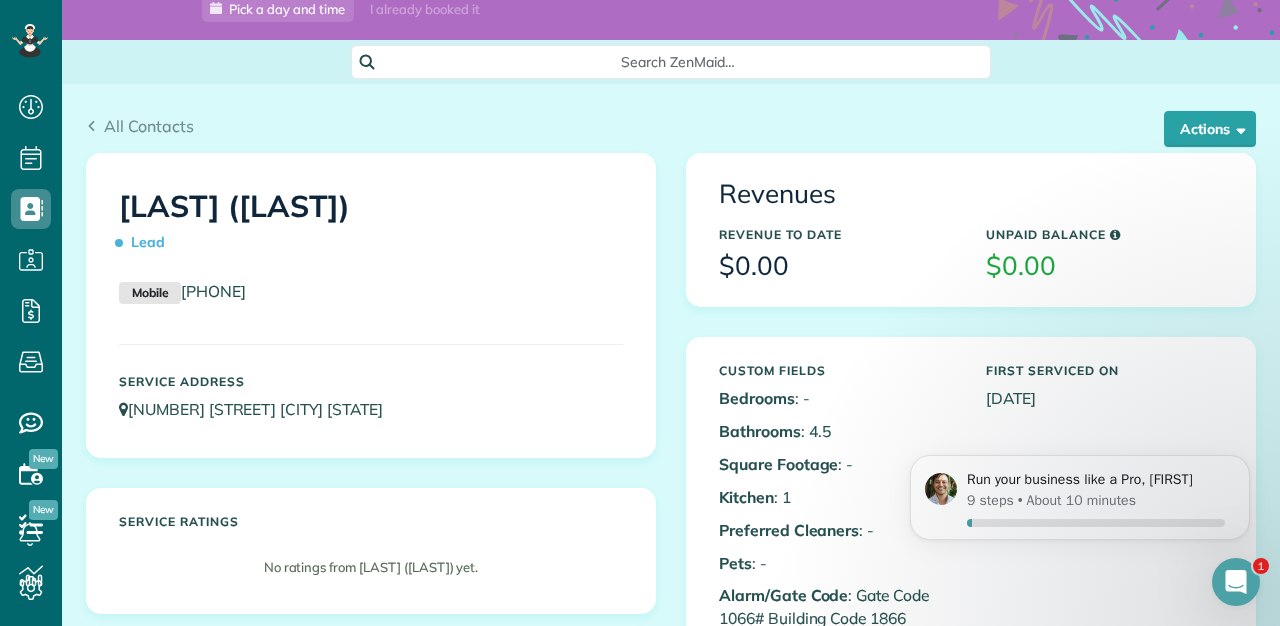 scroll, scrollTop: 60, scrollLeft: 0, axis: vertical 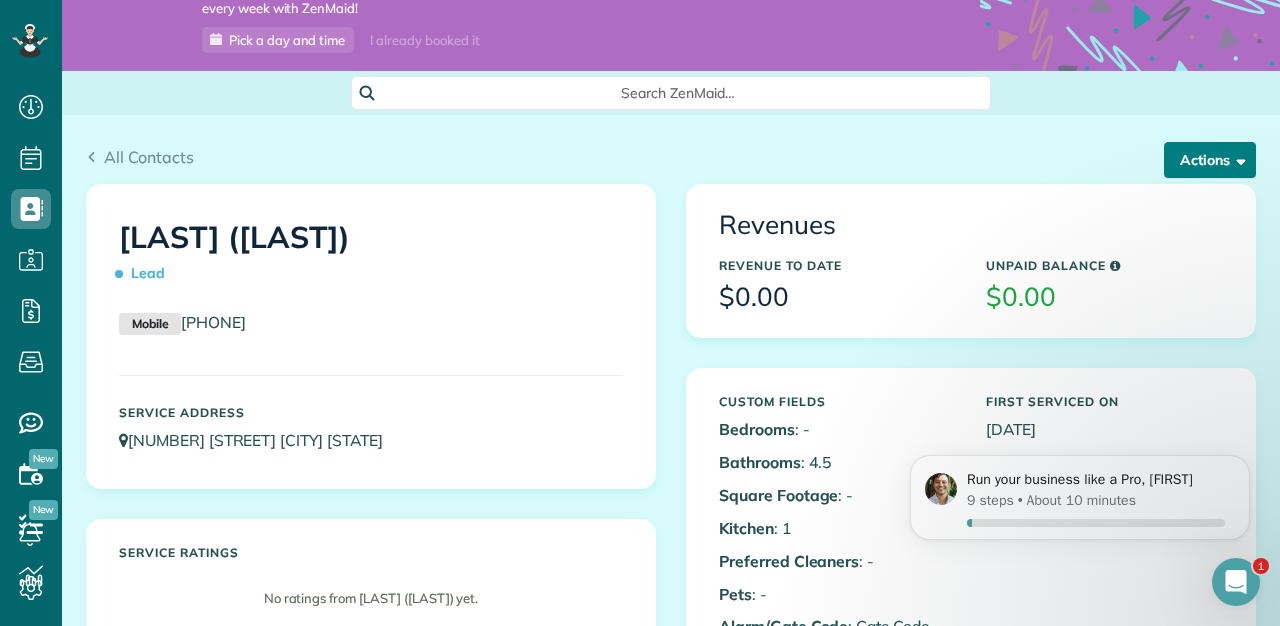 click on "Actions" at bounding box center [1210, 160] 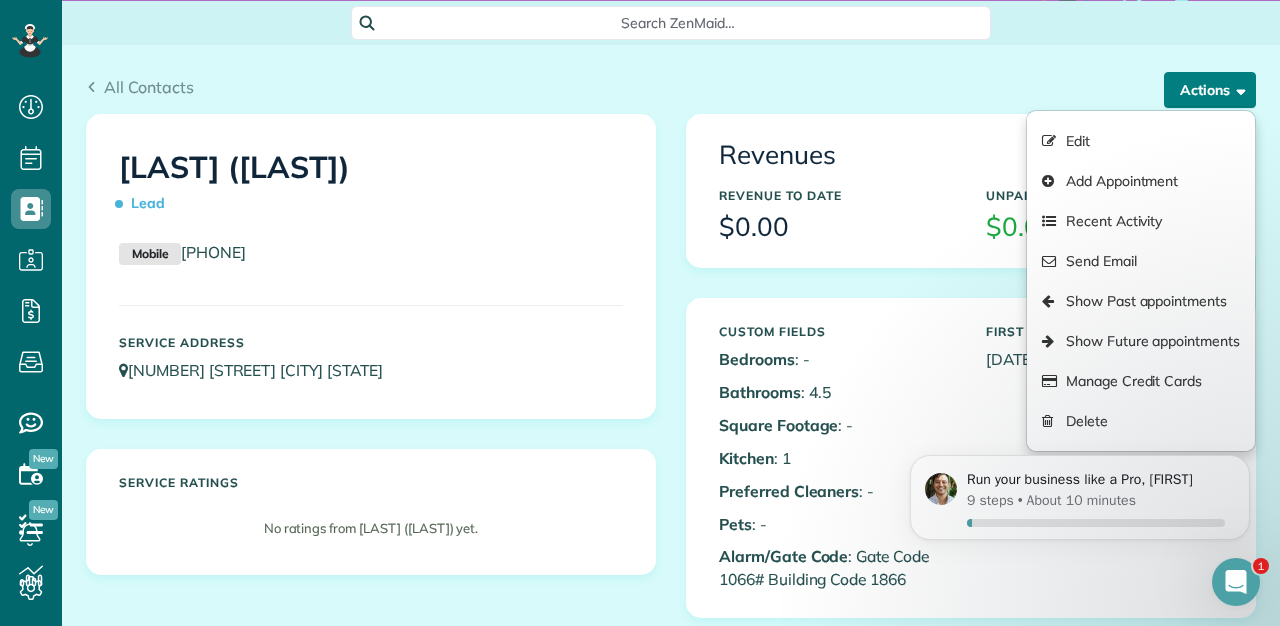 scroll, scrollTop: 140, scrollLeft: 0, axis: vertical 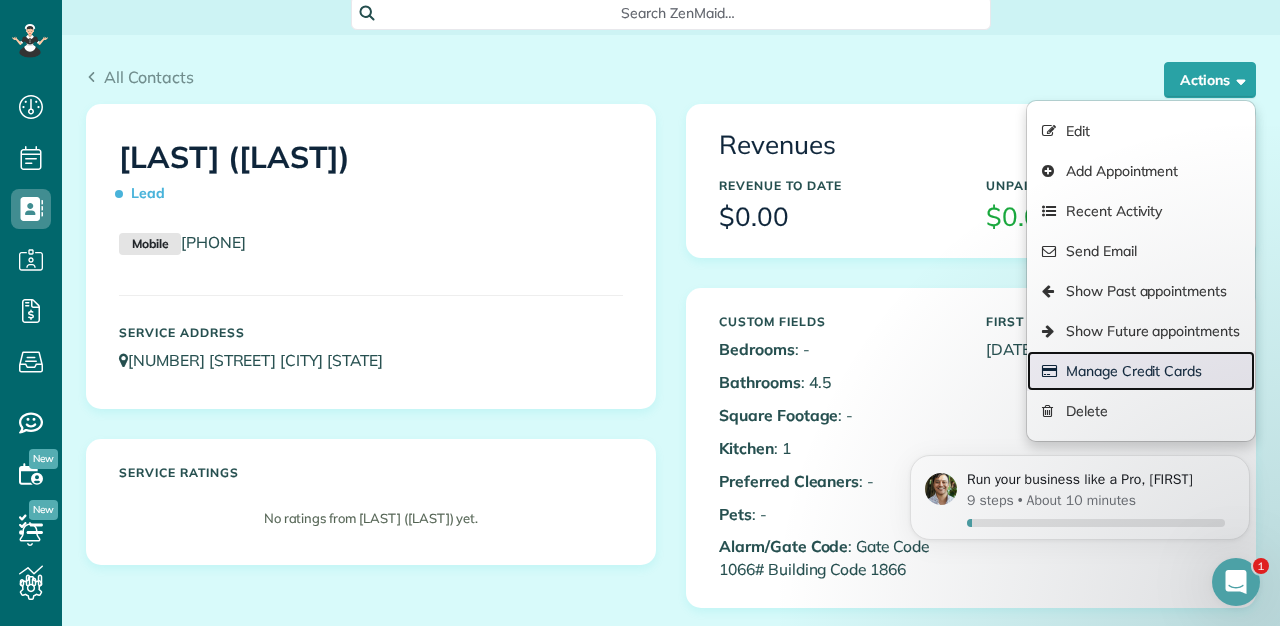 click on "Manage Credit Cards" at bounding box center (1141, 371) 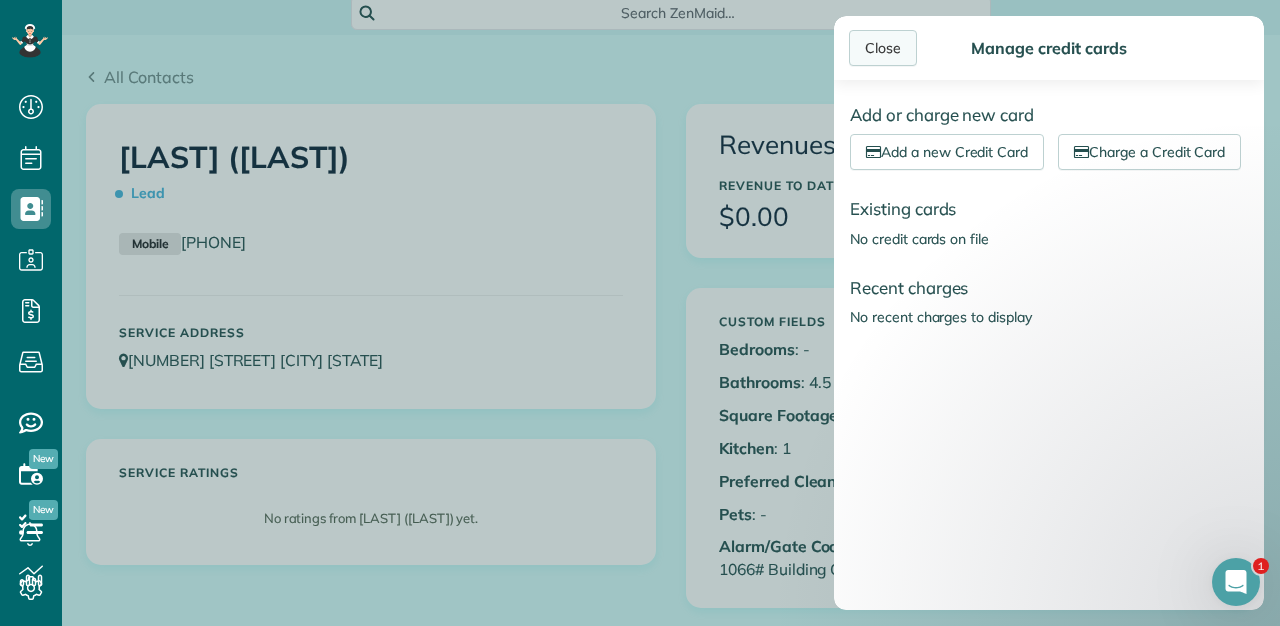 click on "Close" at bounding box center (883, 48) 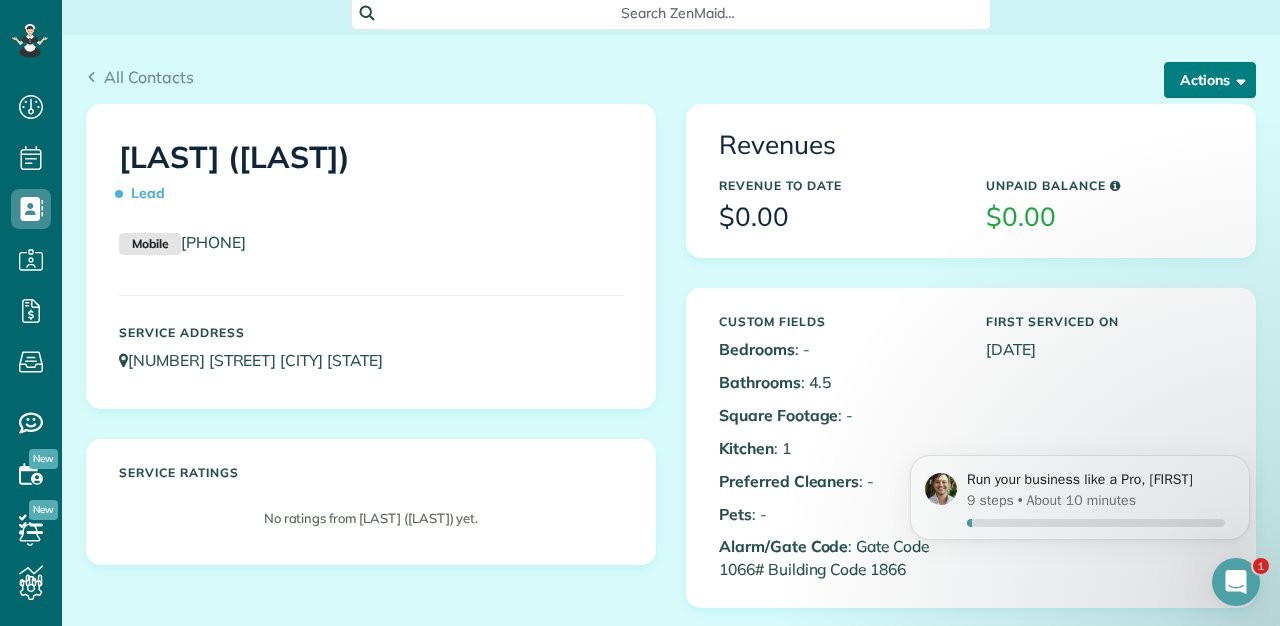 click on "Actions" at bounding box center [1210, 80] 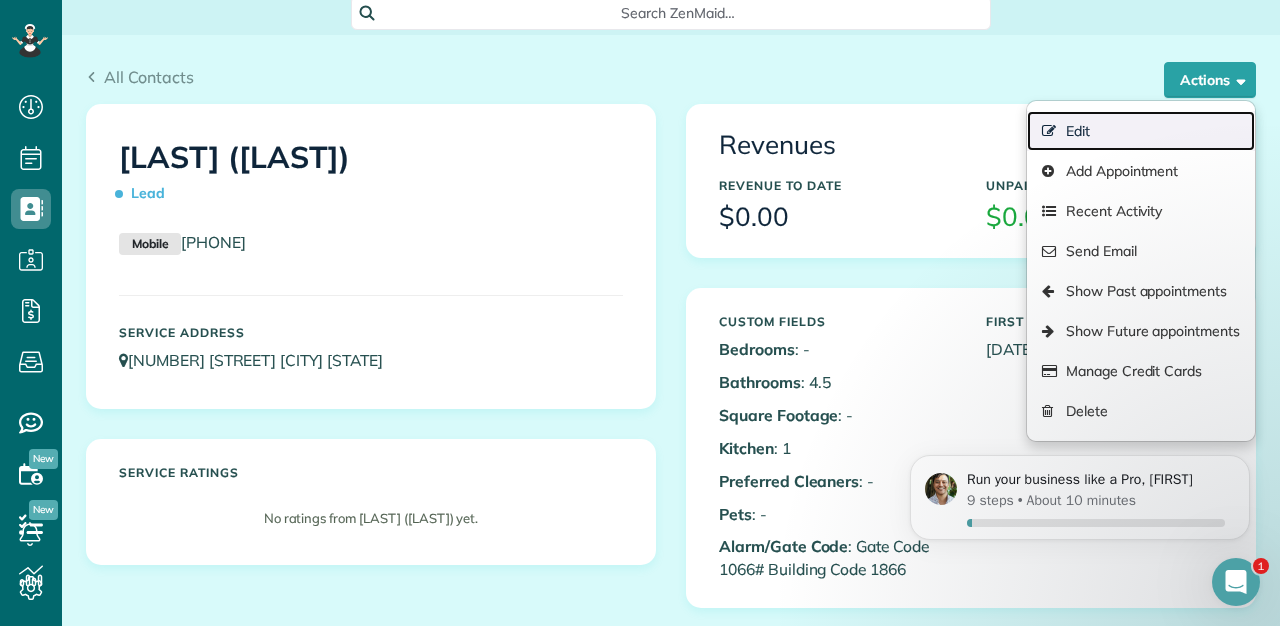 click on "Edit" at bounding box center [1141, 131] 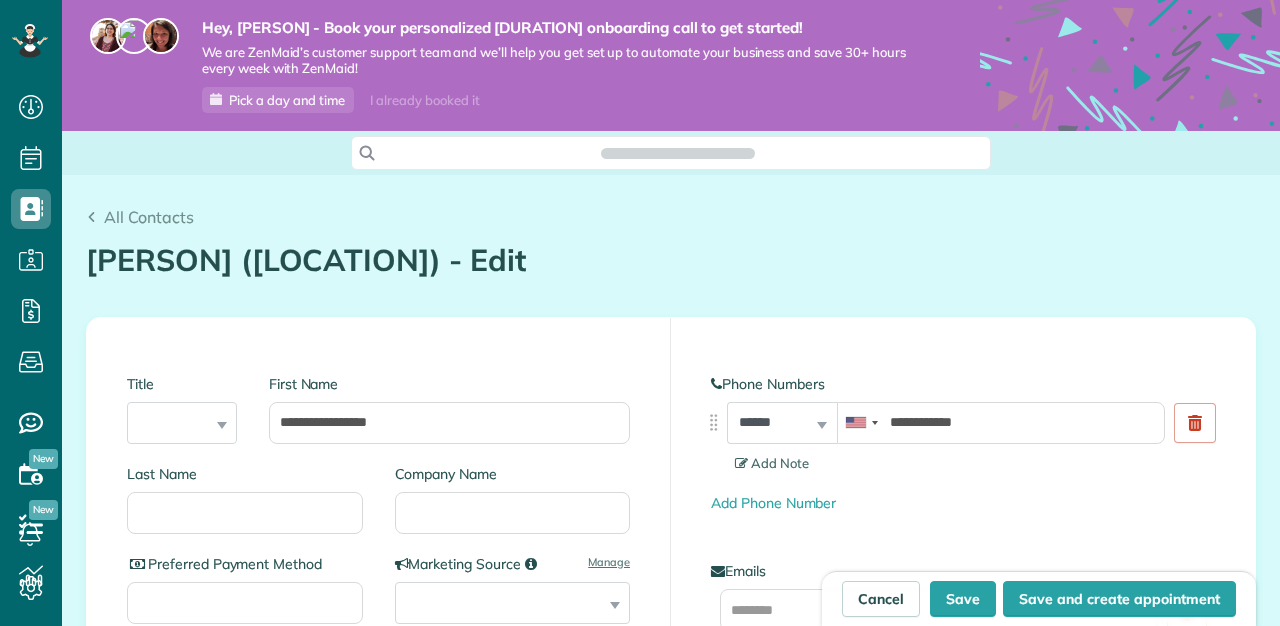 scroll, scrollTop: 0, scrollLeft: 0, axis: both 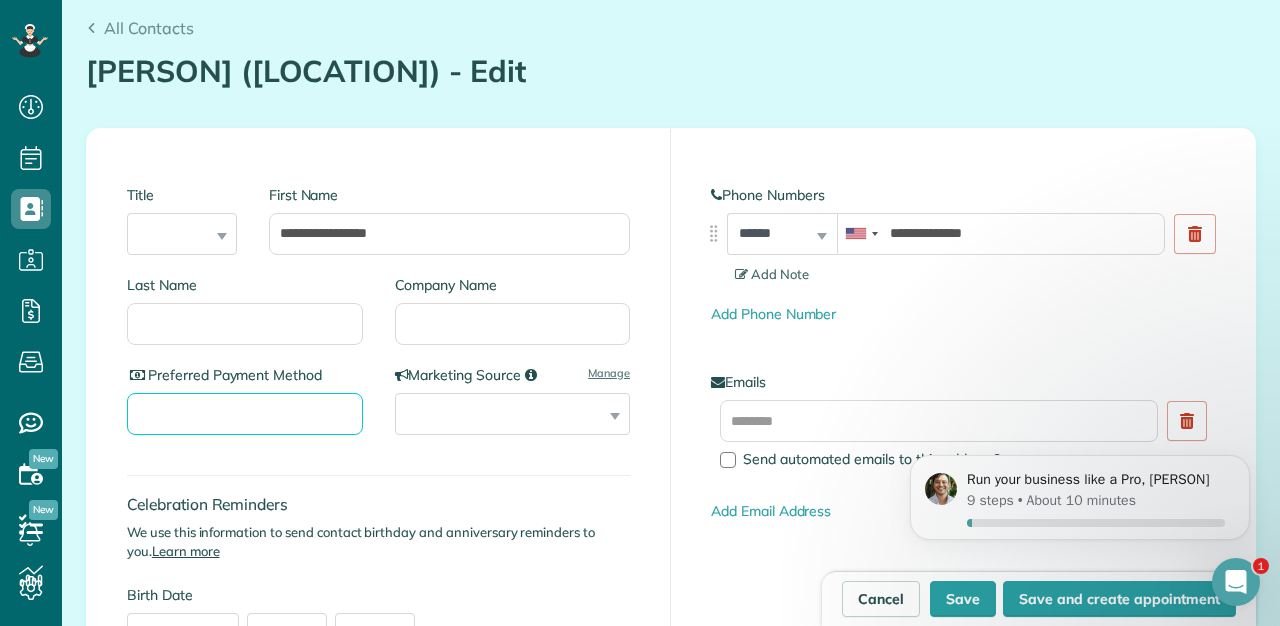 click on "Preferred Payment Method" at bounding box center (245, 414) 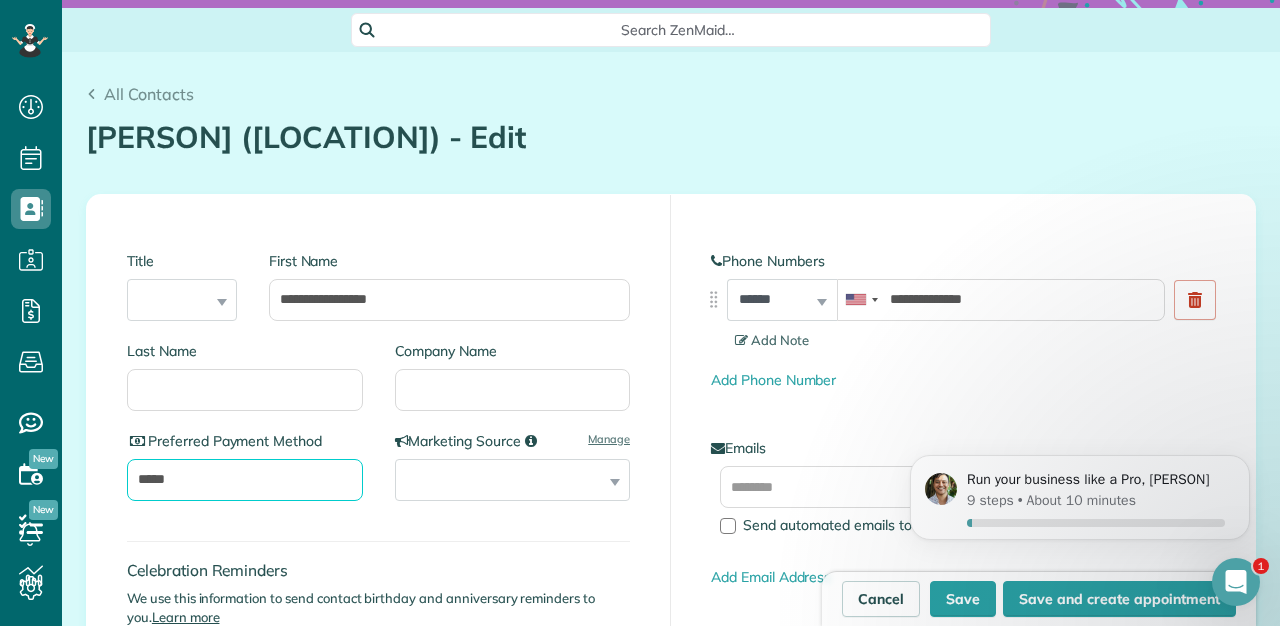 scroll, scrollTop: 0, scrollLeft: 0, axis: both 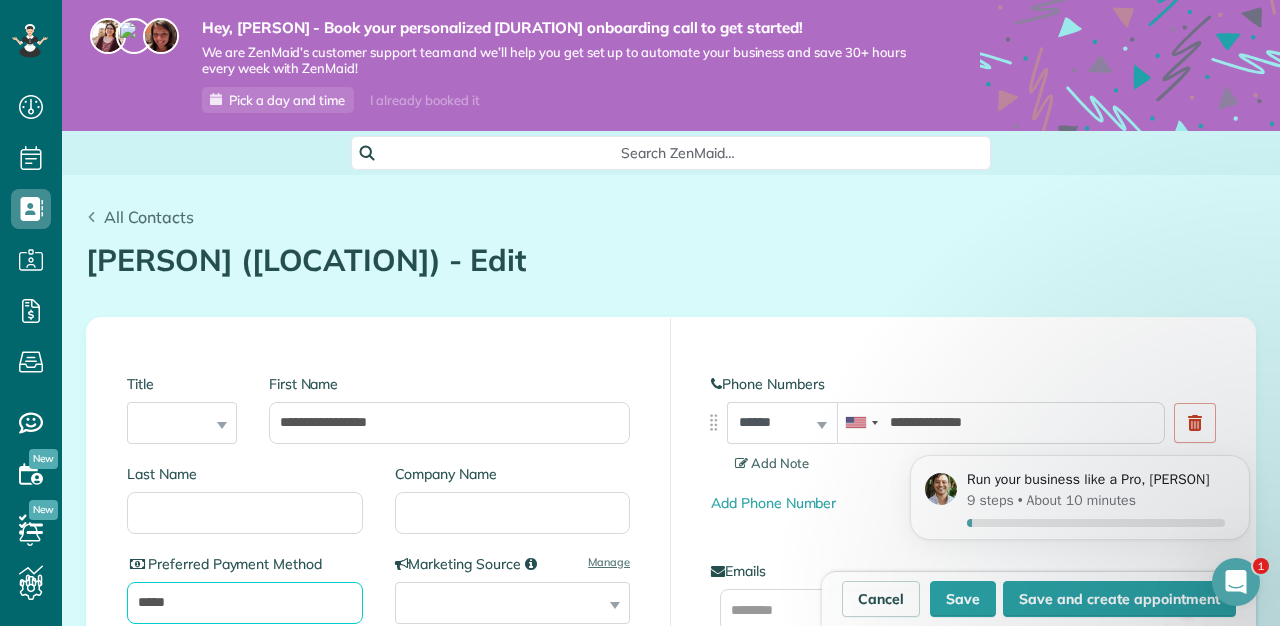 type on "*****" 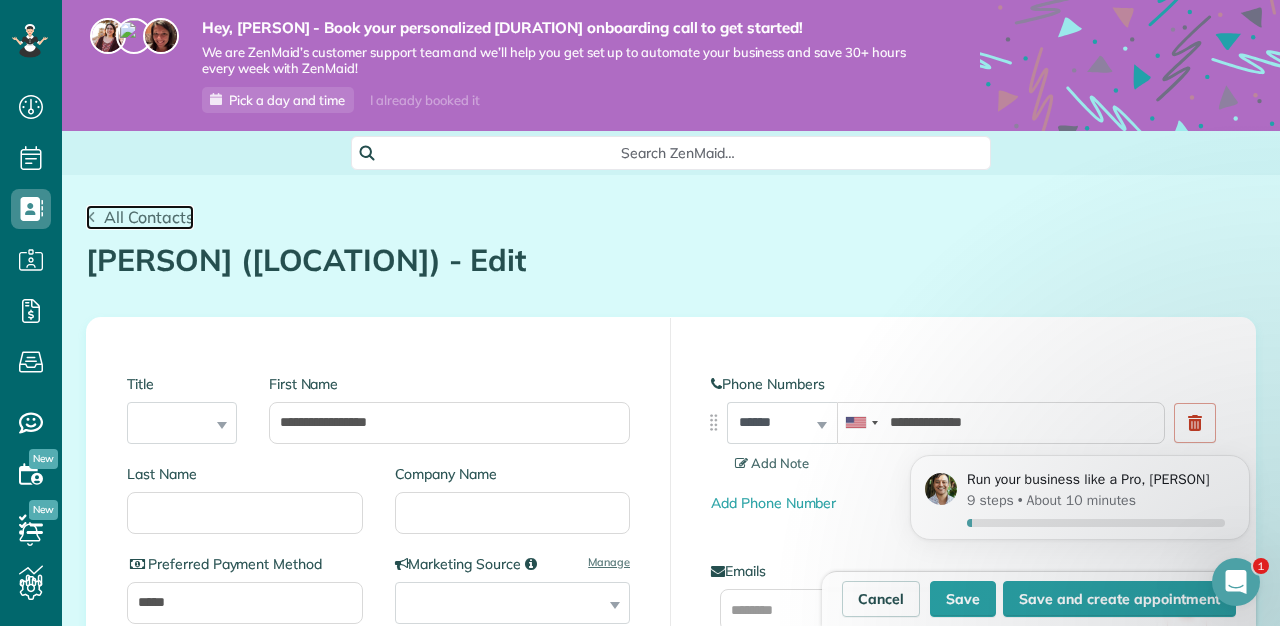 click on "All Contacts" at bounding box center (140, 217) 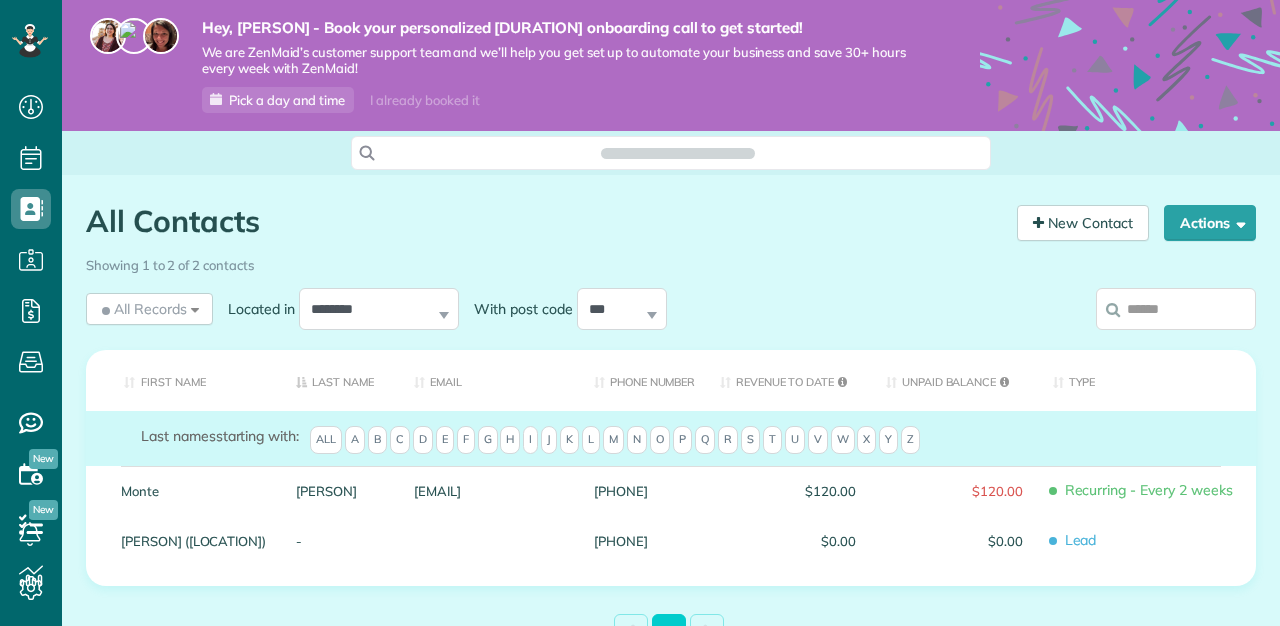 scroll, scrollTop: 0, scrollLeft: 0, axis: both 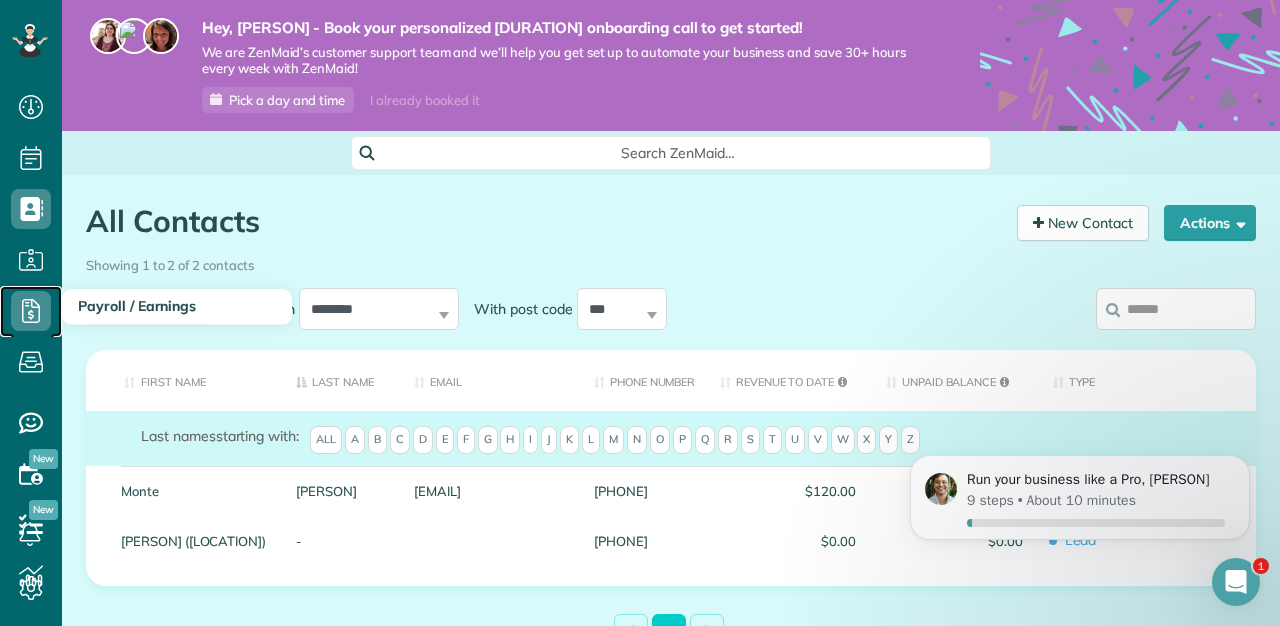 click 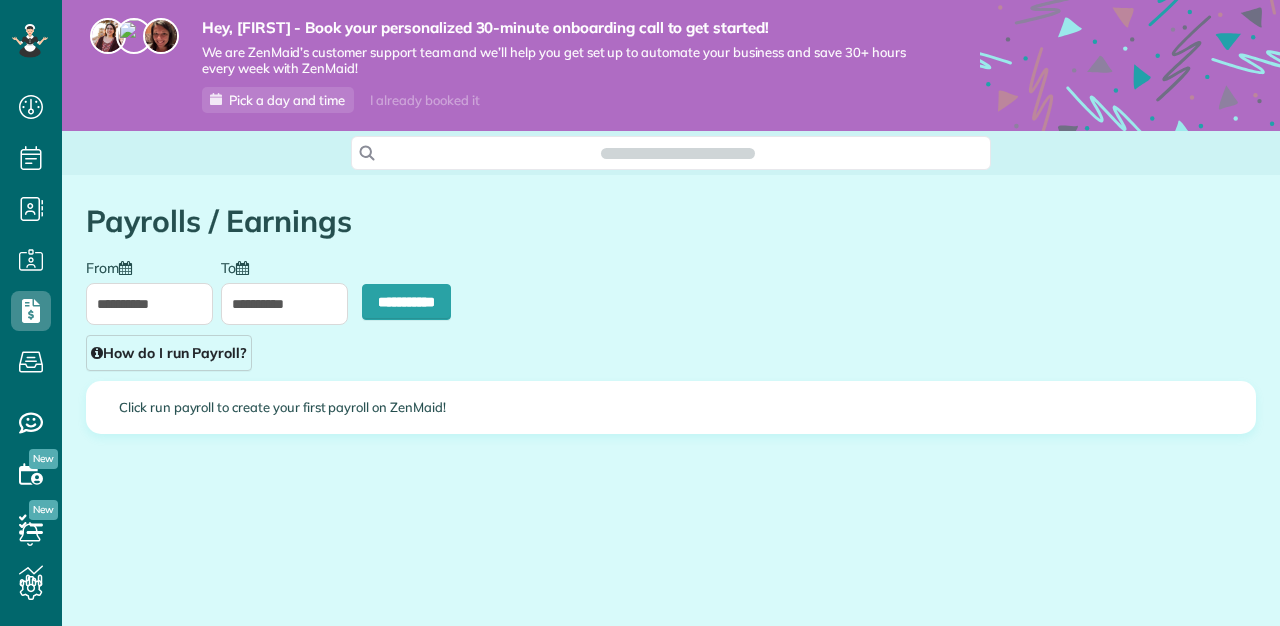 scroll, scrollTop: 0, scrollLeft: 0, axis: both 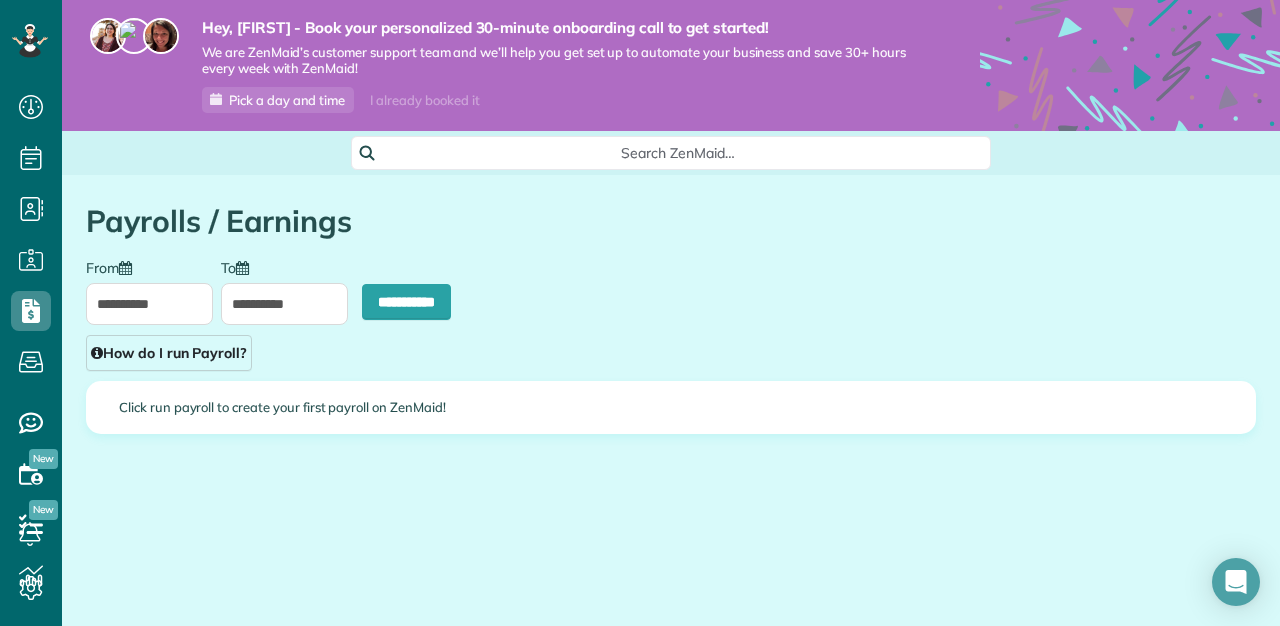 type on "**********" 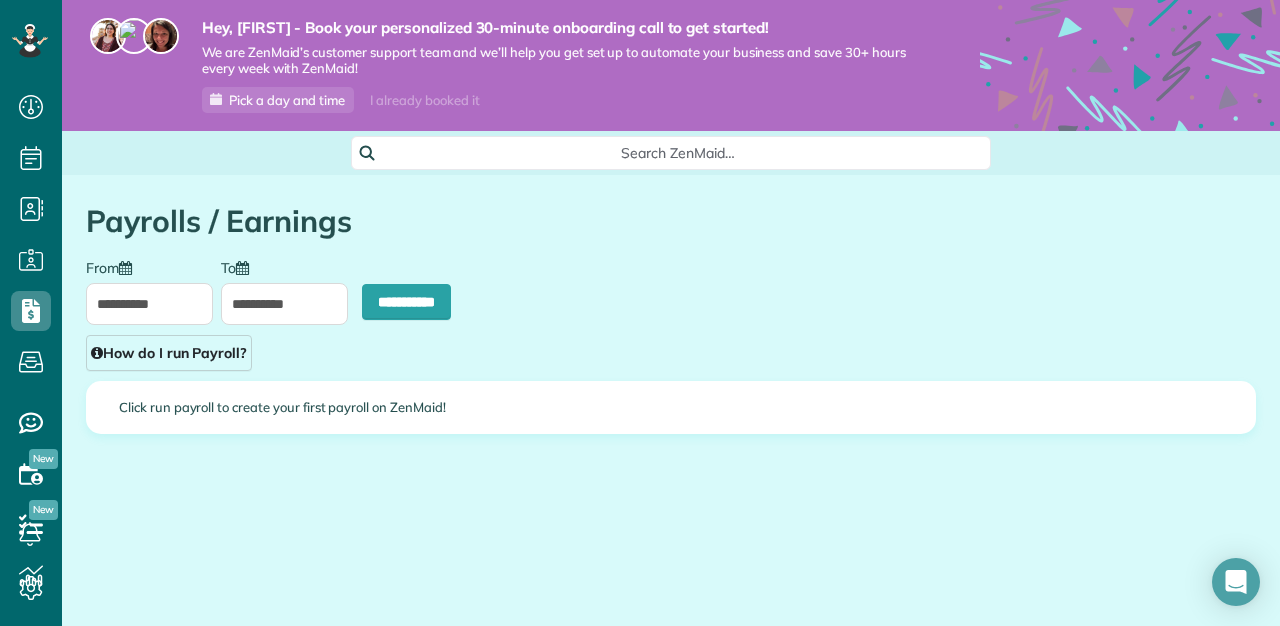type on "**********" 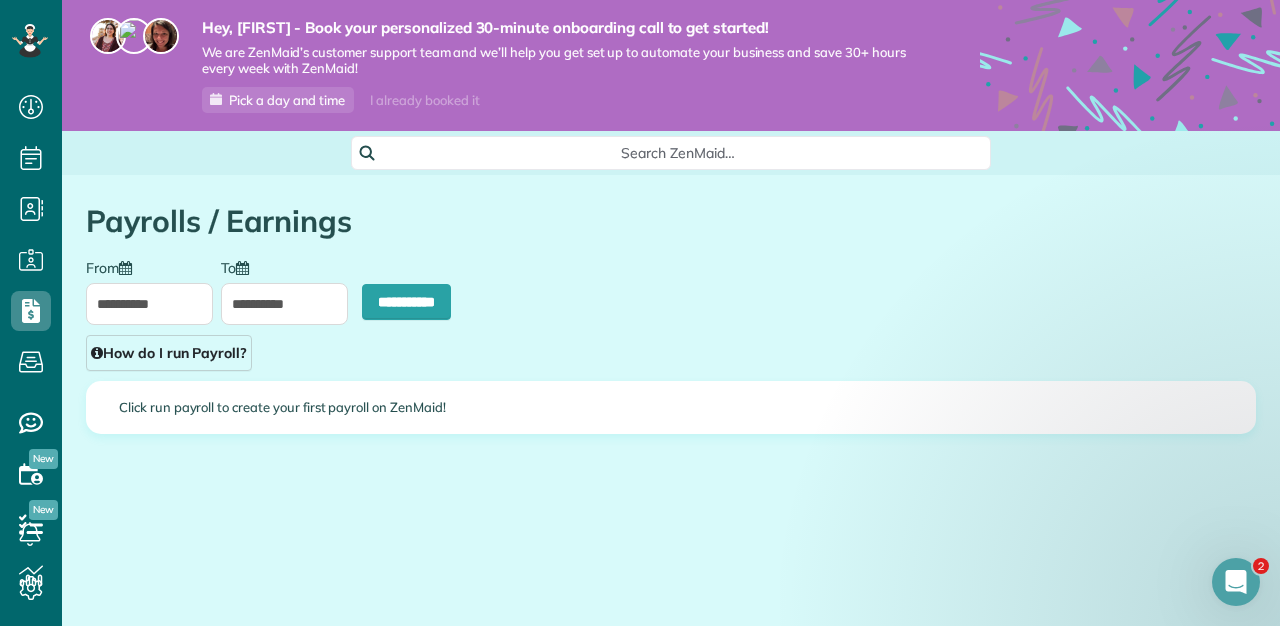 scroll, scrollTop: 0, scrollLeft: 0, axis: both 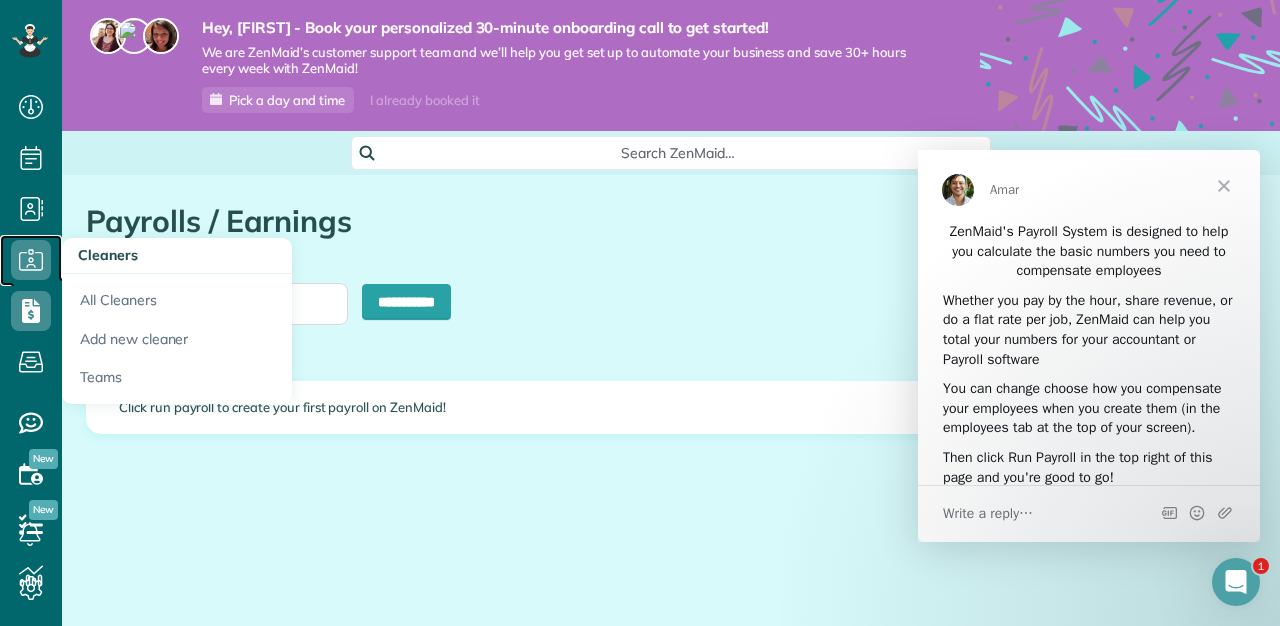 click 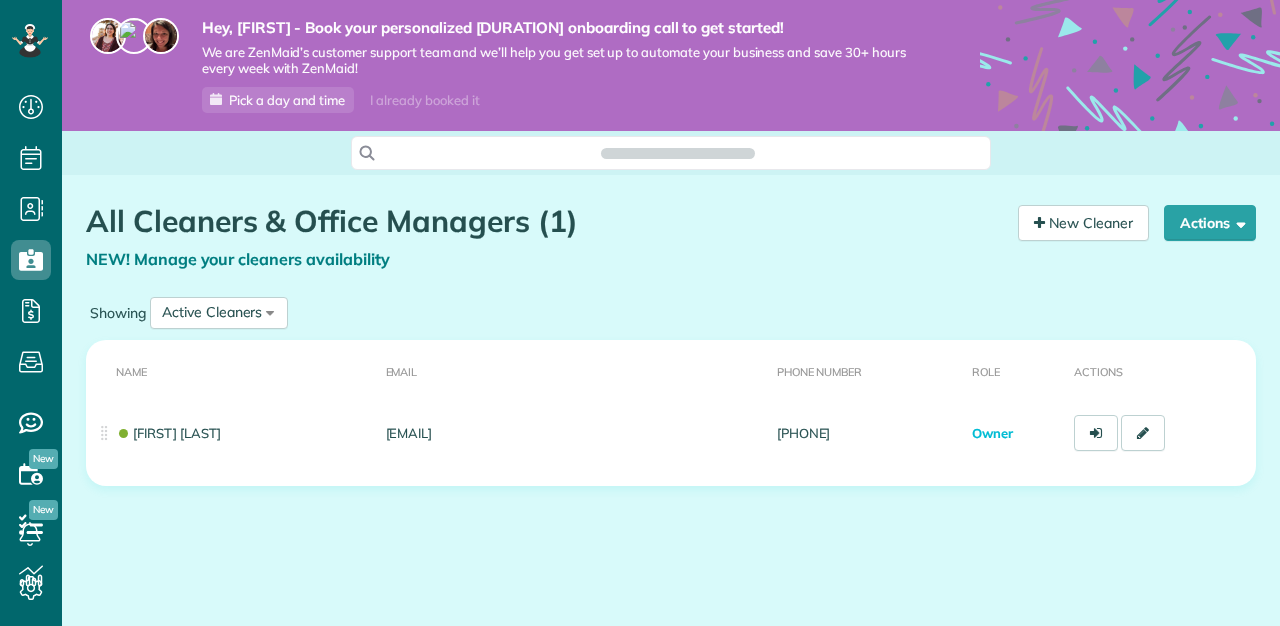 scroll, scrollTop: 0, scrollLeft: 0, axis: both 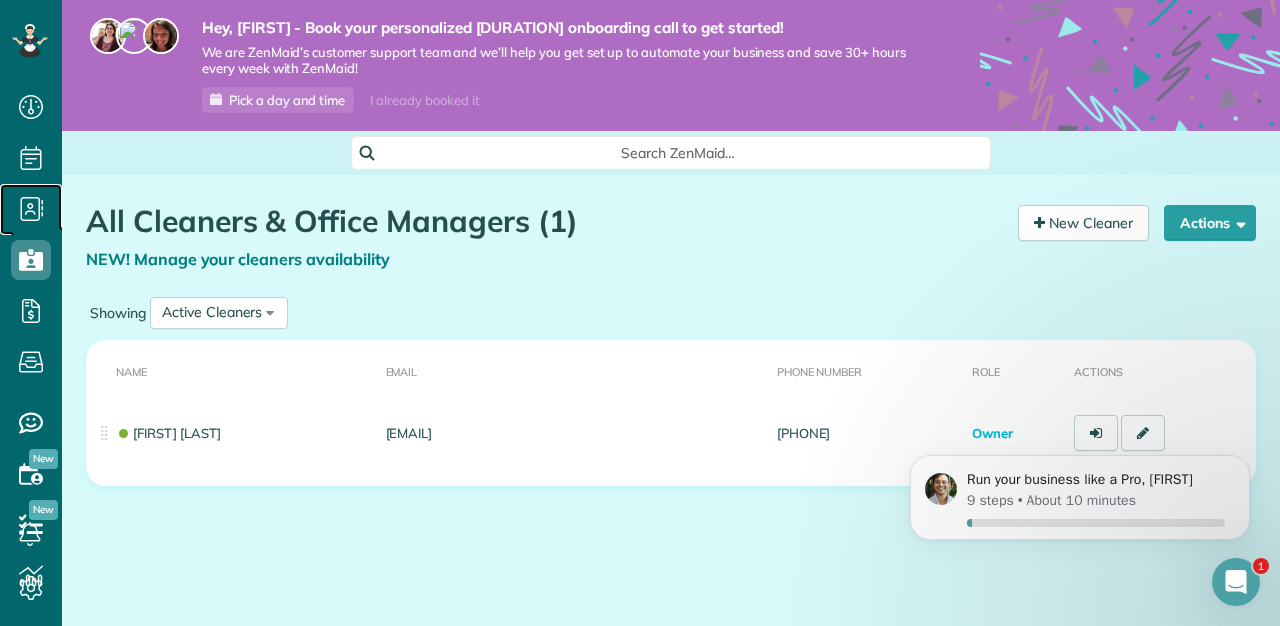 click 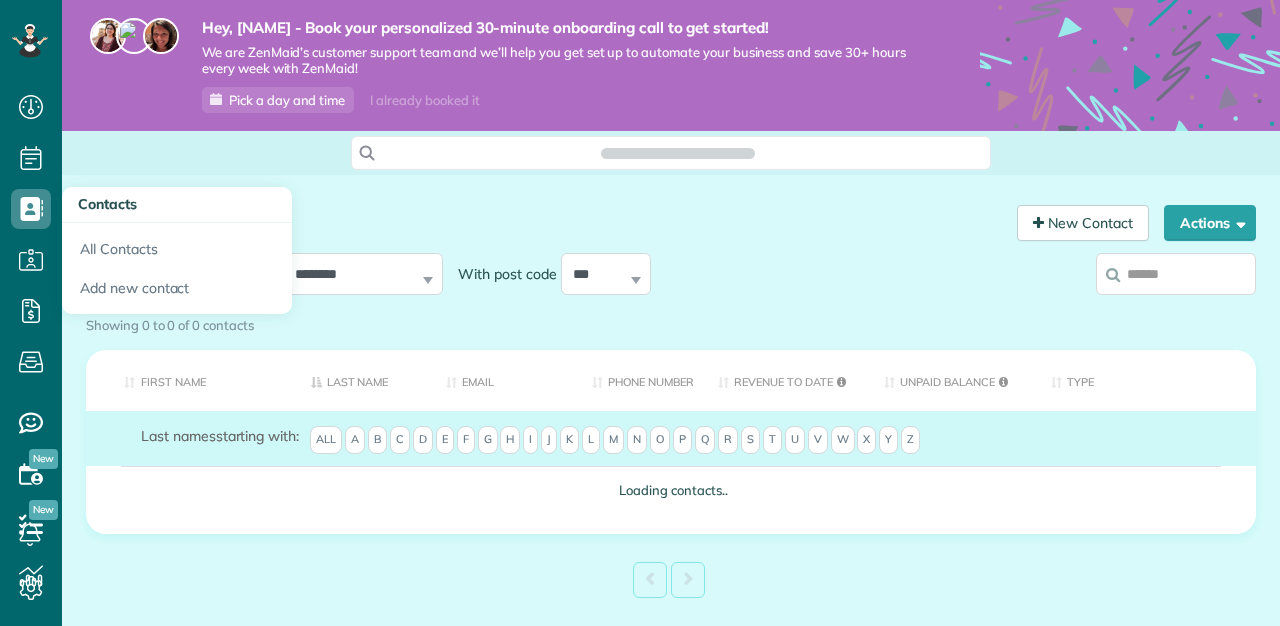 scroll, scrollTop: 0, scrollLeft: 0, axis: both 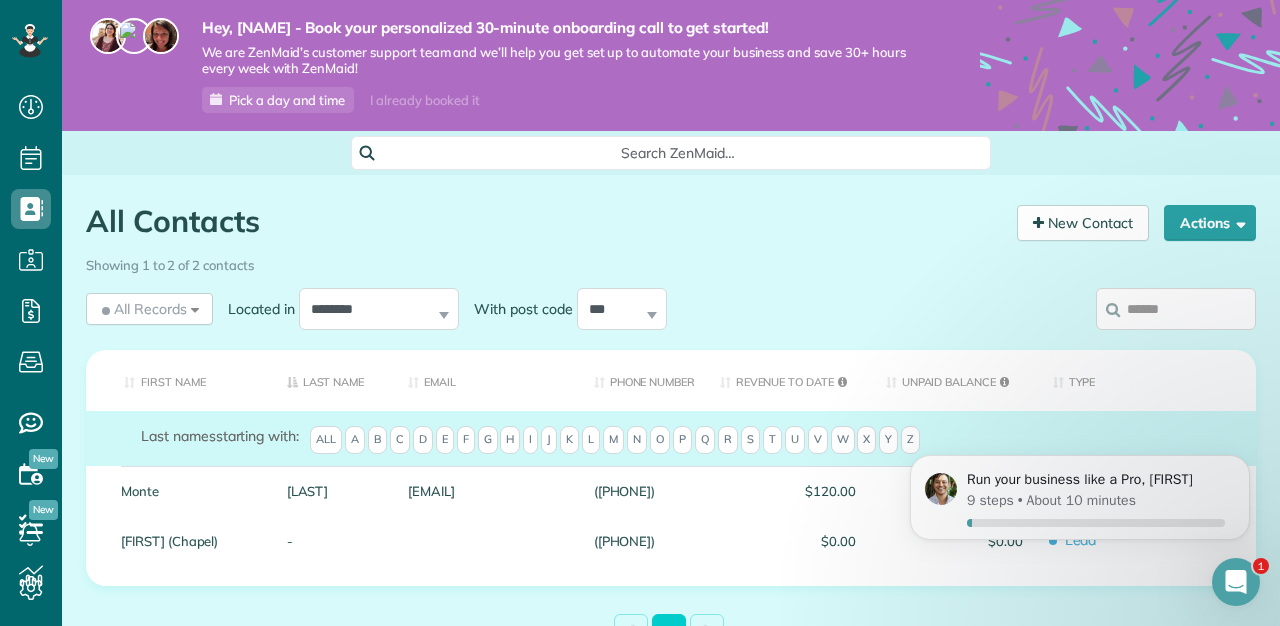 click on "All Contacts" at bounding box center (544, 221) 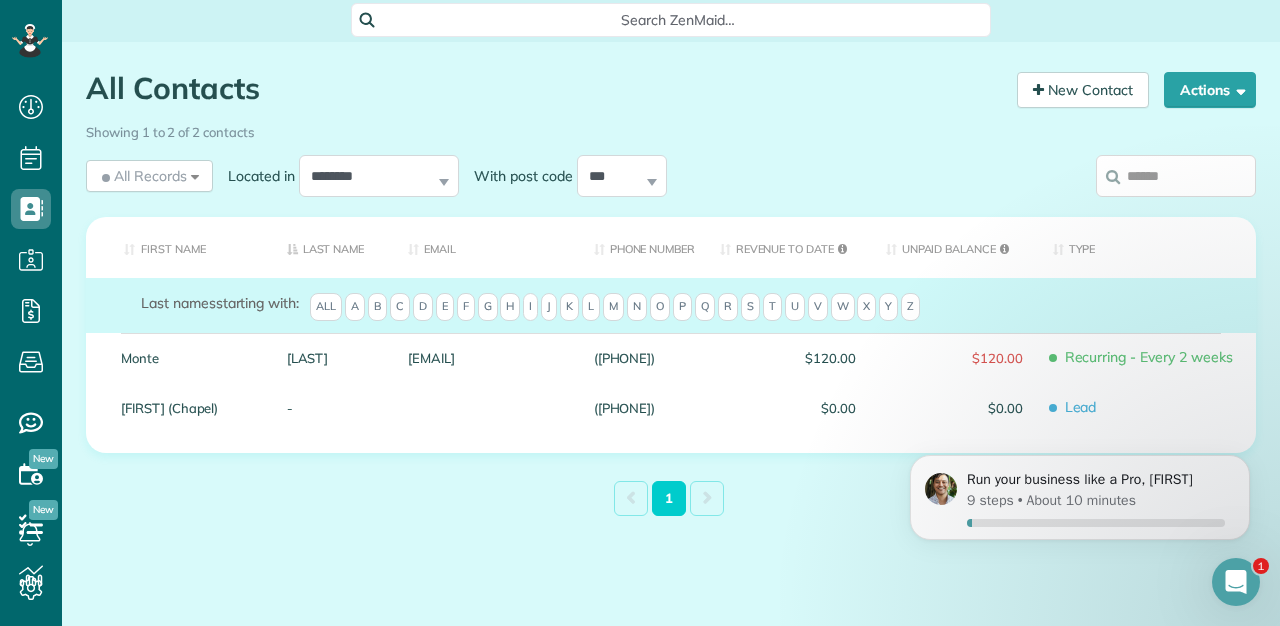 scroll, scrollTop: 150, scrollLeft: 0, axis: vertical 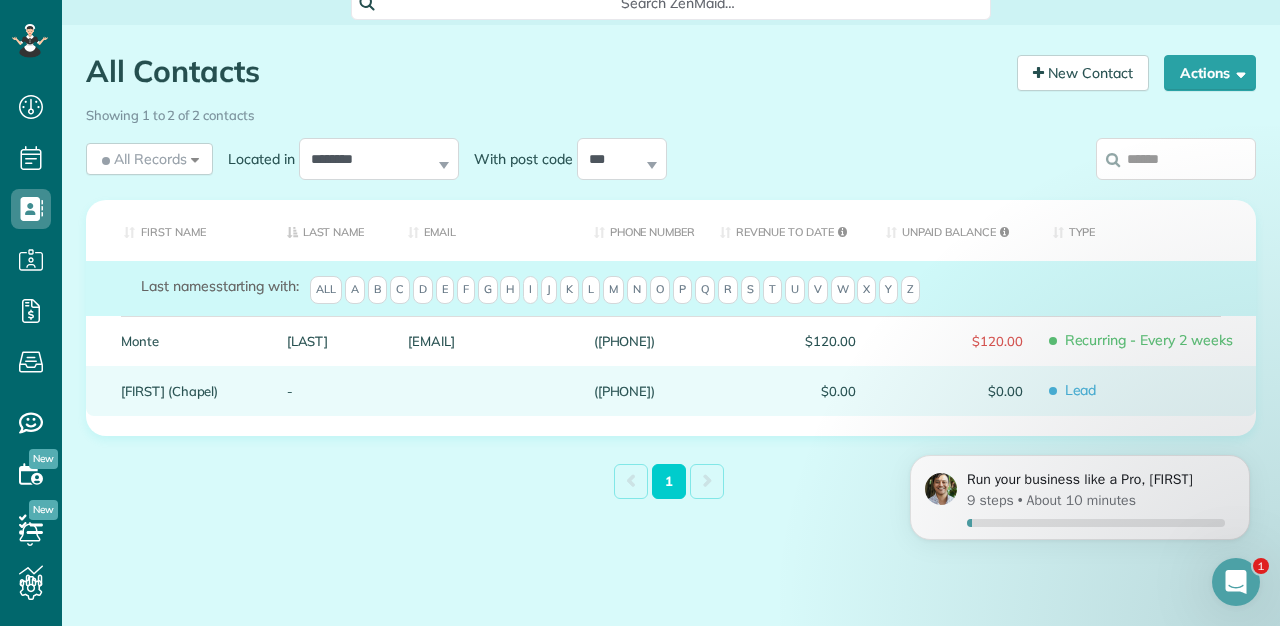 click on "$0.00" at bounding box center (954, 391) 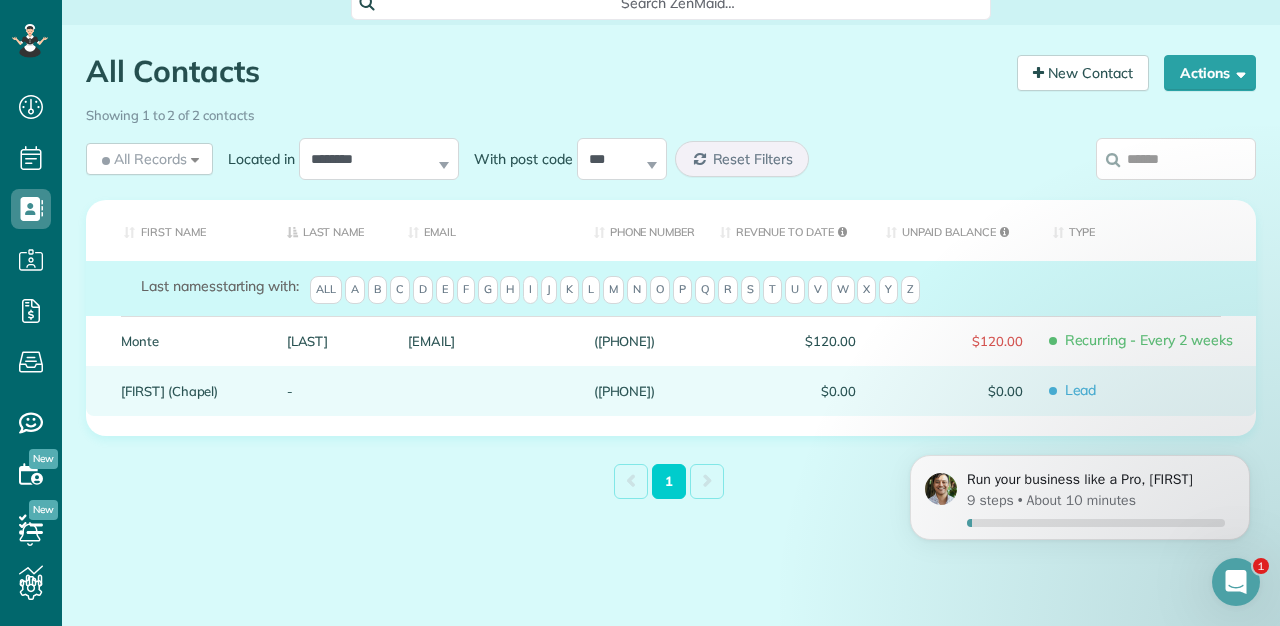 click on "Lead" at bounding box center [1147, 390] 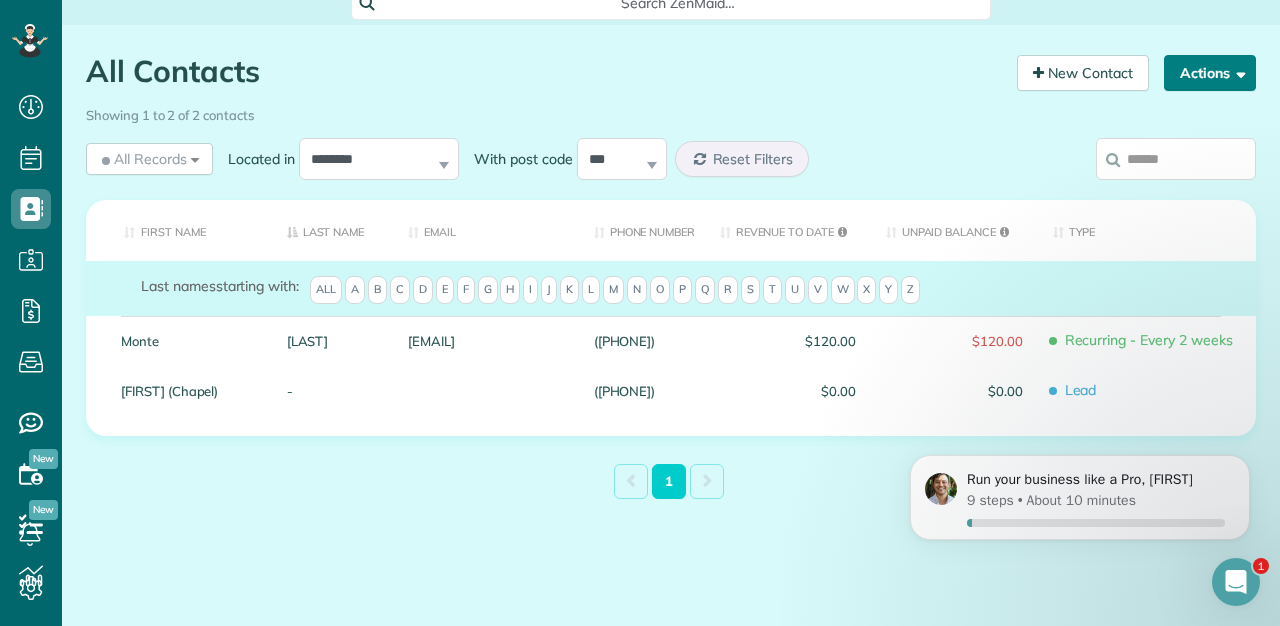 click at bounding box center [1237, 72] 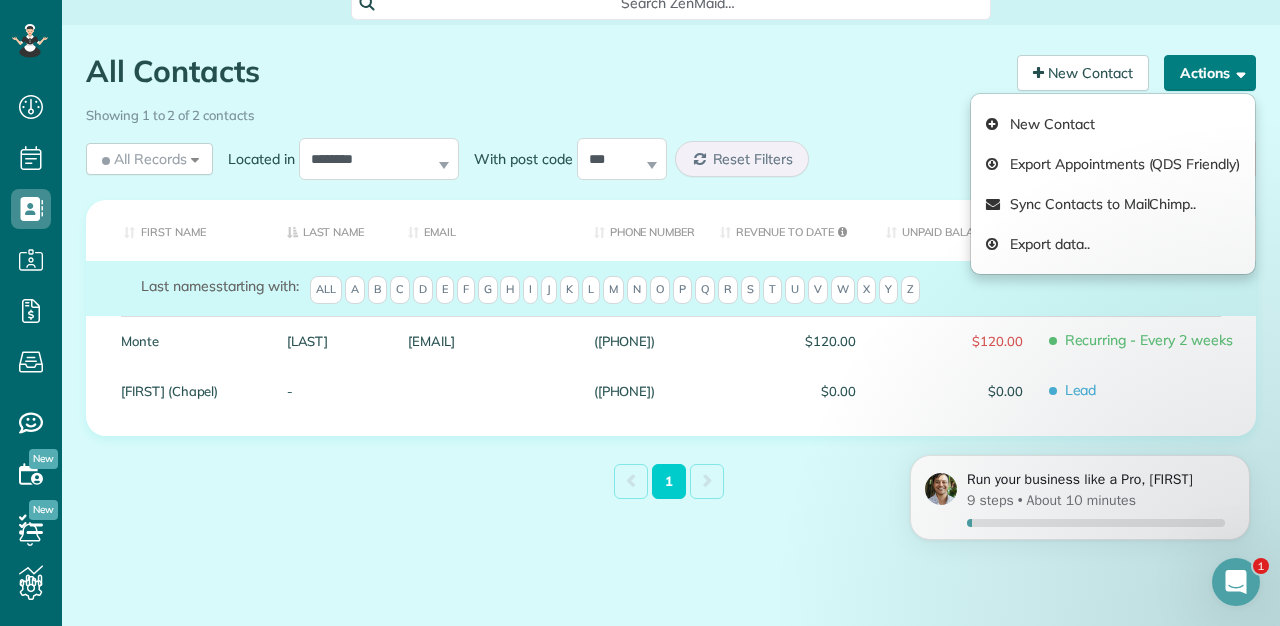 click at bounding box center (1237, 72) 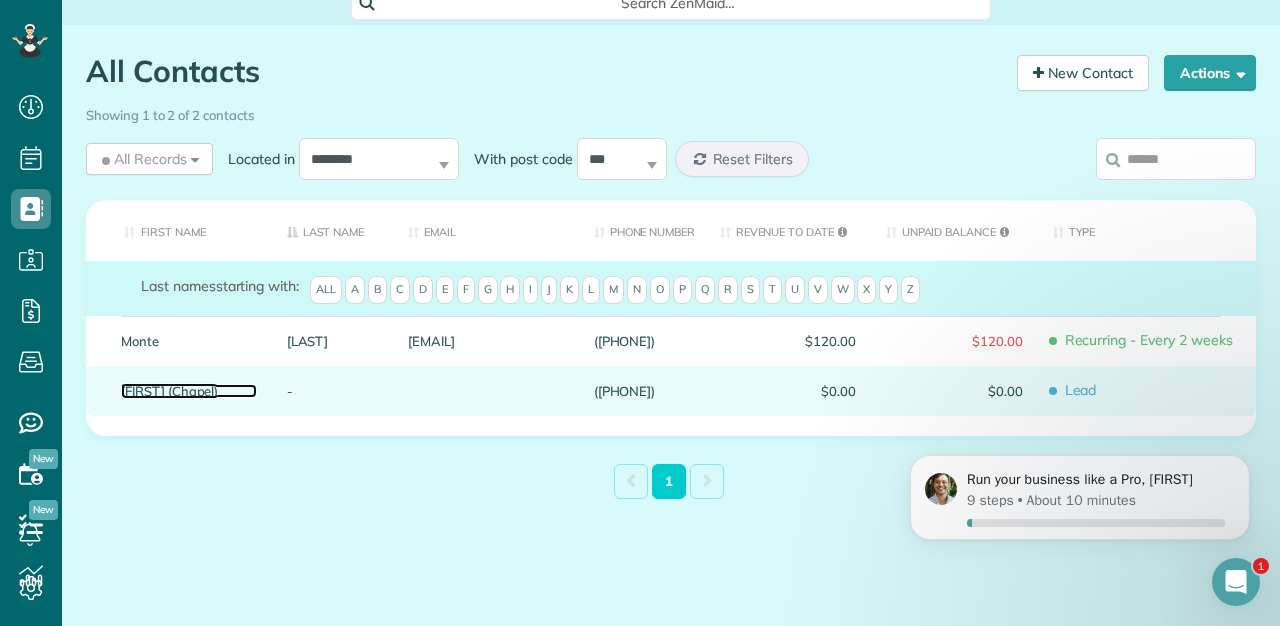 click on "[FIRST] ([LAST])" at bounding box center (189, 391) 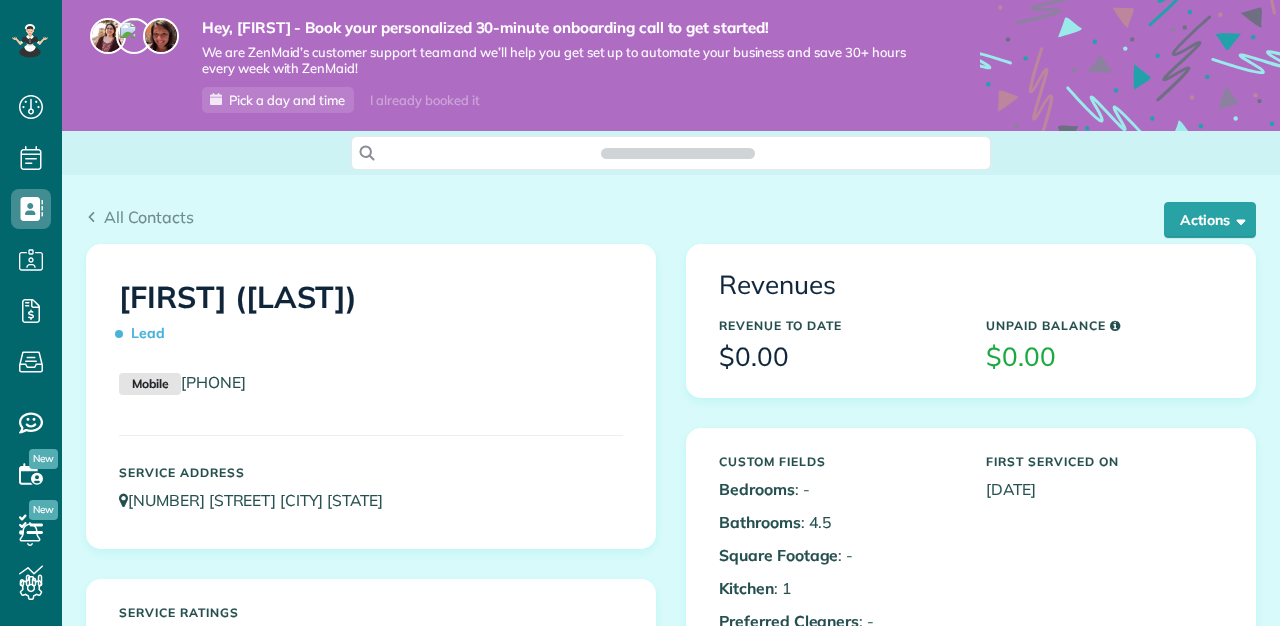 scroll, scrollTop: 0, scrollLeft: 0, axis: both 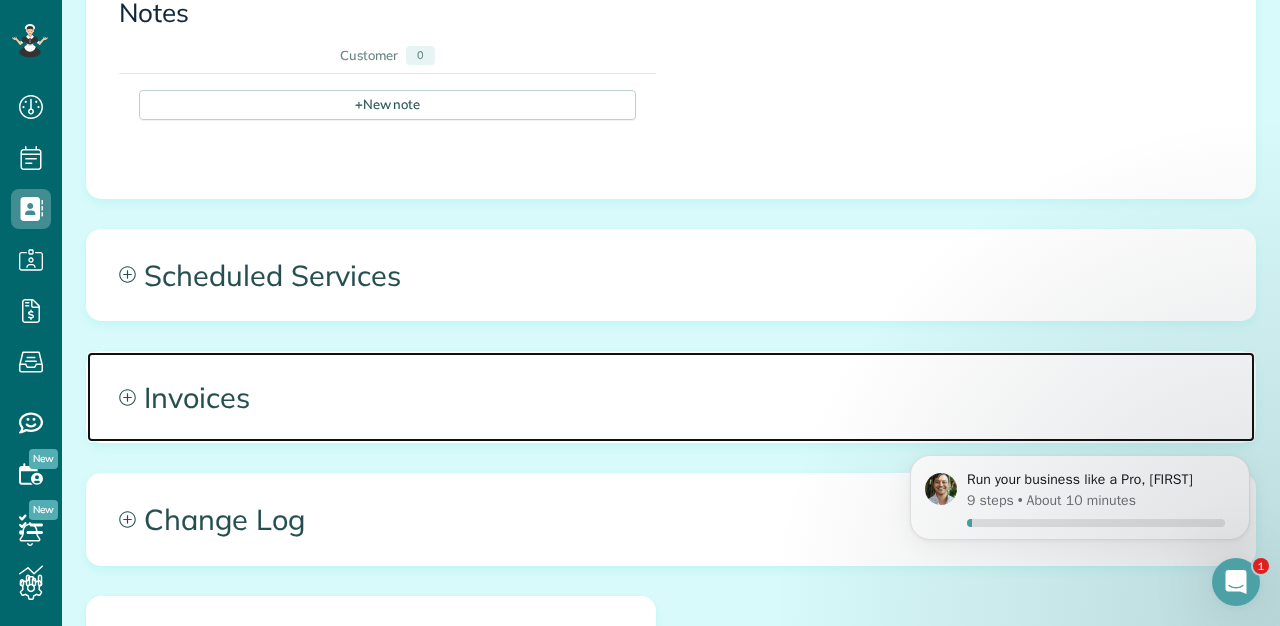click on "Invoices" at bounding box center (671, 397) 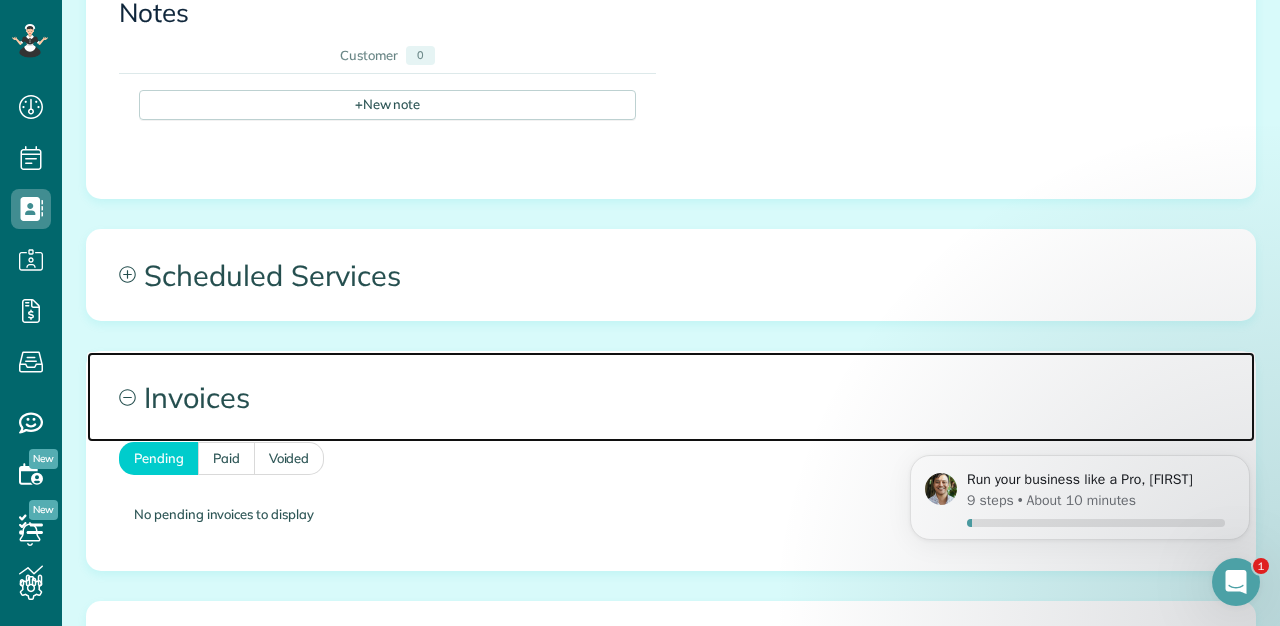 click on "Invoices" at bounding box center [671, 397] 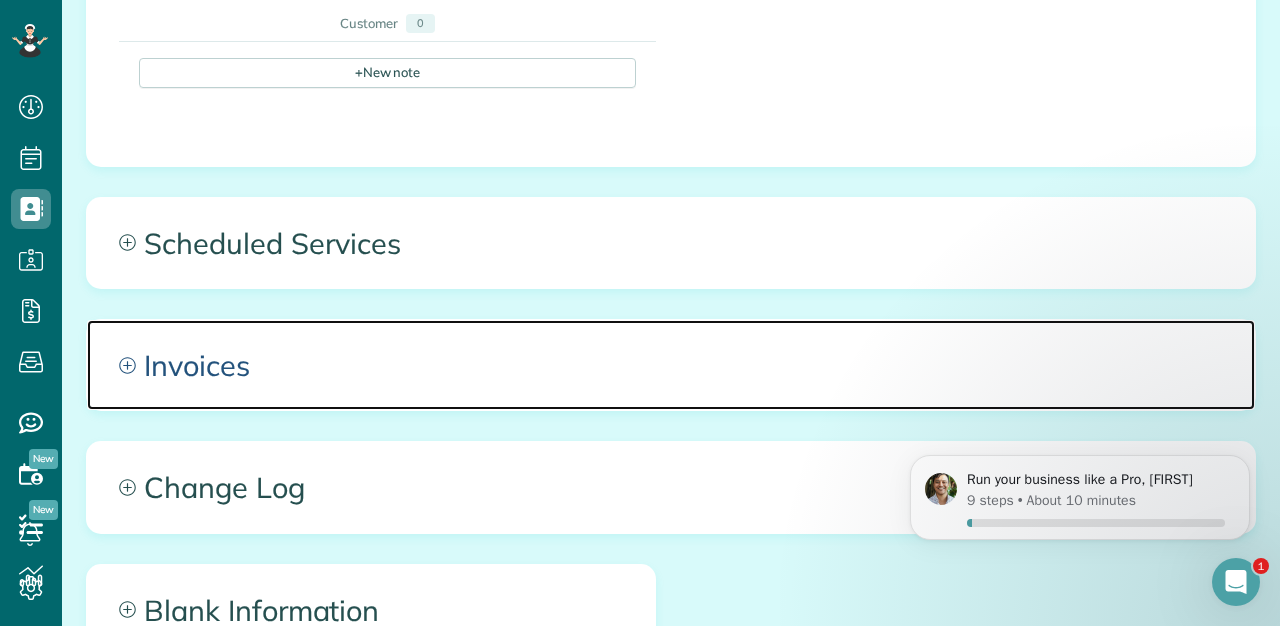 scroll, scrollTop: 874, scrollLeft: 0, axis: vertical 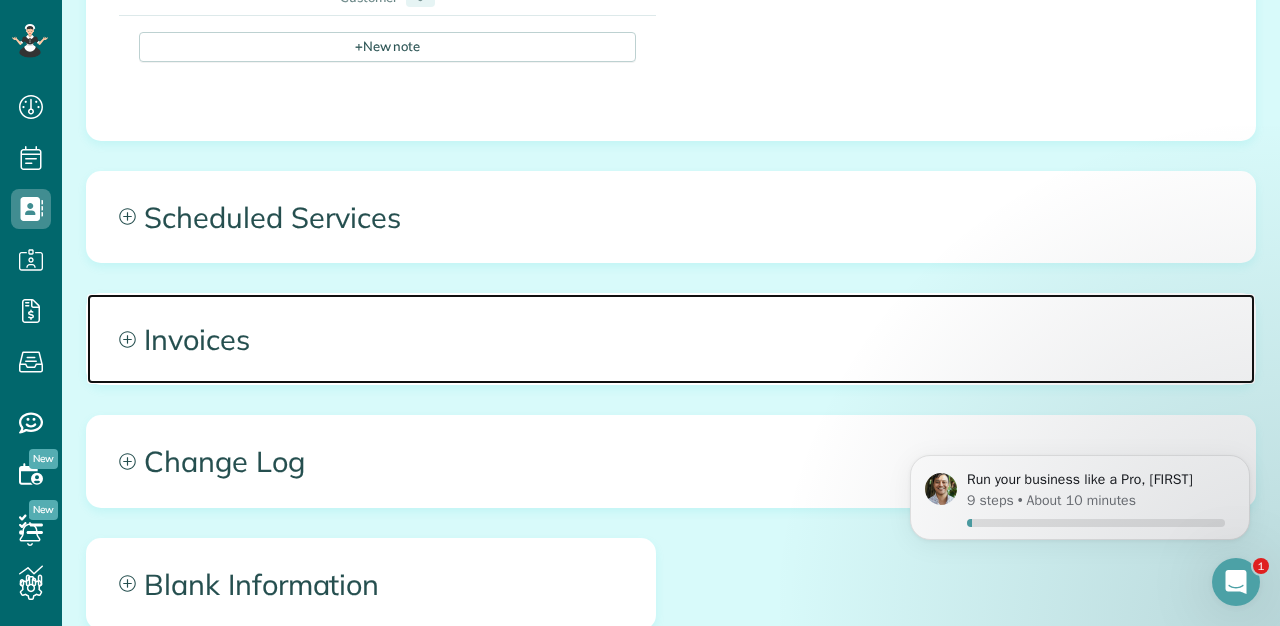 click on "Invoices" at bounding box center (671, 339) 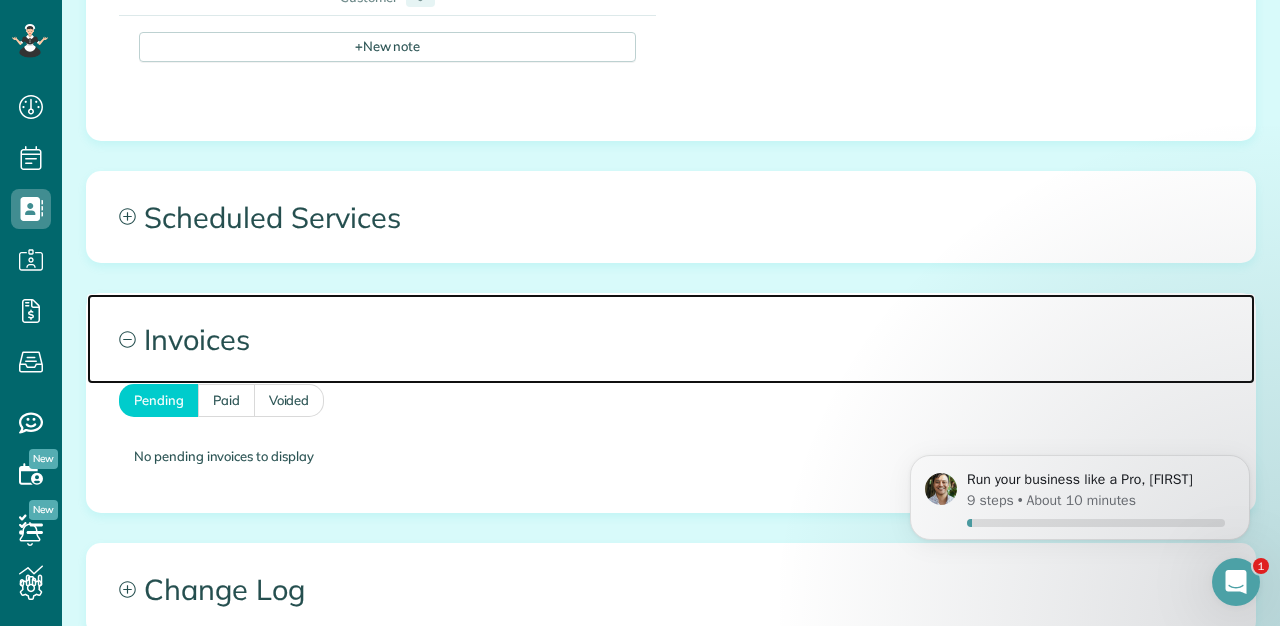 click on "Invoices" at bounding box center [671, 339] 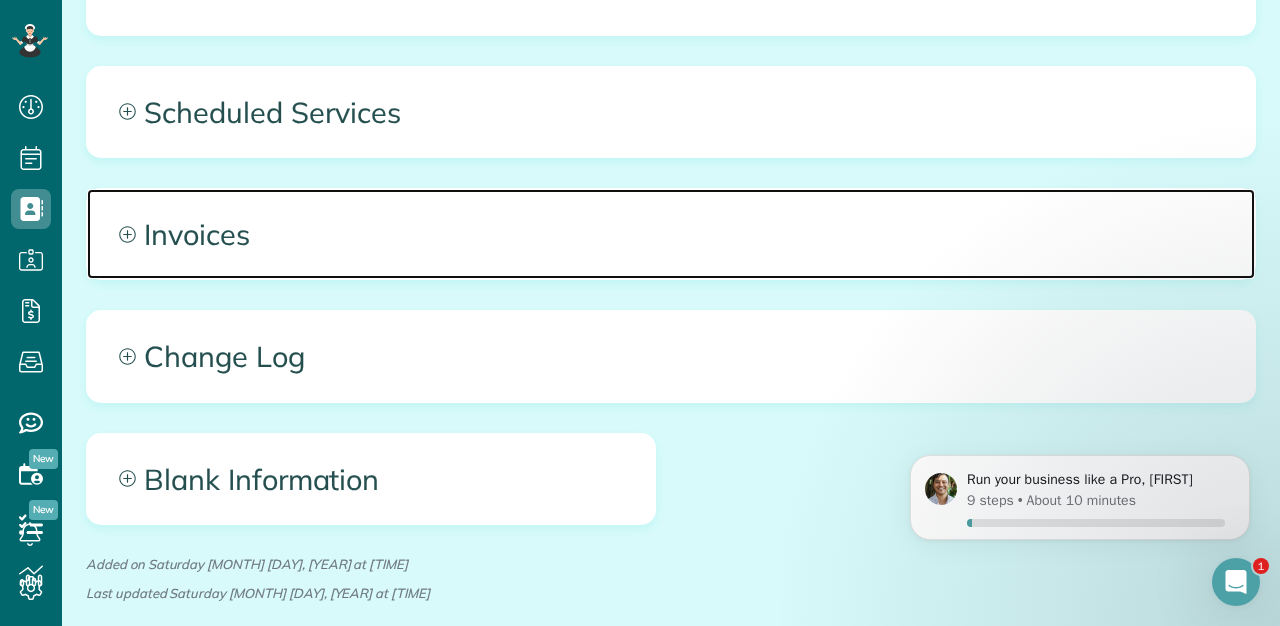 scroll, scrollTop: 996, scrollLeft: 0, axis: vertical 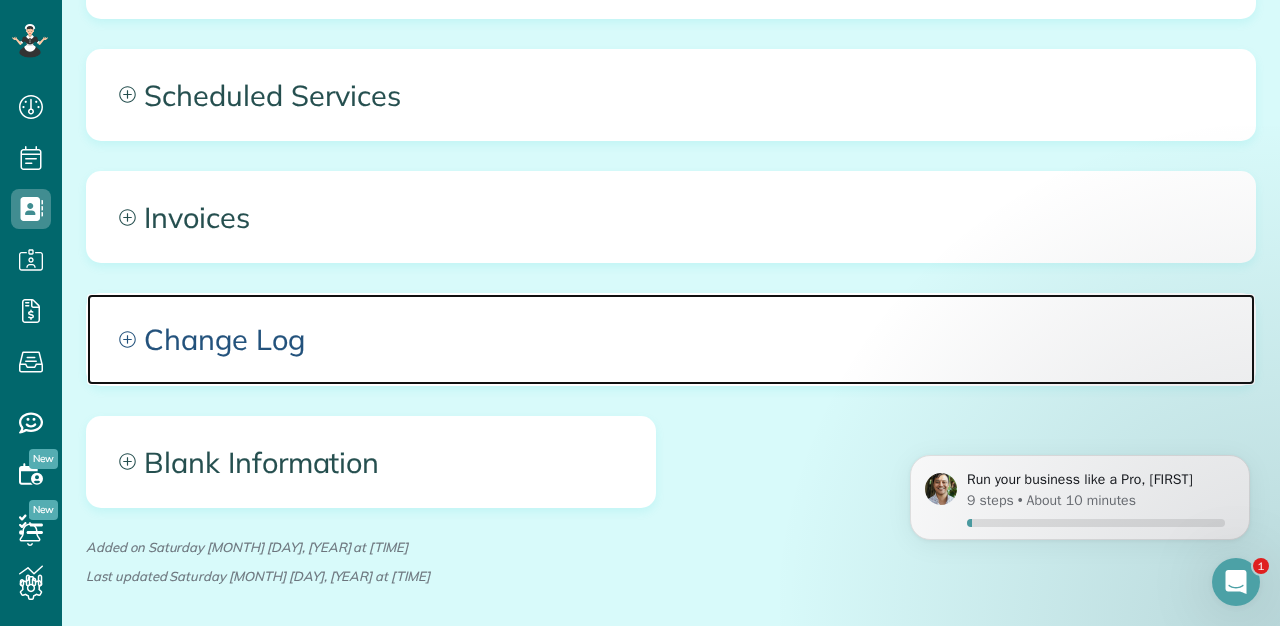 click on "Change Log" at bounding box center [671, 339] 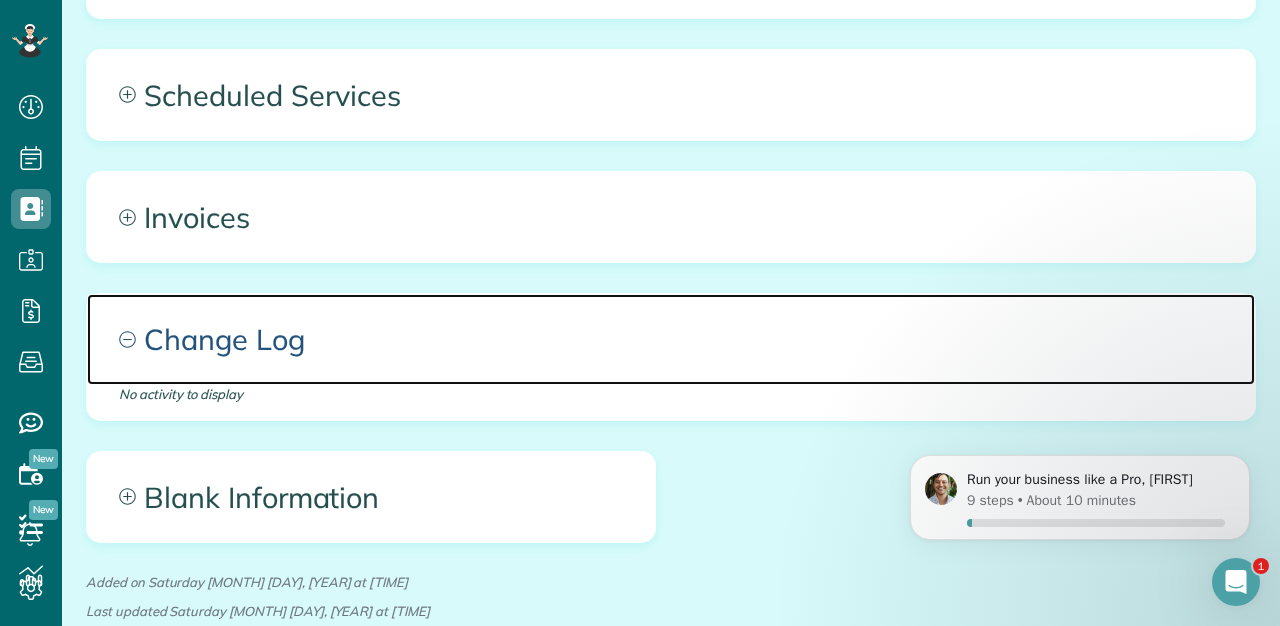 click on "Change Log" at bounding box center (671, 339) 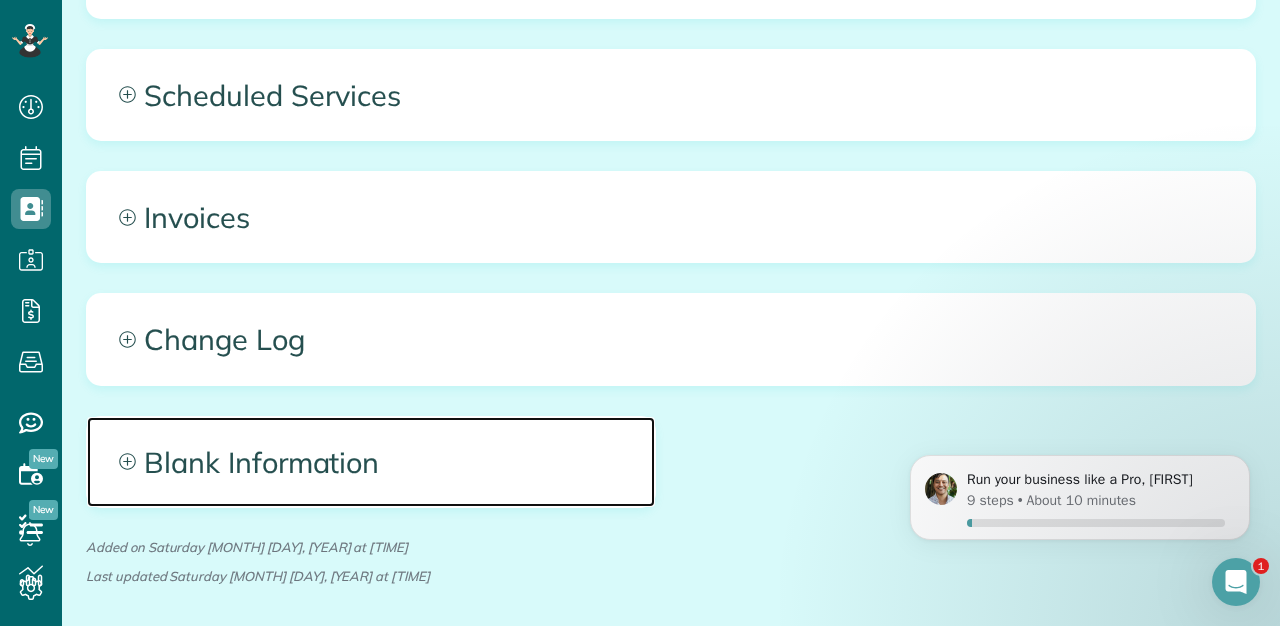 click on "Blank Information" at bounding box center (371, 462) 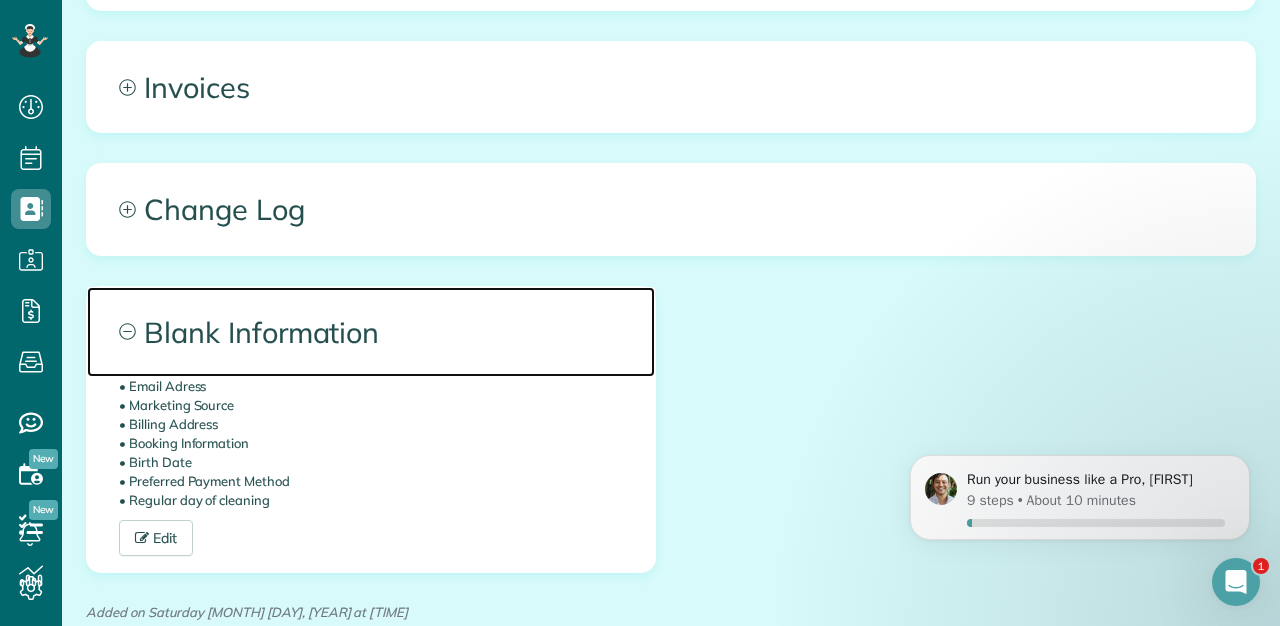 scroll, scrollTop: 1150, scrollLeft: 0, axis: vertical 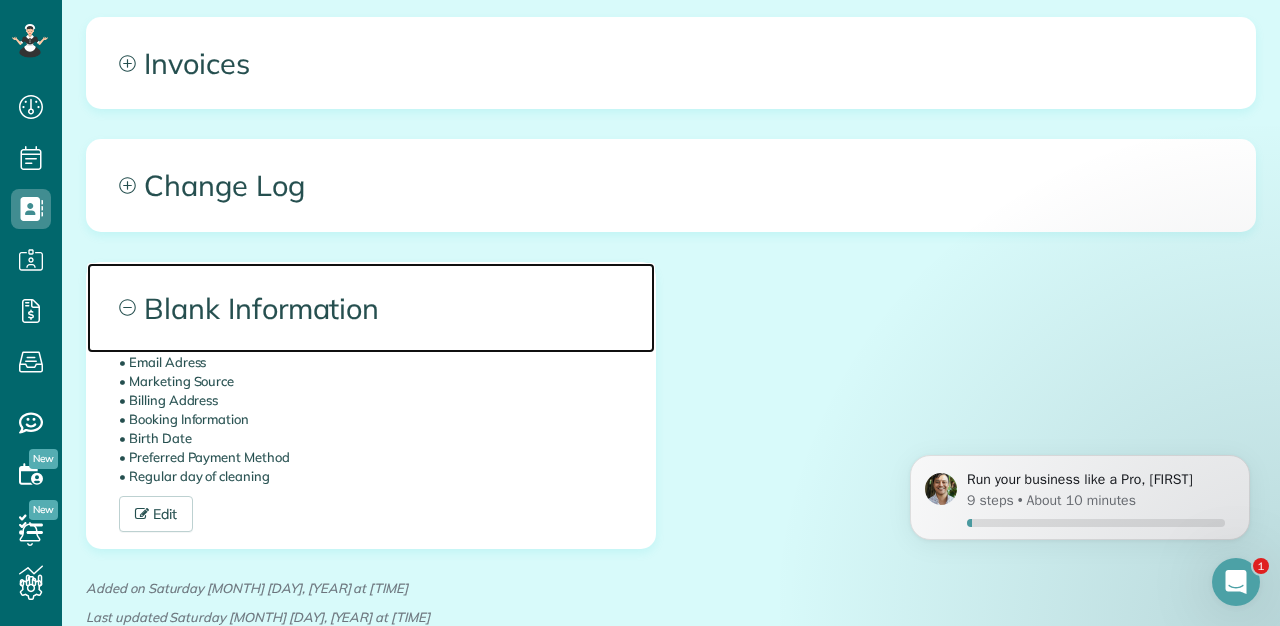 click on "Blank Information" at bounding box center (371, 308) 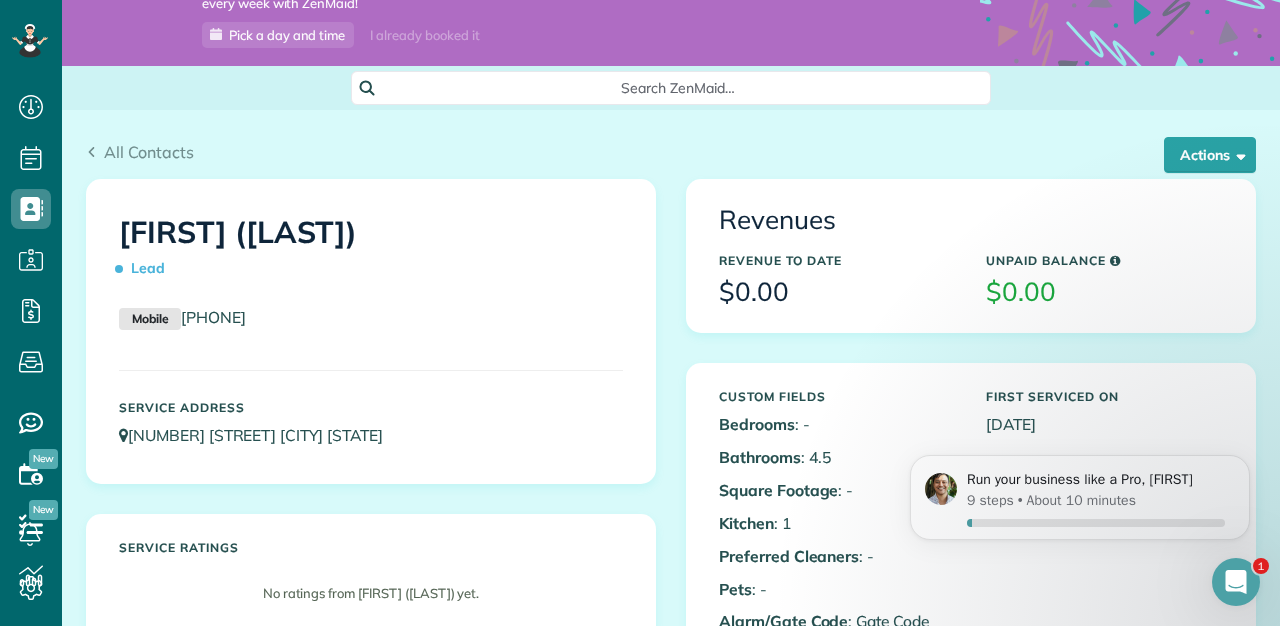 scroll, scrollTop: 42, scrollLeft: 0, axis: vertical 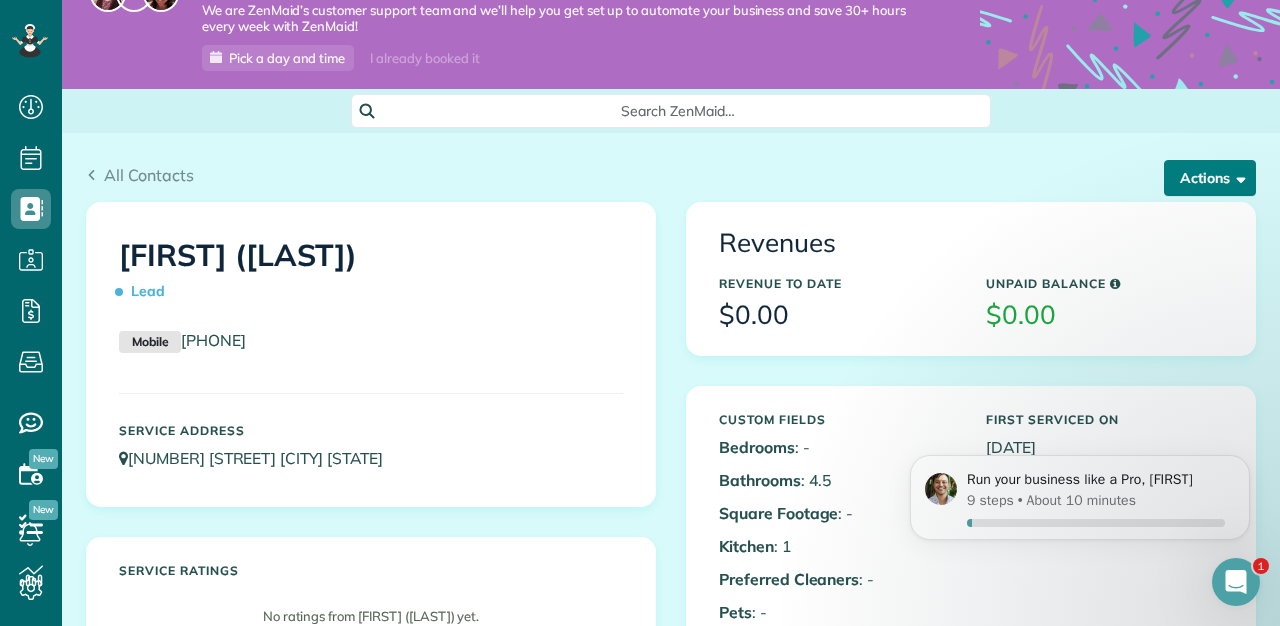 click at bounding box center (1237, 177) 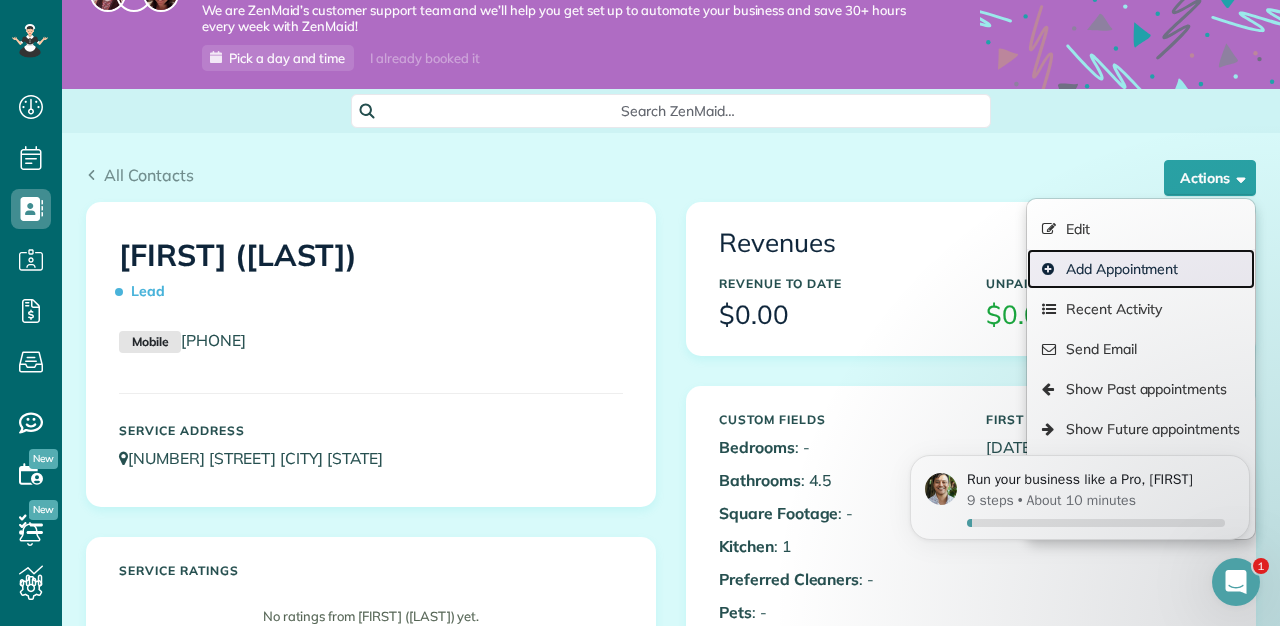 click on "Add Appointment" at bounding box center (1141, 269) 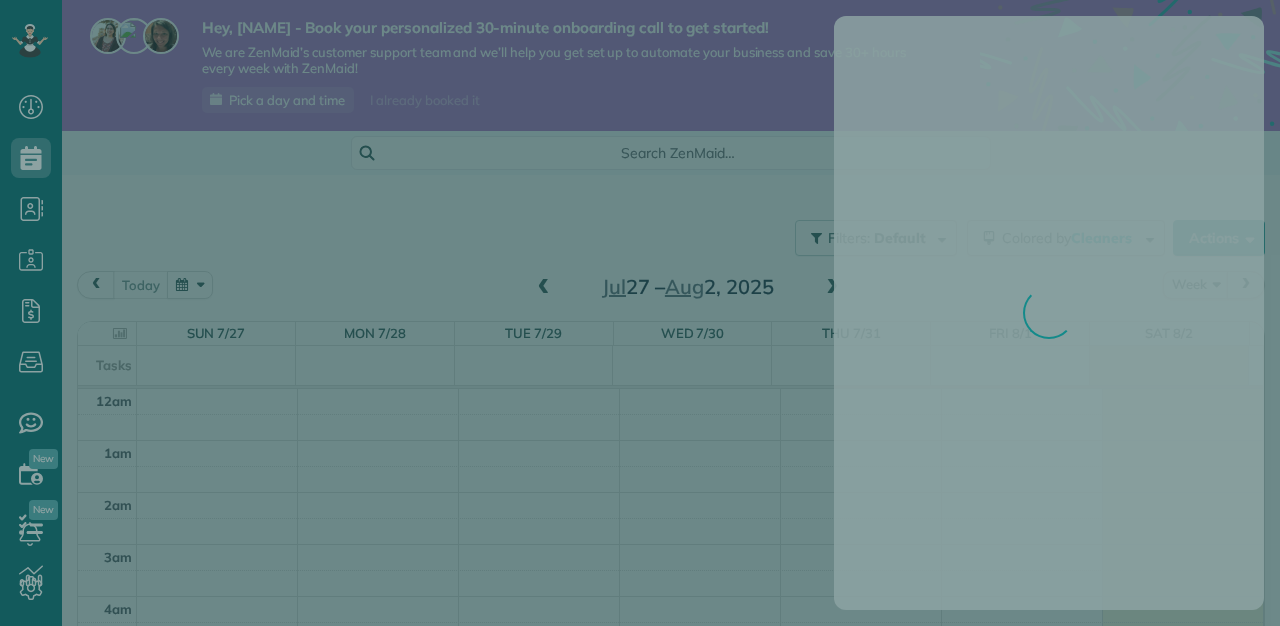 scroll, scrollTop: 0, scrollLeft: 0, axis: both 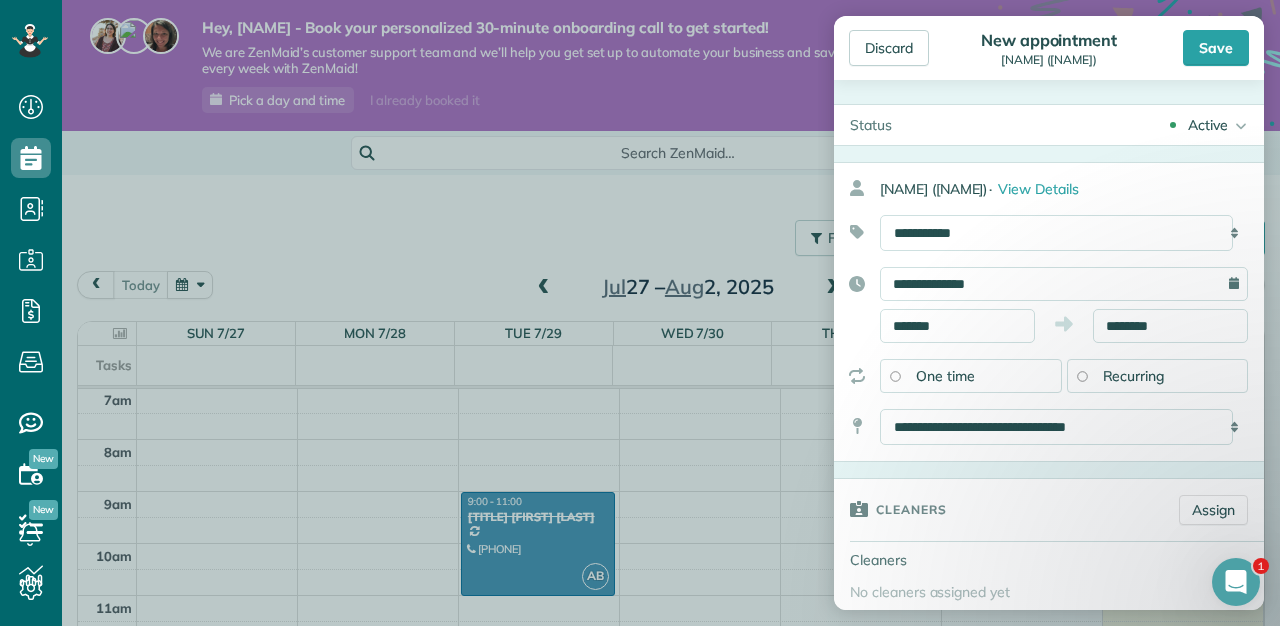 click on "**********" at bounding box center [1064, 233] 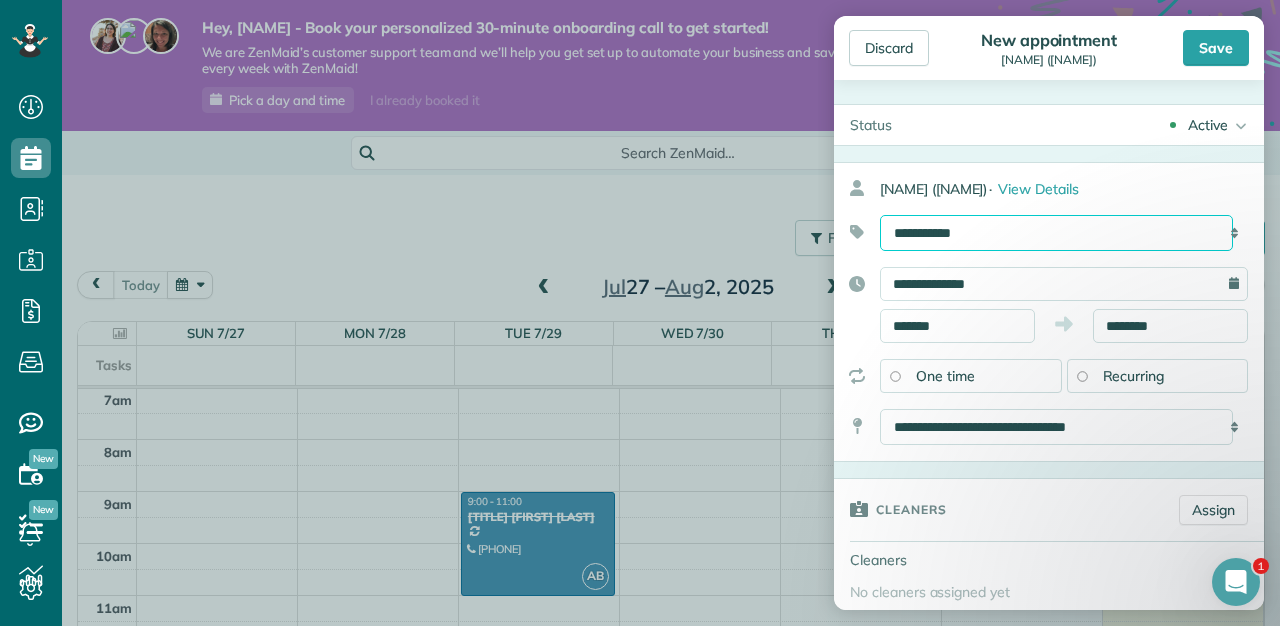 click on "**********" at bounding box center [1056, 233] 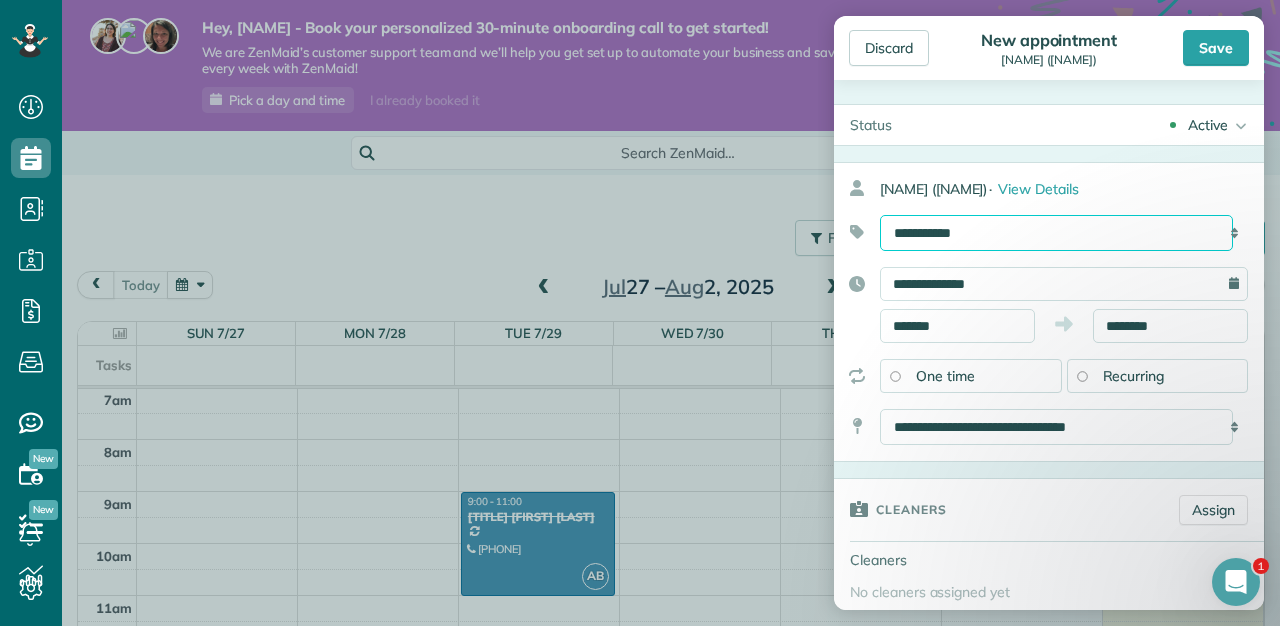 select on "******" 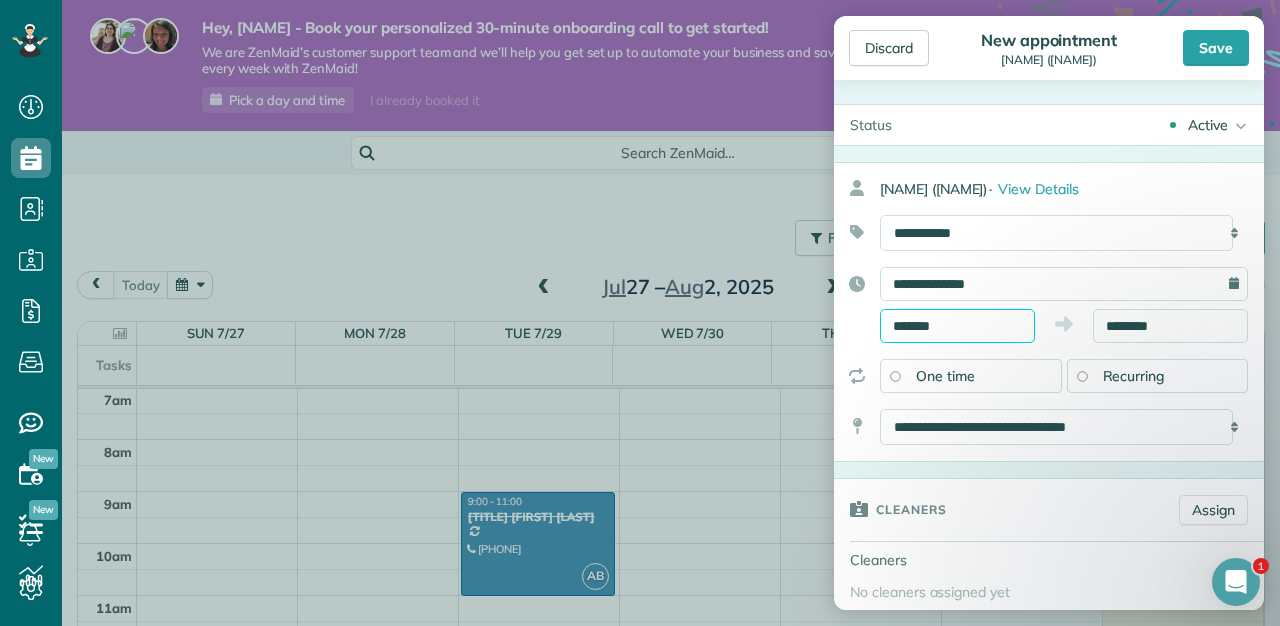 click on "Dashboard
Scheduling
Calendar View
List View
Dispatch View - Weekly scheduling (Beta)" at bounding box center [640, 313] 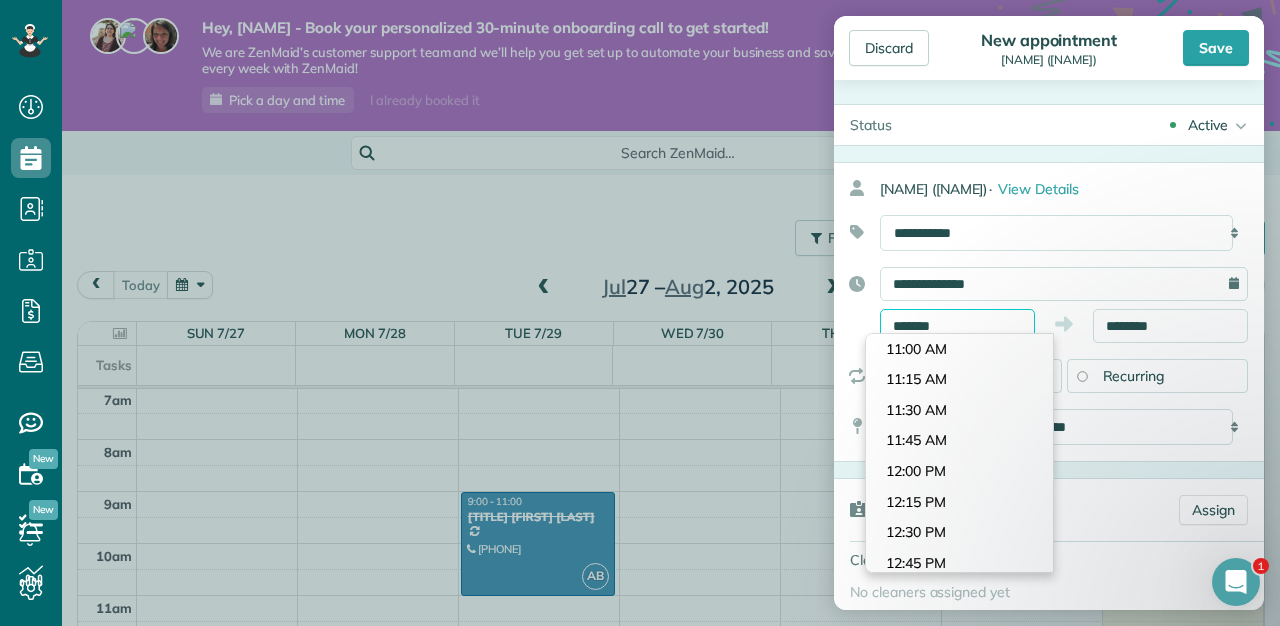 scroll, scrollTop: 1346, scrollLeft: 0, axis: vertical 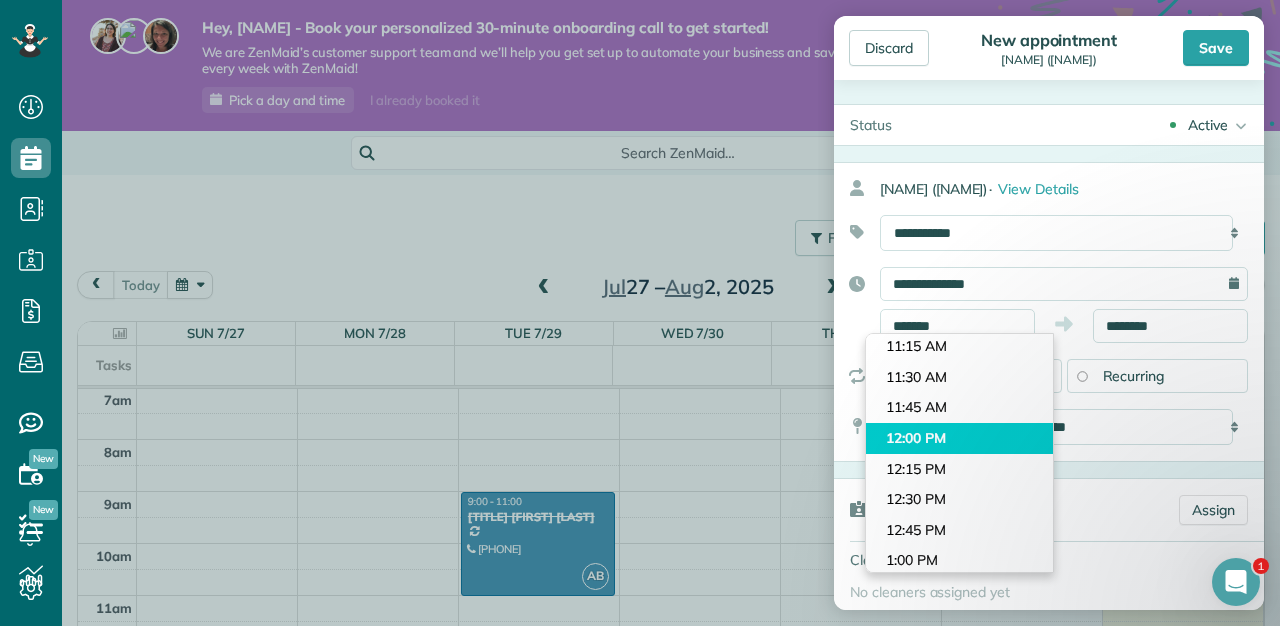 type on "********" 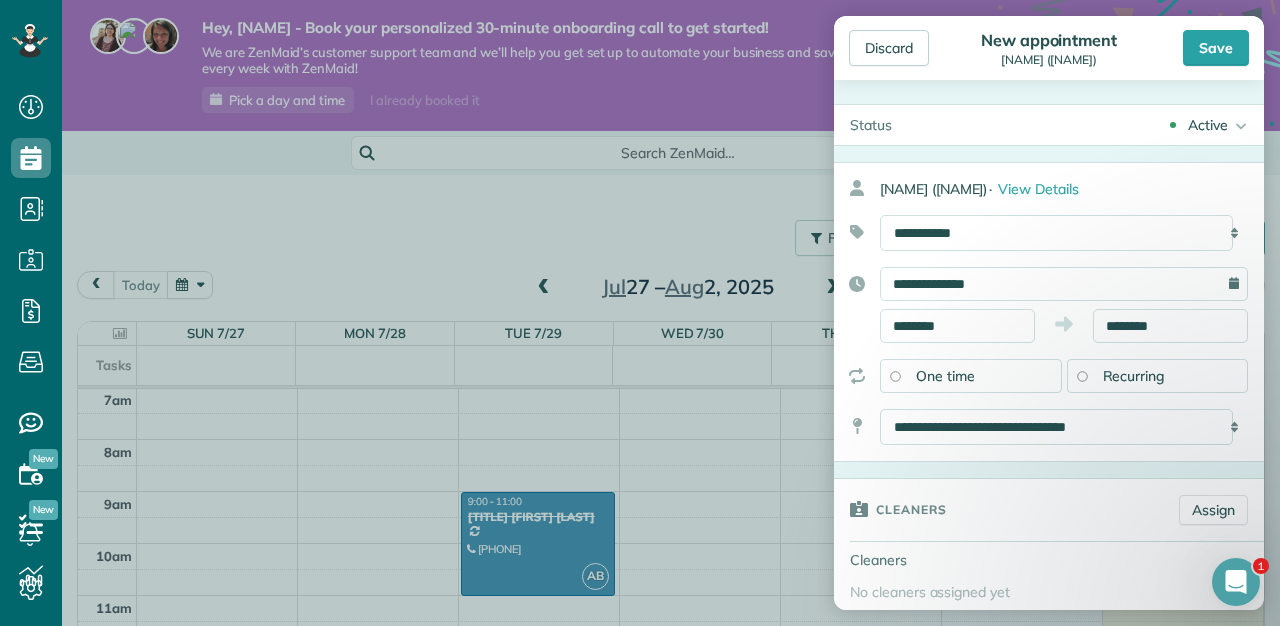 click on "Dashboard
Scheduling
Calendar View
List View
Dispatch View - Weekly scheduling (Beta)" at bounding box center (640, 313) 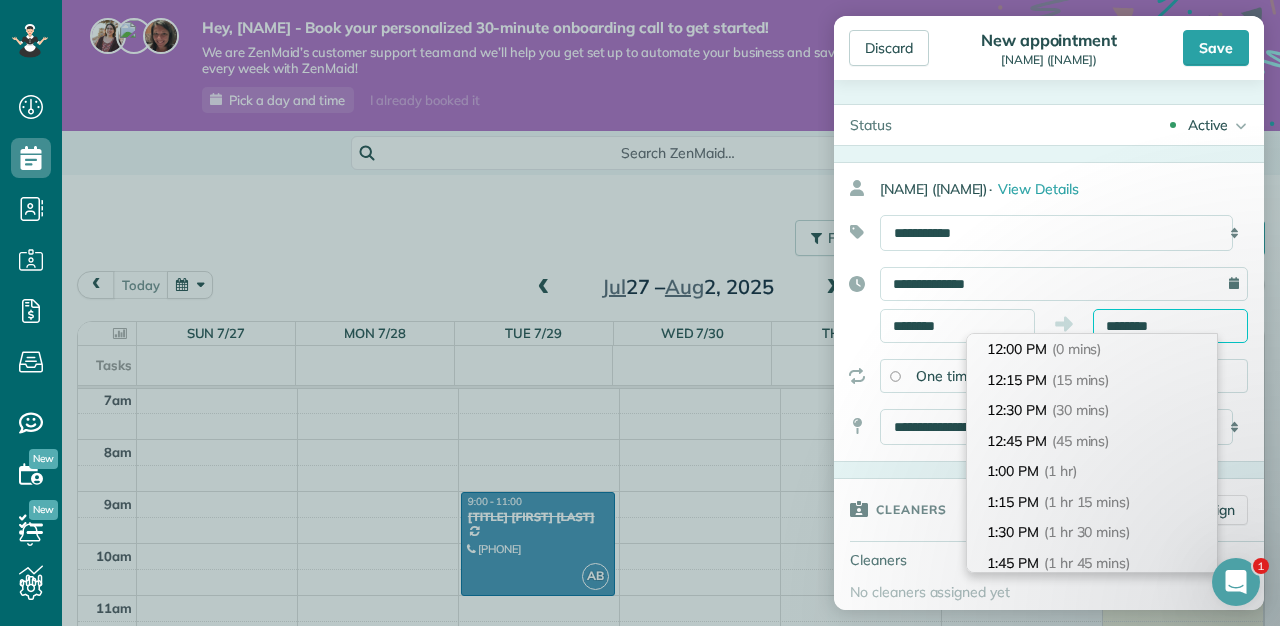 click on "********" at bounding box center [1170, 326] 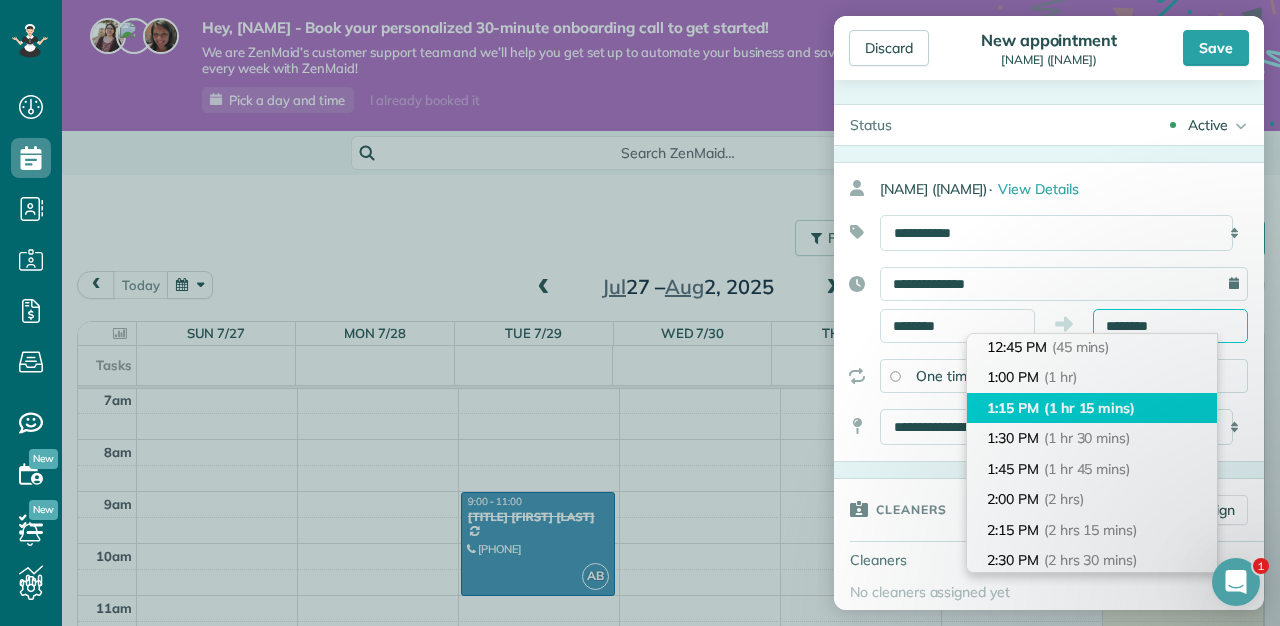 scroll, scrollTop: 97, scrollLeft: 0, axis: vertical 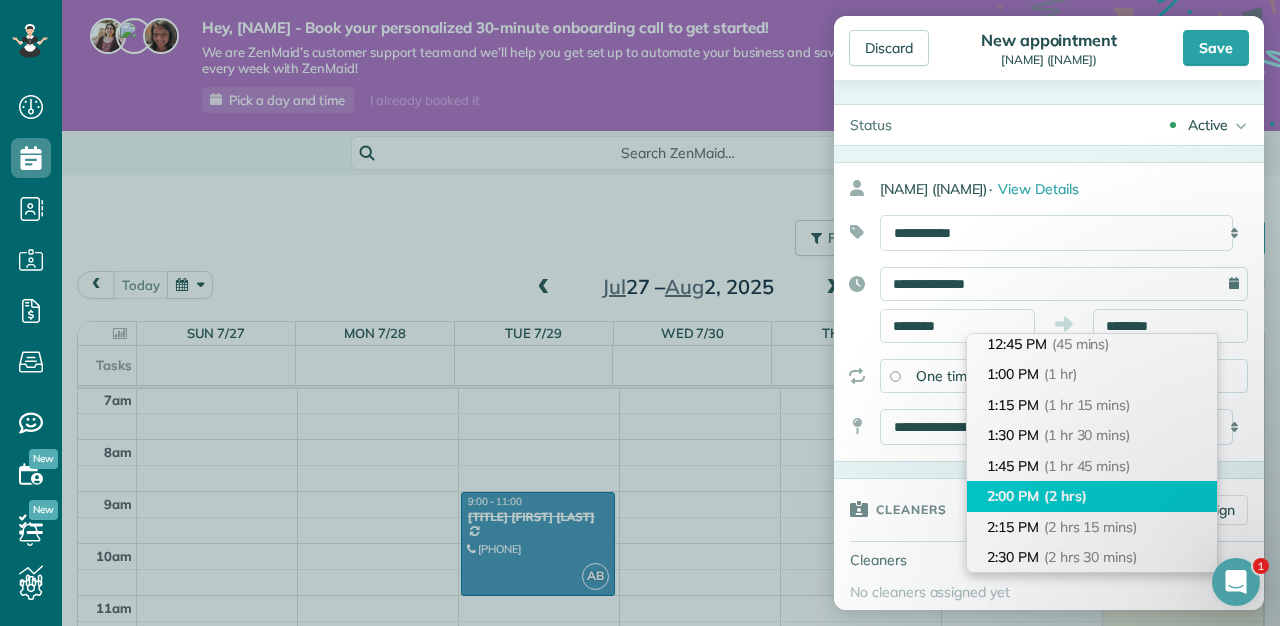 type on "*******" 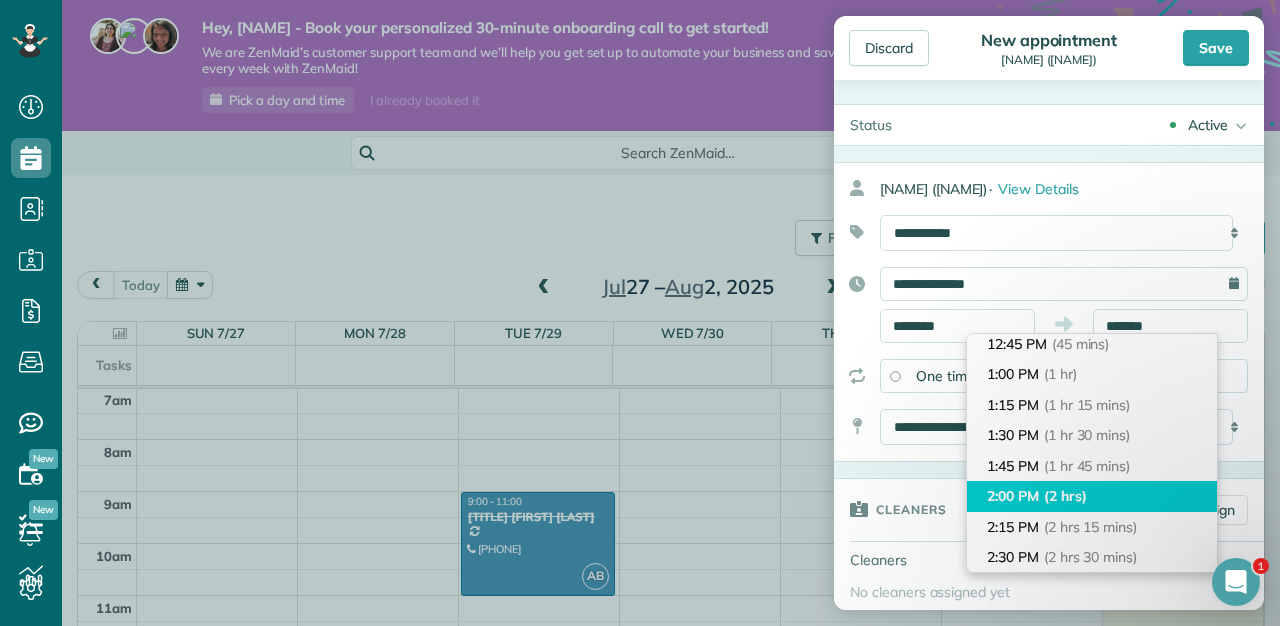 click on "2:00 PM  (2 hrs)" at bounding box center (1092, 496) 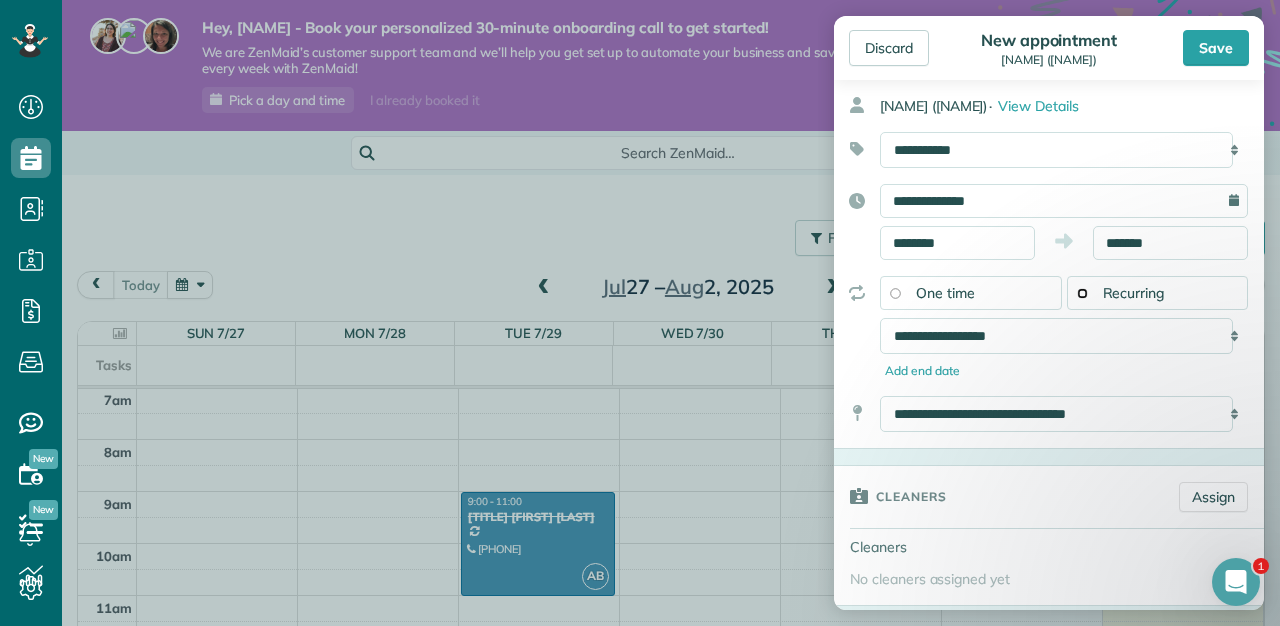 scroll, scrollTop: 85, scrollLeft: 0, axis: vertical 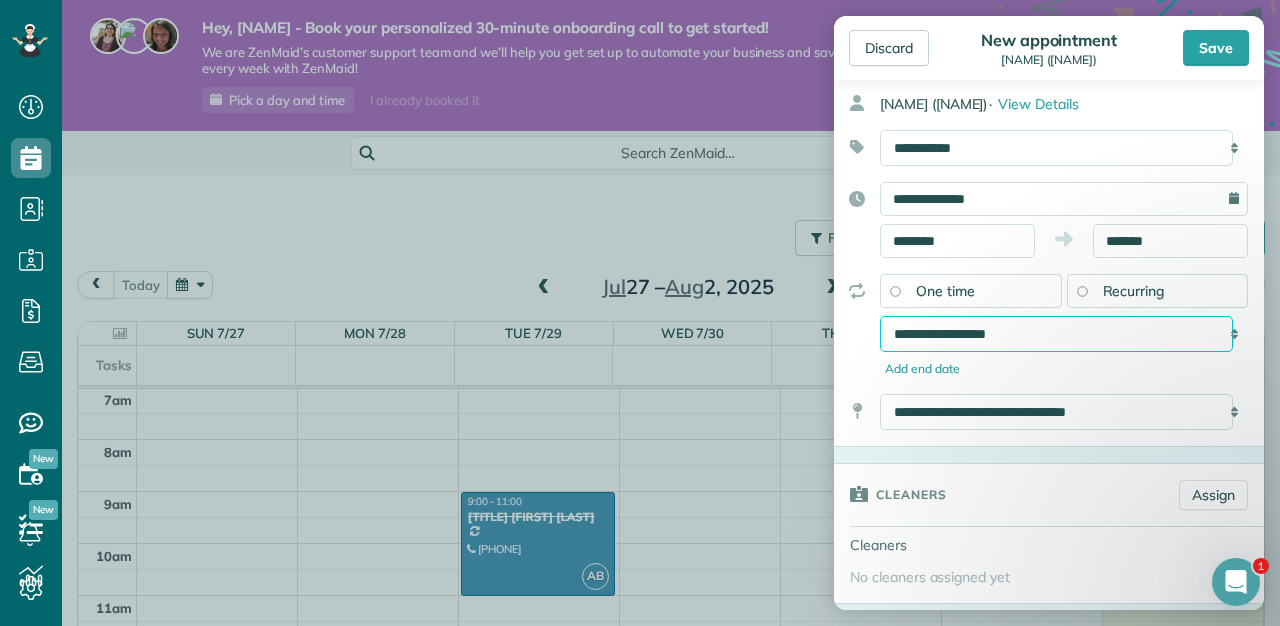 click on "**********" at bounding box center (1056, 334) 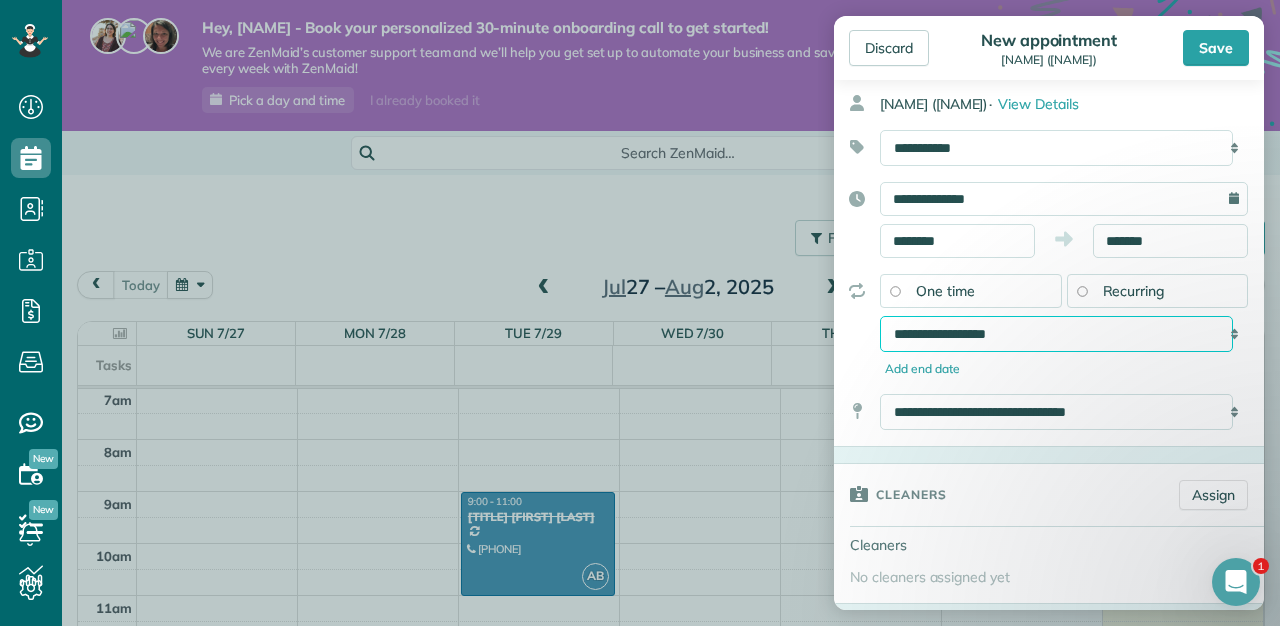 select on "**********" 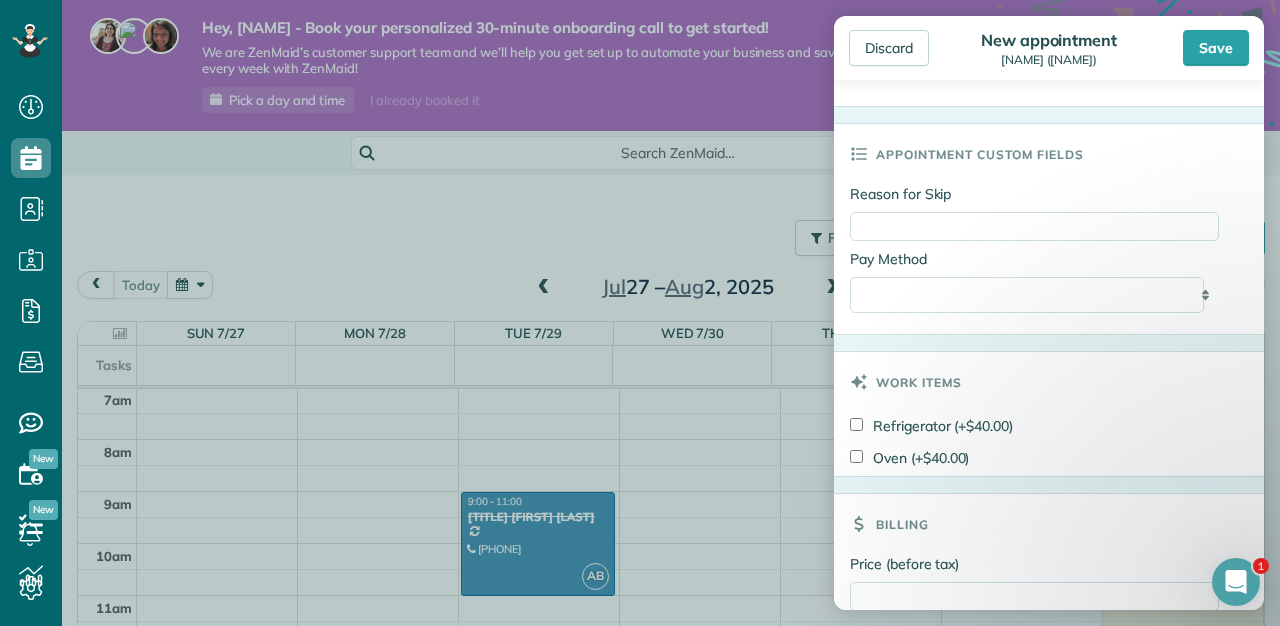 scroll, scrollTop: 1026, scrollLeft: 0, axis: vertical 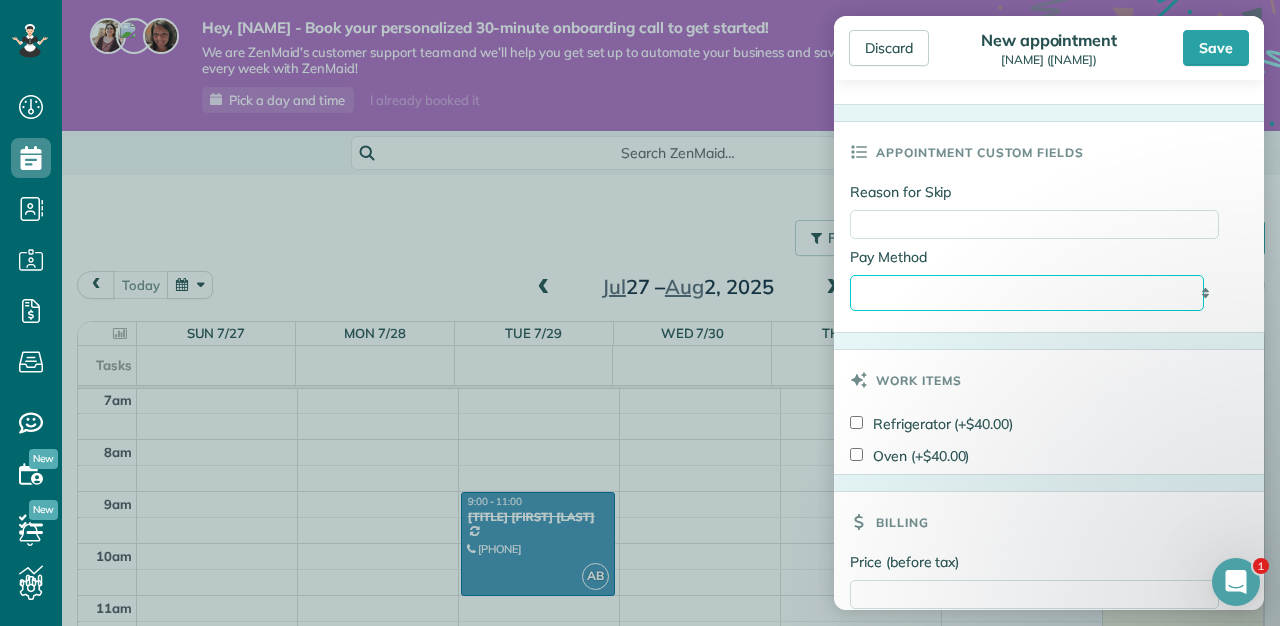 click on "**********" at bounding box center (1027, 293) 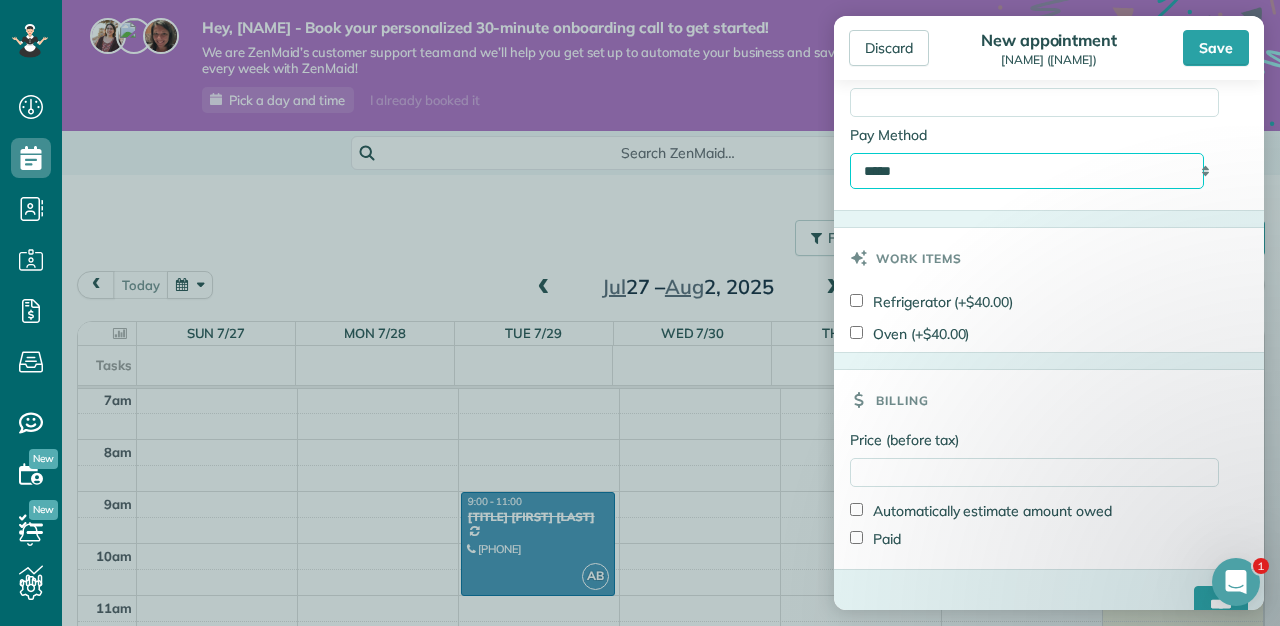 scroll, scrollTop: 1181, scrollLeft: 0, axis: vertical 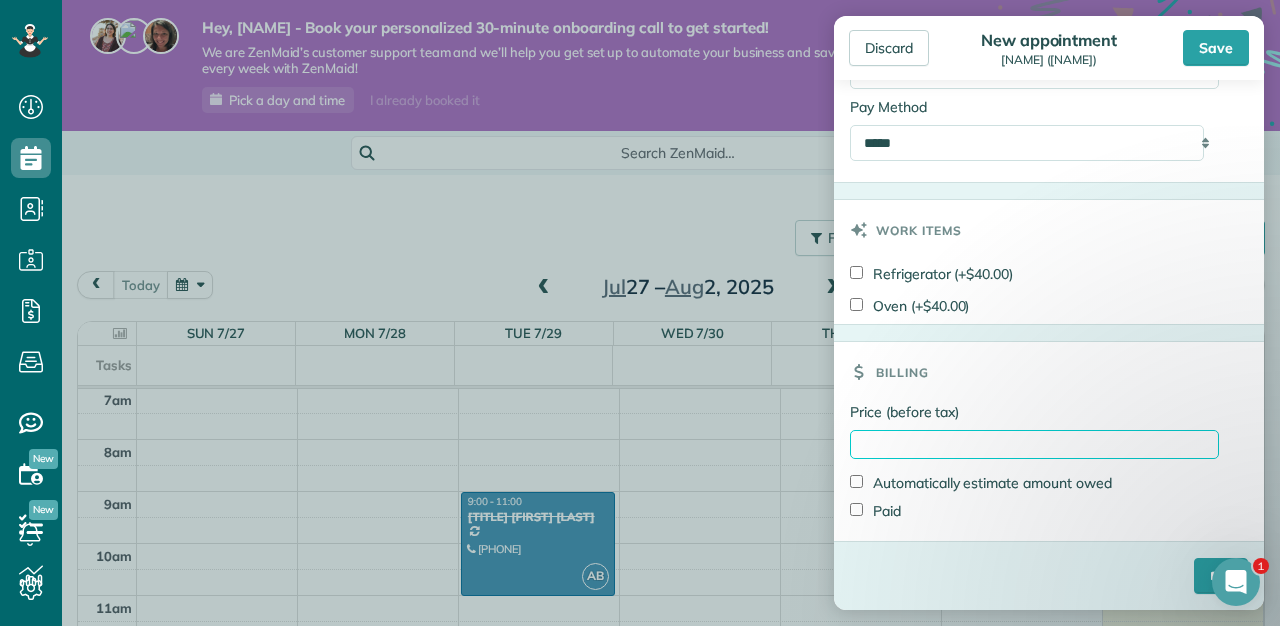 click on "Price (before tax)" at bounding box center (1034, 444) 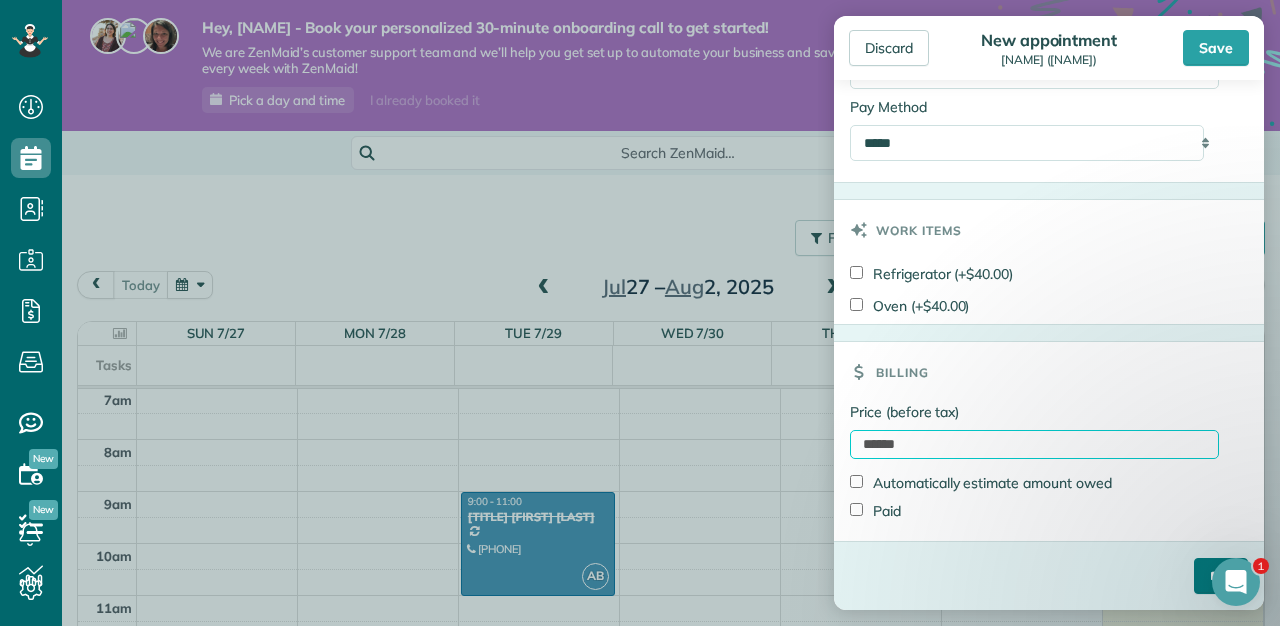 type on "******" 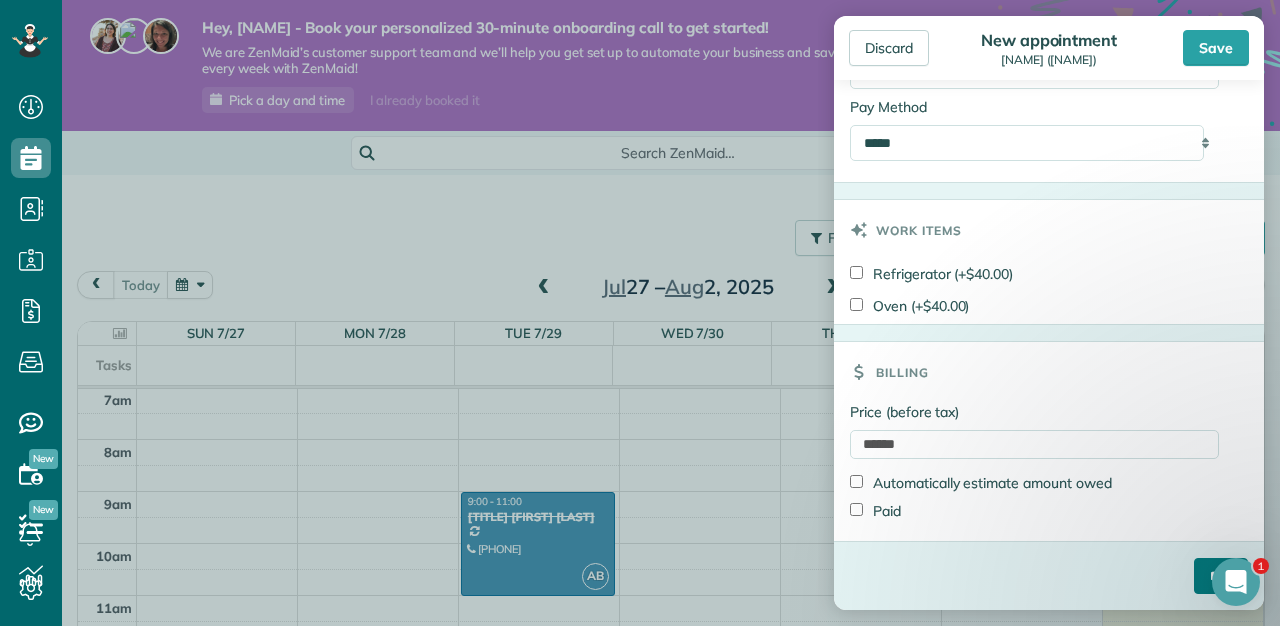 click on "****" at bounding box center [1221, 576] 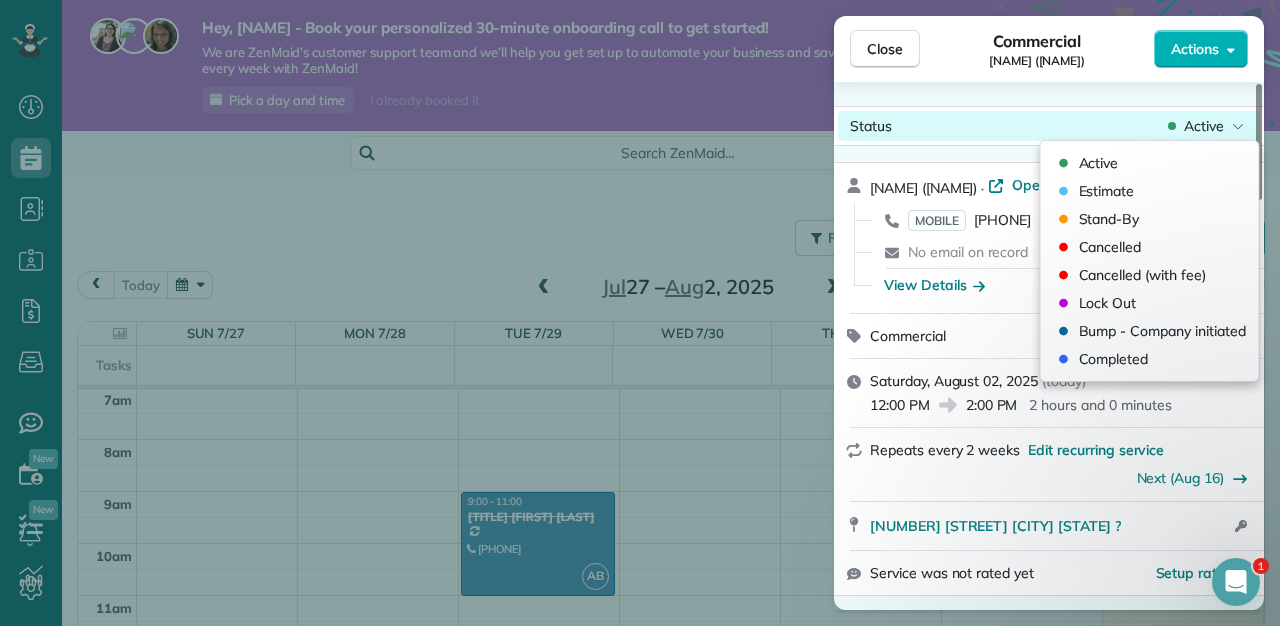 click 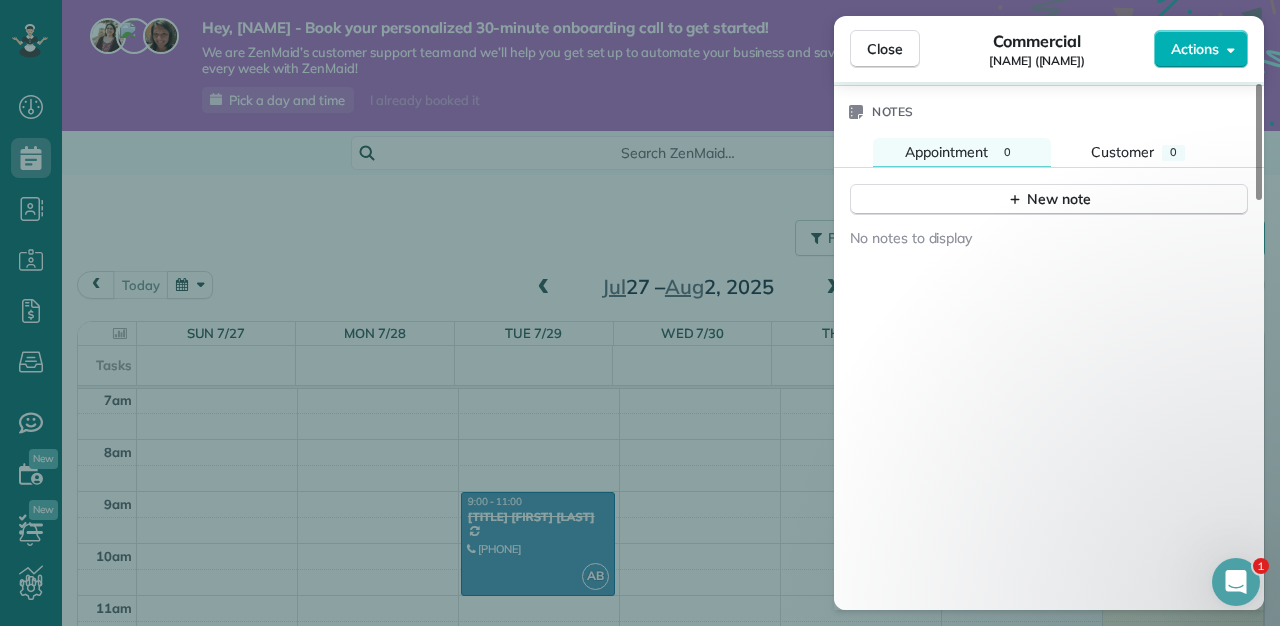 scroll, scrollTop: 1856, scrollLeft: 0, axis: vertical 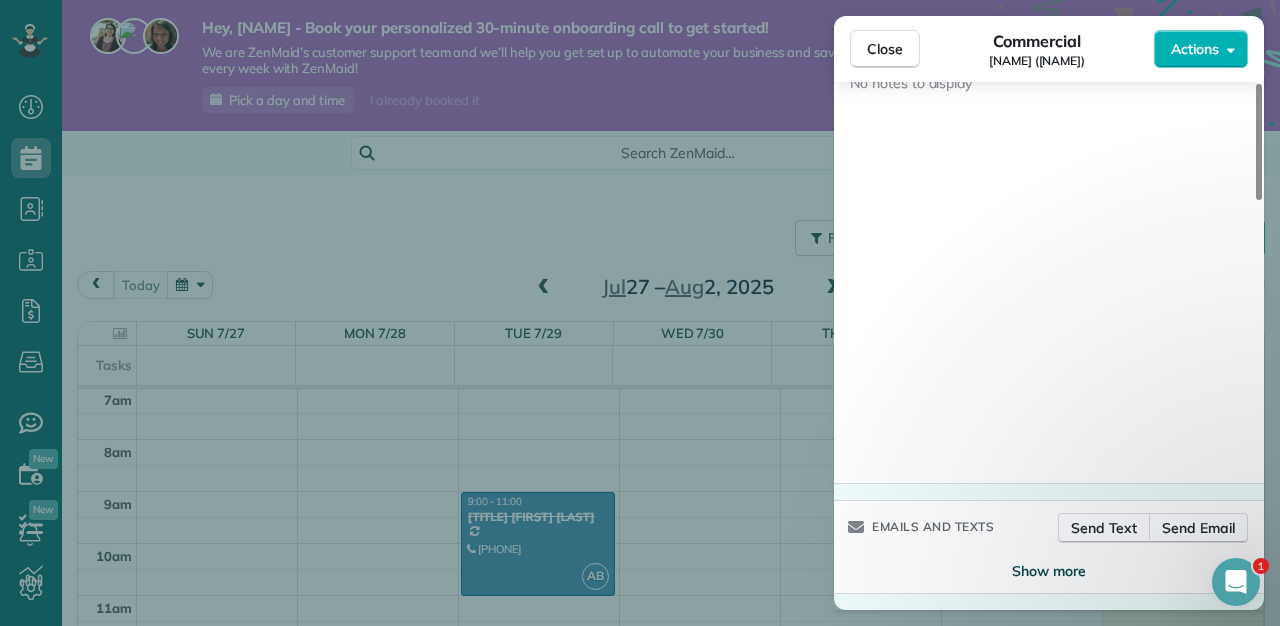 click on "Show more" at bounding box center (1049, 571) 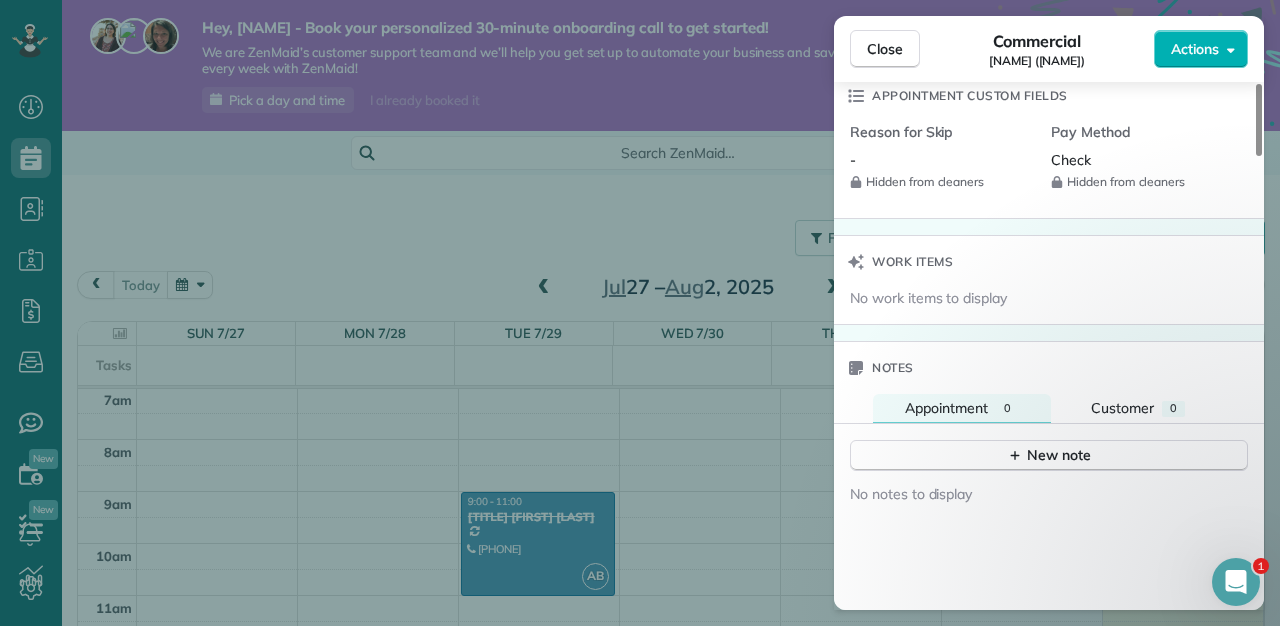 scroll, scrollTop: 1474, scrollLeft: 0, axis: vertical 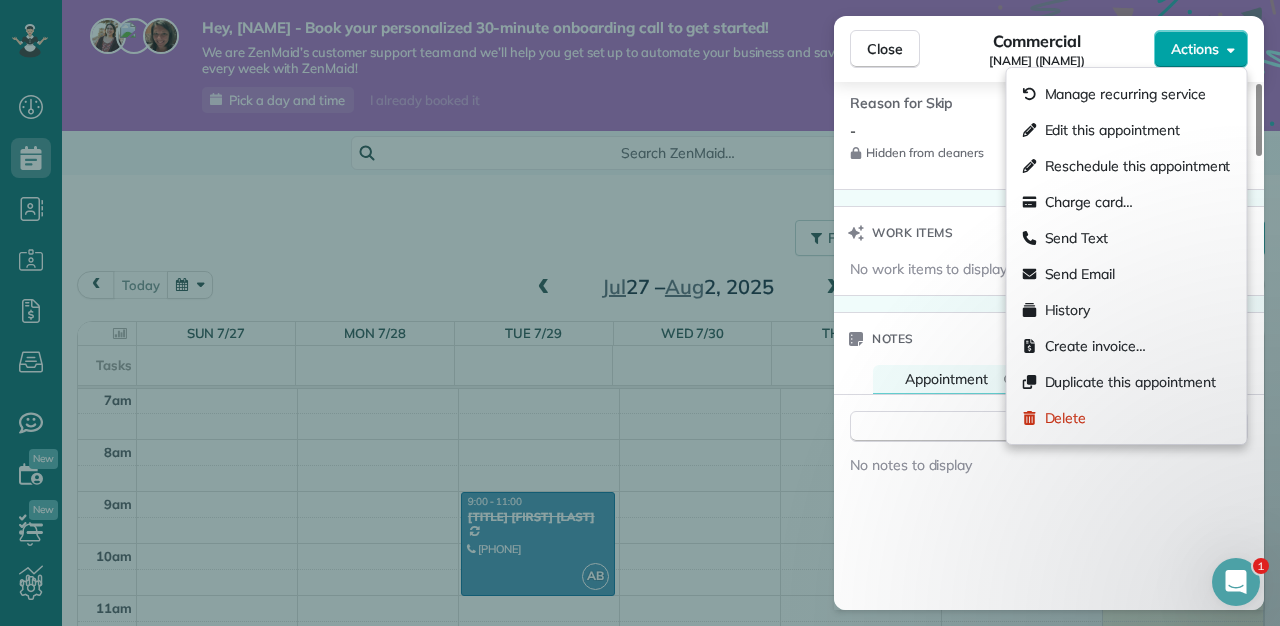 click on "Actions" at bounding box center [1195, 49] 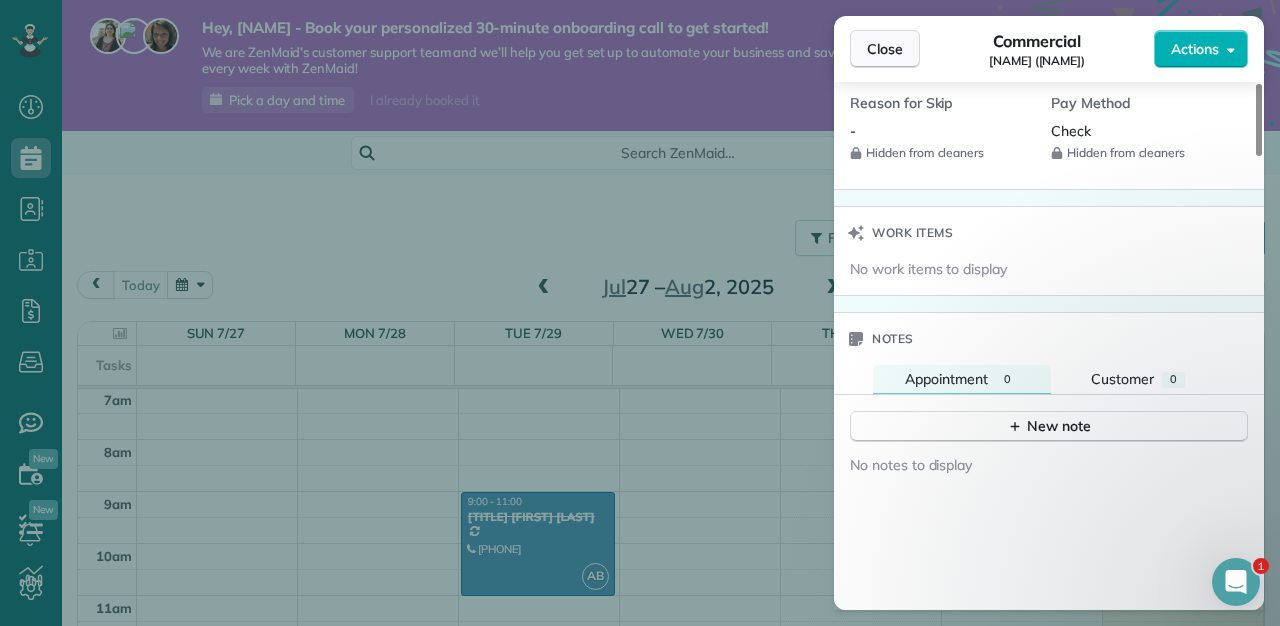 click on "Close" at bounding box center [885, 49] 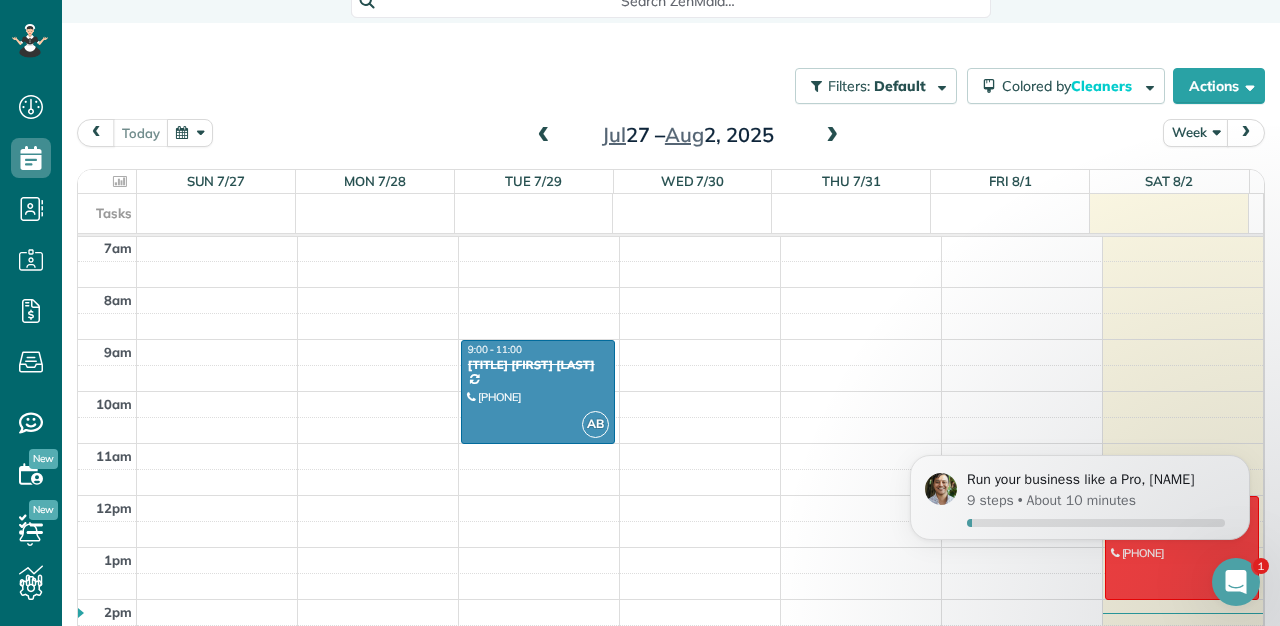 scroll, scrollTop: 187, scrollLeft: 0, axis: vertical 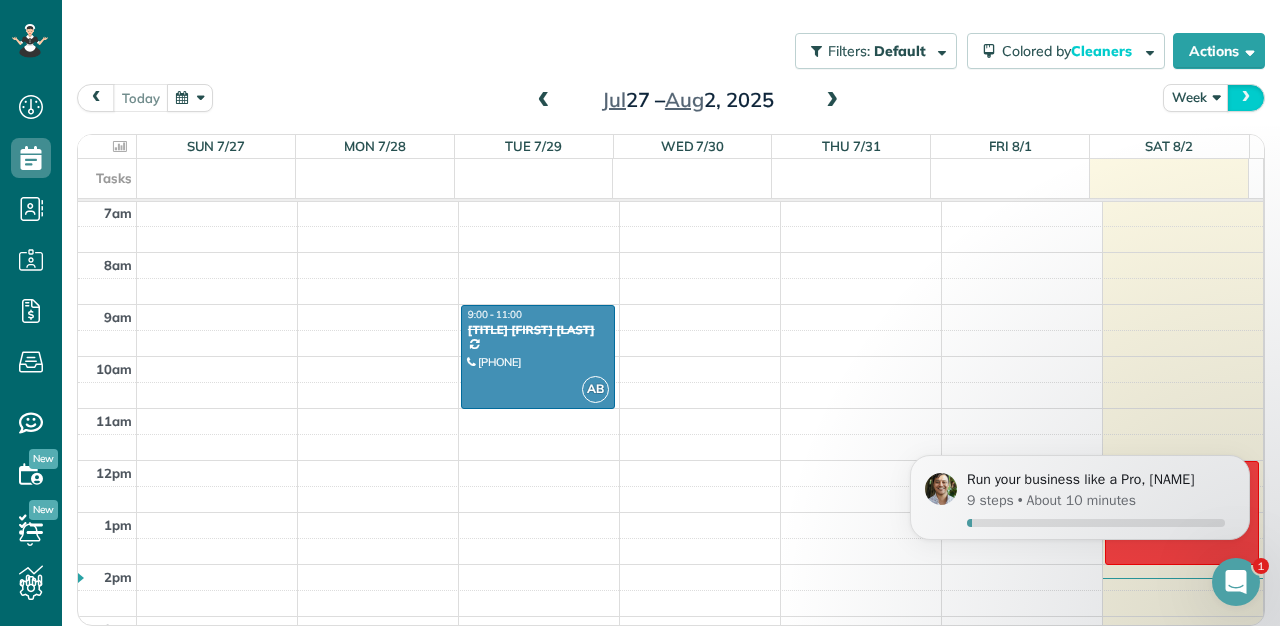 click at bounding box center [1246, 97] 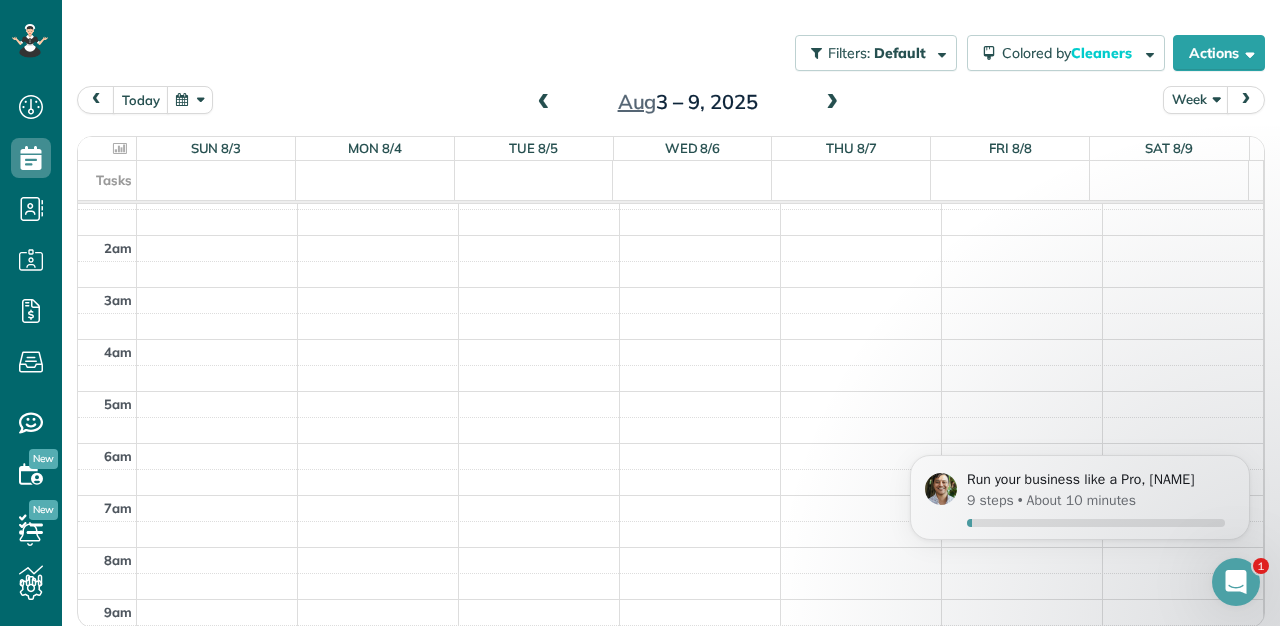 scroll, scrollTop: 0, scrollLeft: 0, axis: both 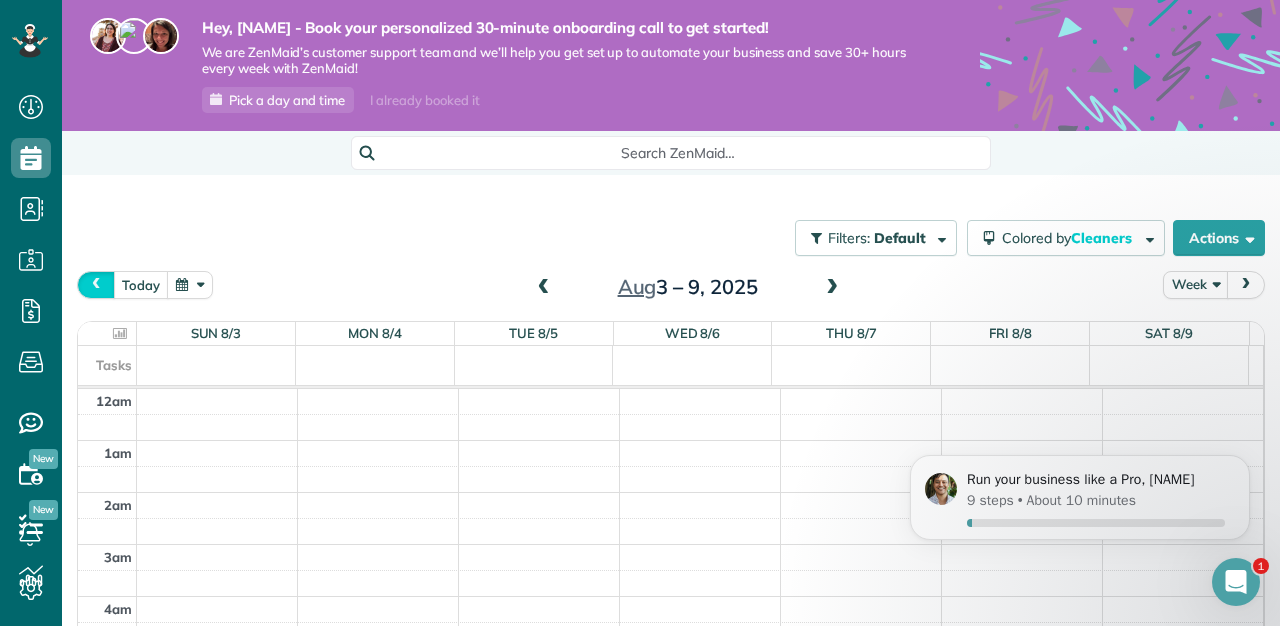 click at bounding box center (96, 284) 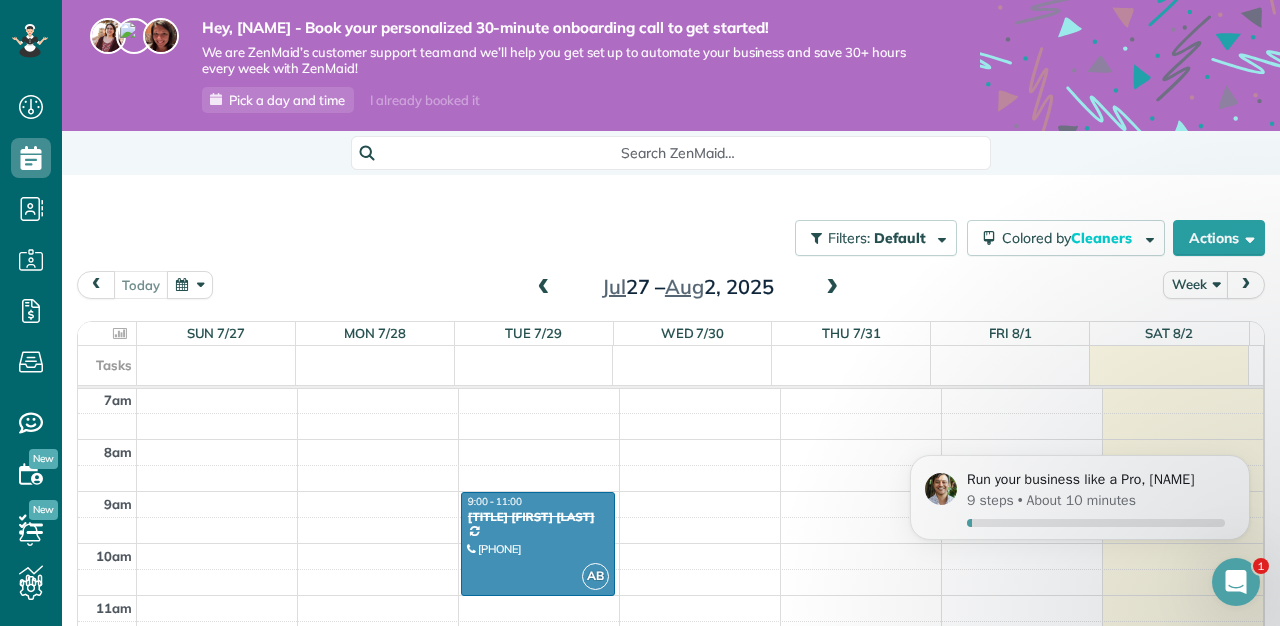 scroll, scrollTop: 187, scrollLeft: 0, axis: vertical 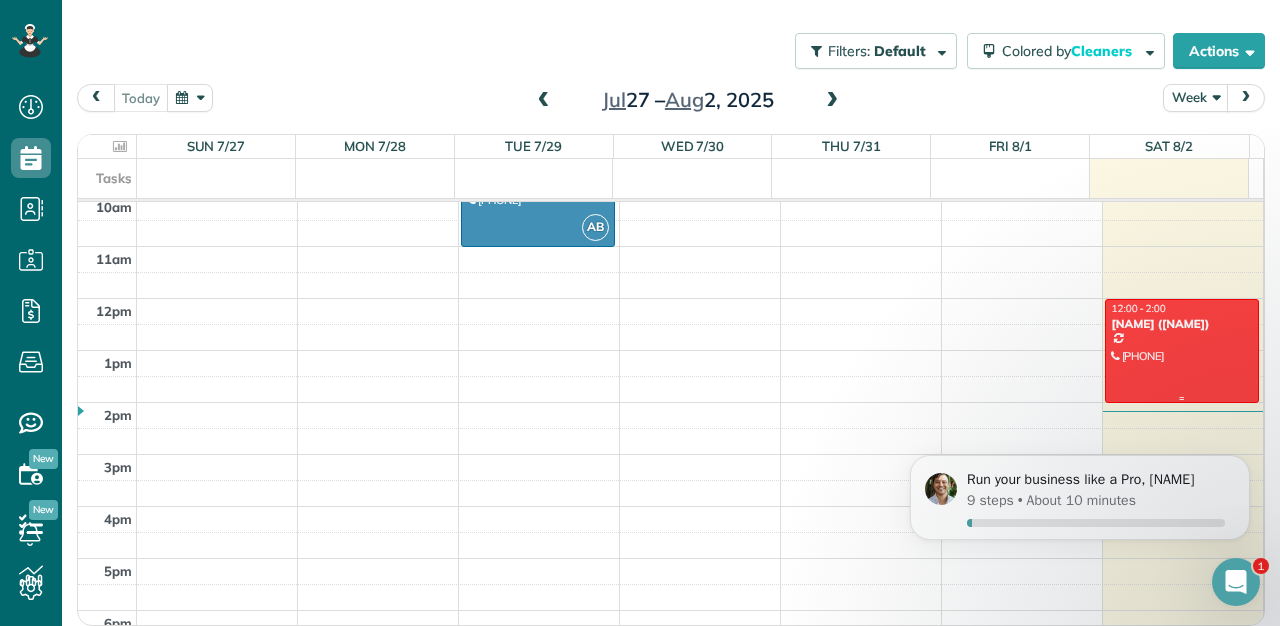 click at bounding box center (1182, 351) 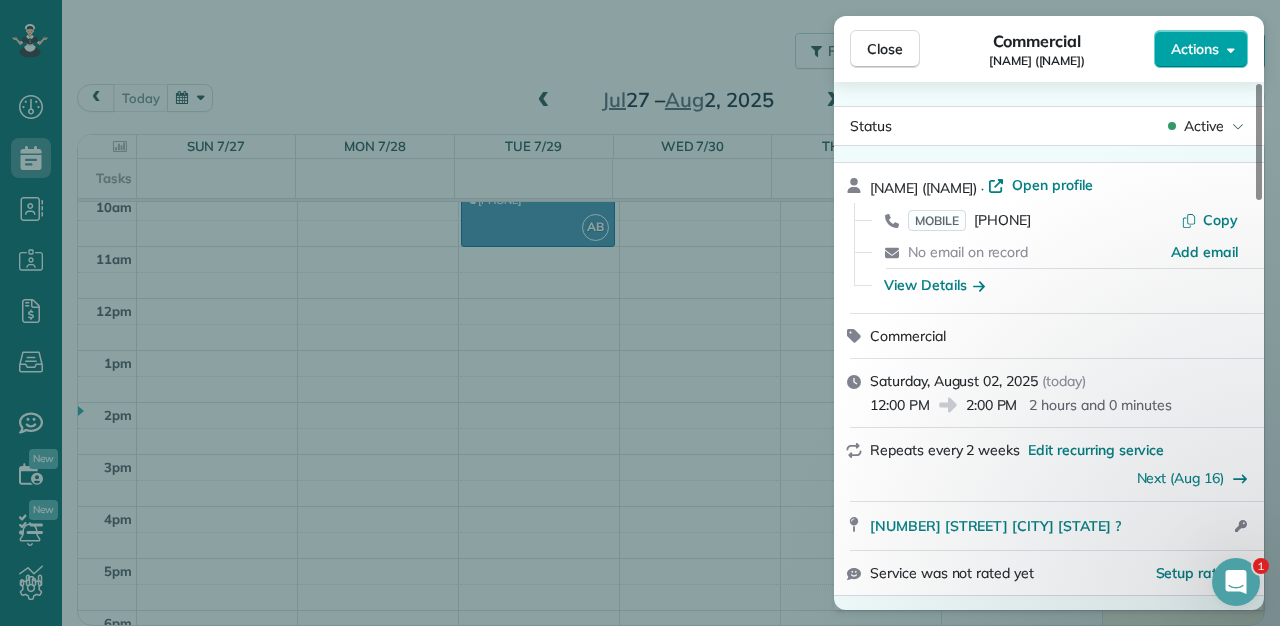 click on "Actions" at bounding box center [1195, 49] 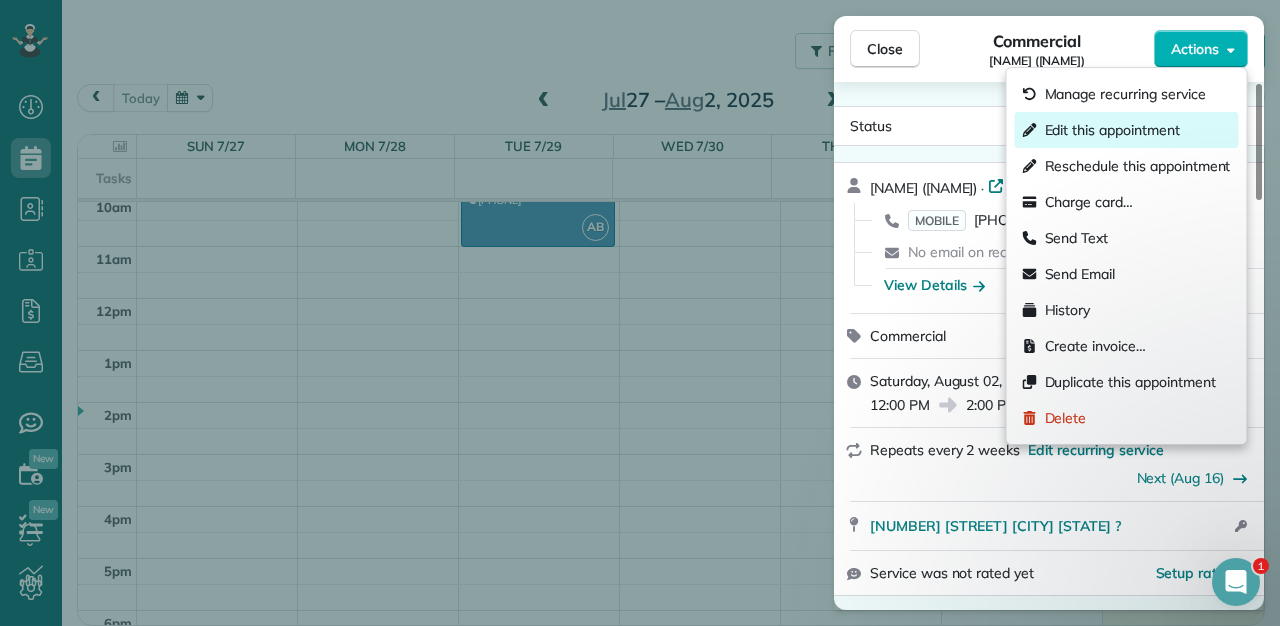 click on "Edit this appointment" at bounding box center (1112, 130) 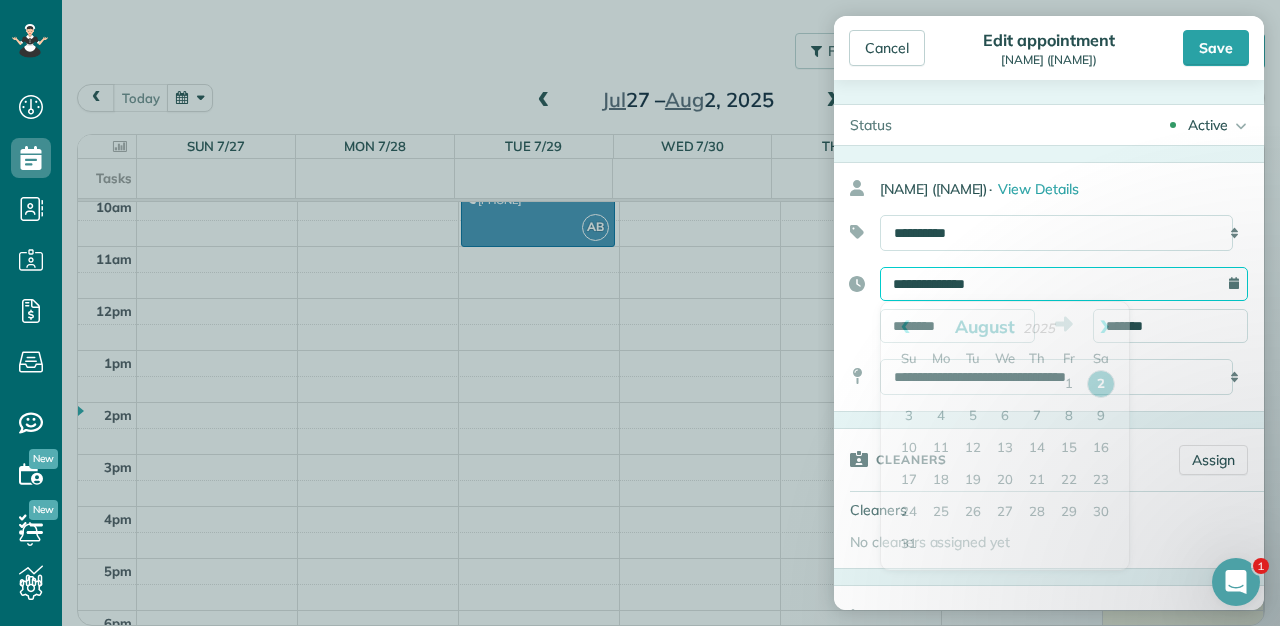 click on "**********" at bounding box center [1064, 284] 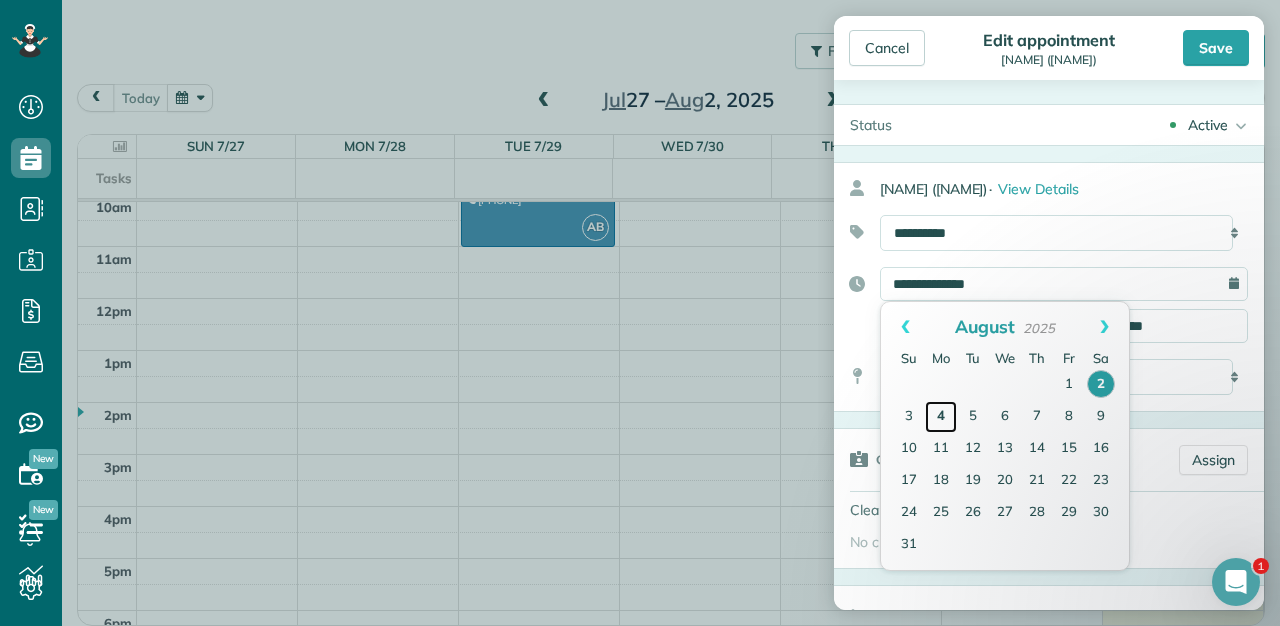 click on "4" at bounding box center [941, 417] 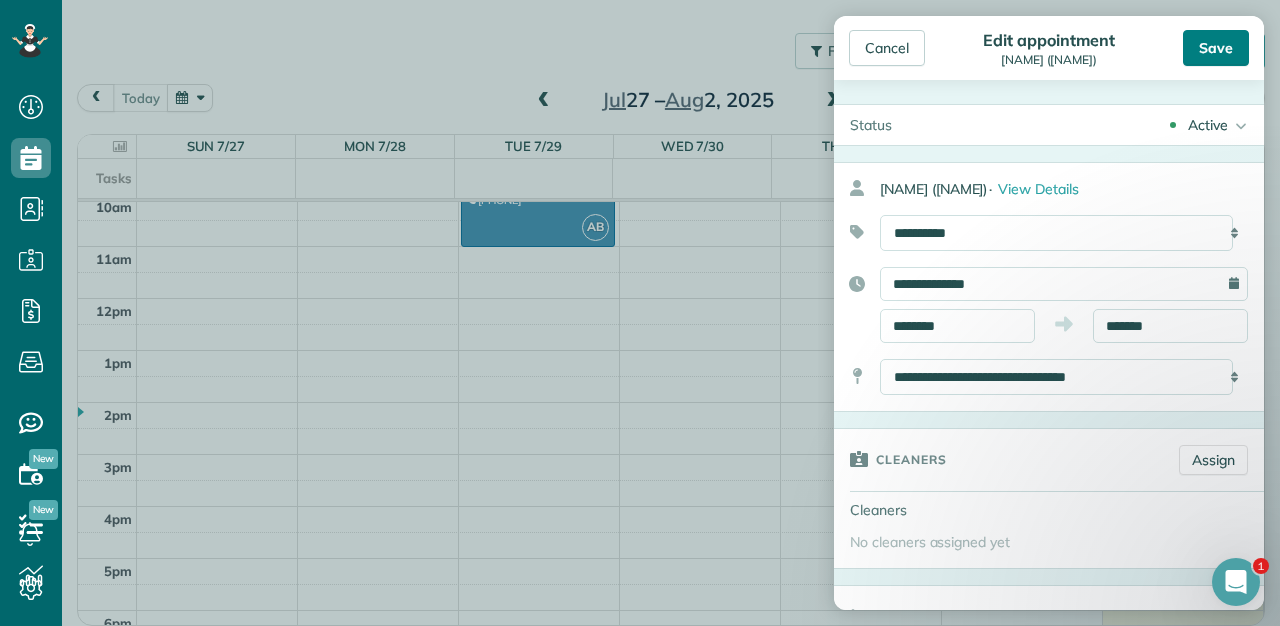 click on "Save" at bounding box center (1216, 48) 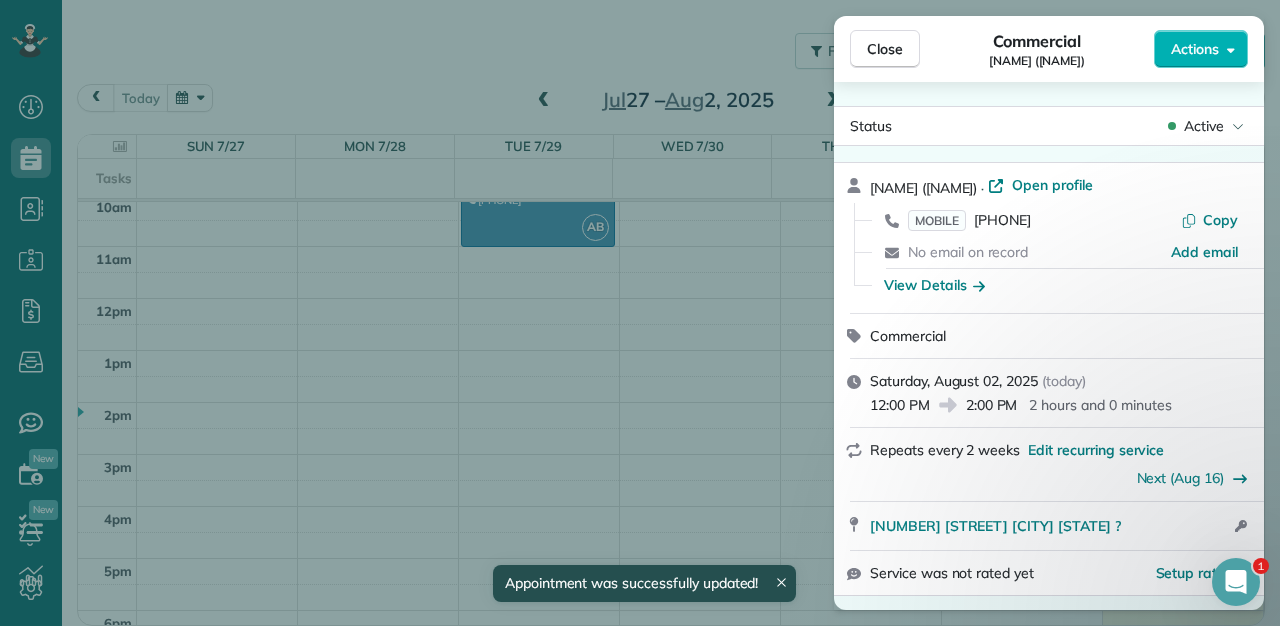 scroll, scrollTop: 185, scrollLeft: 0, axis: vertical 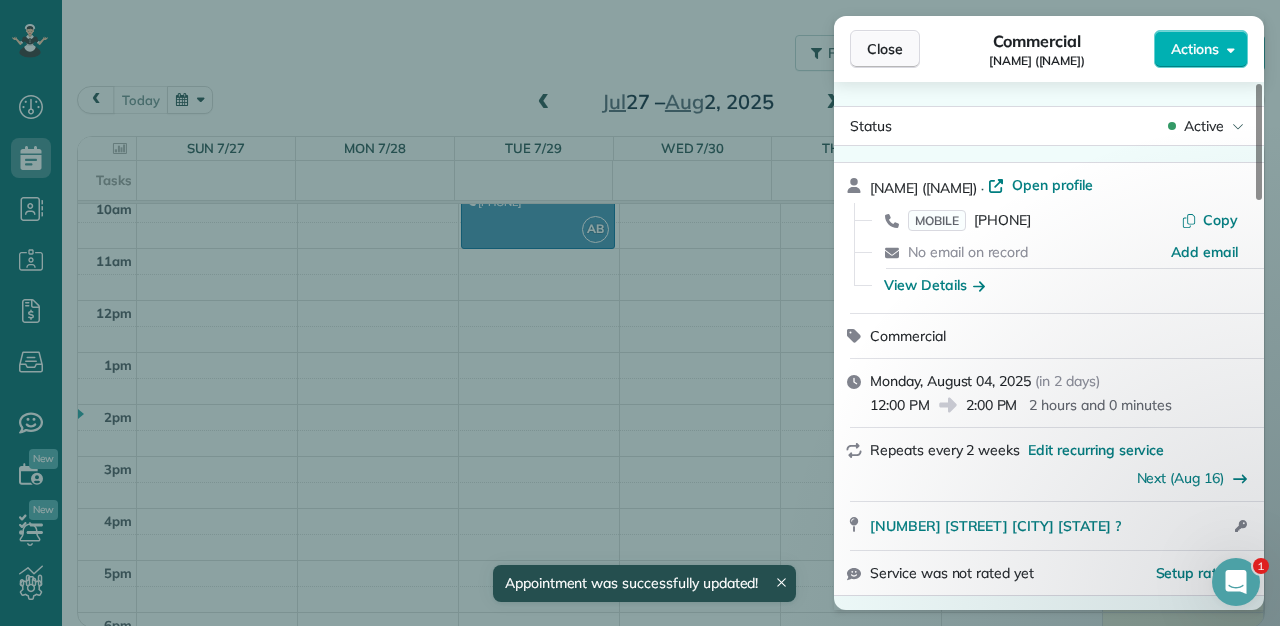 click on "Close" at bounding box center [885, 49] 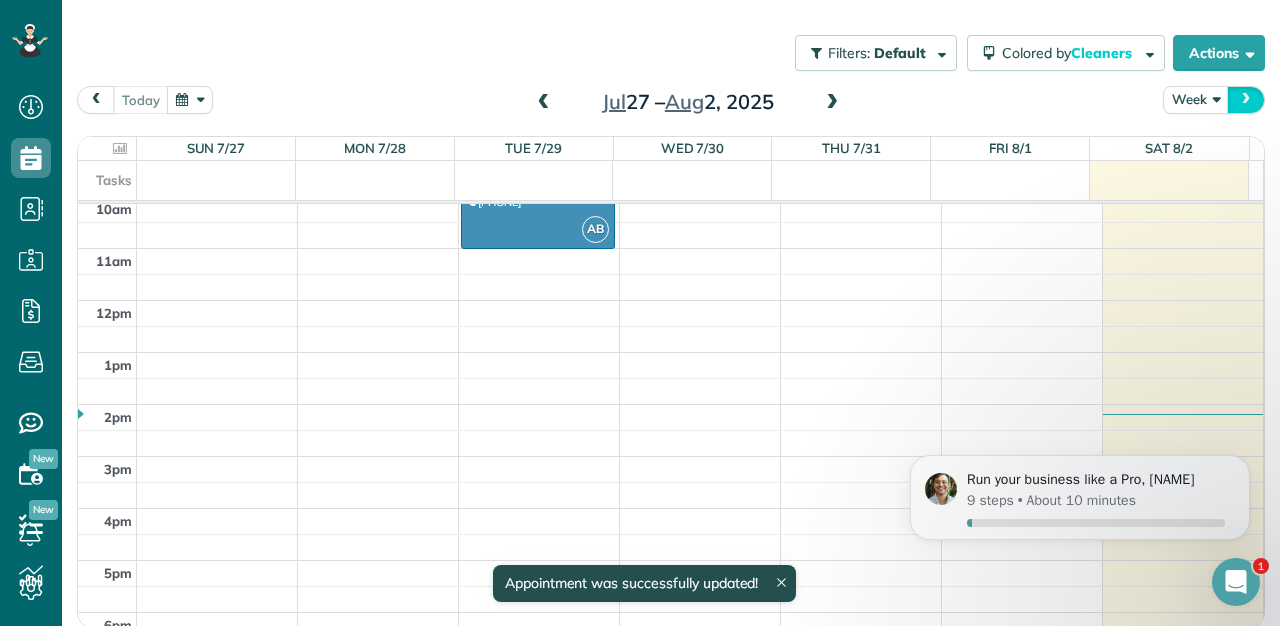 click at bounding box center [1246, 99] 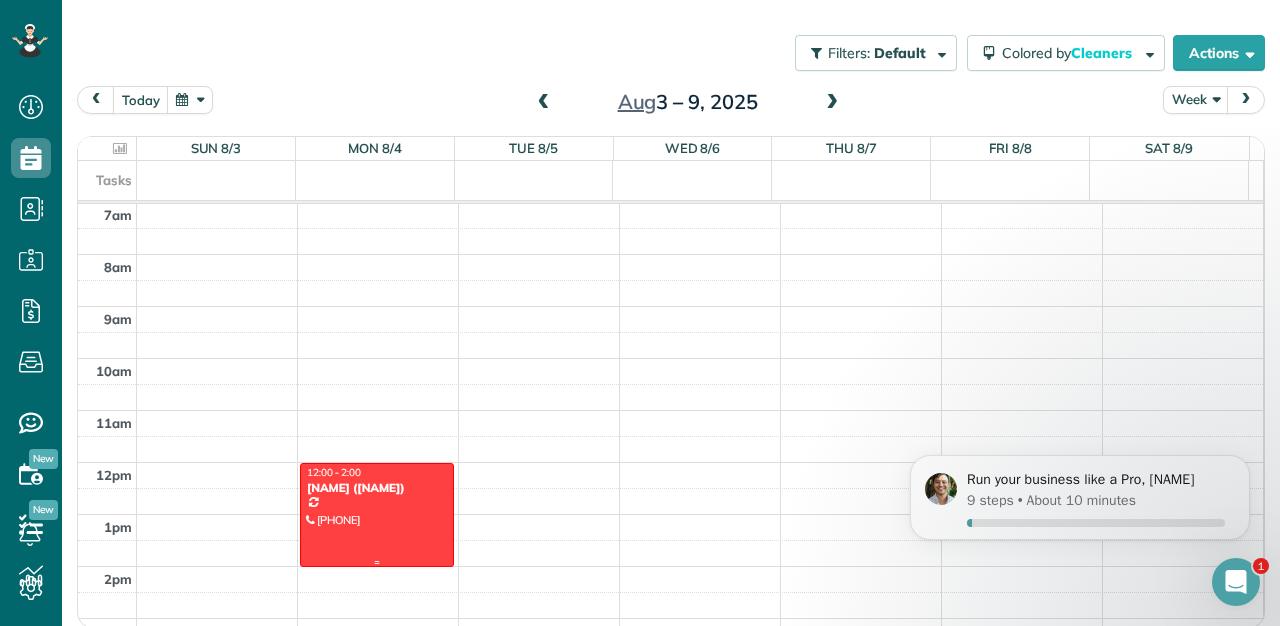 click on "Makenzie (Chapel)" at bounding box center (377, 488) 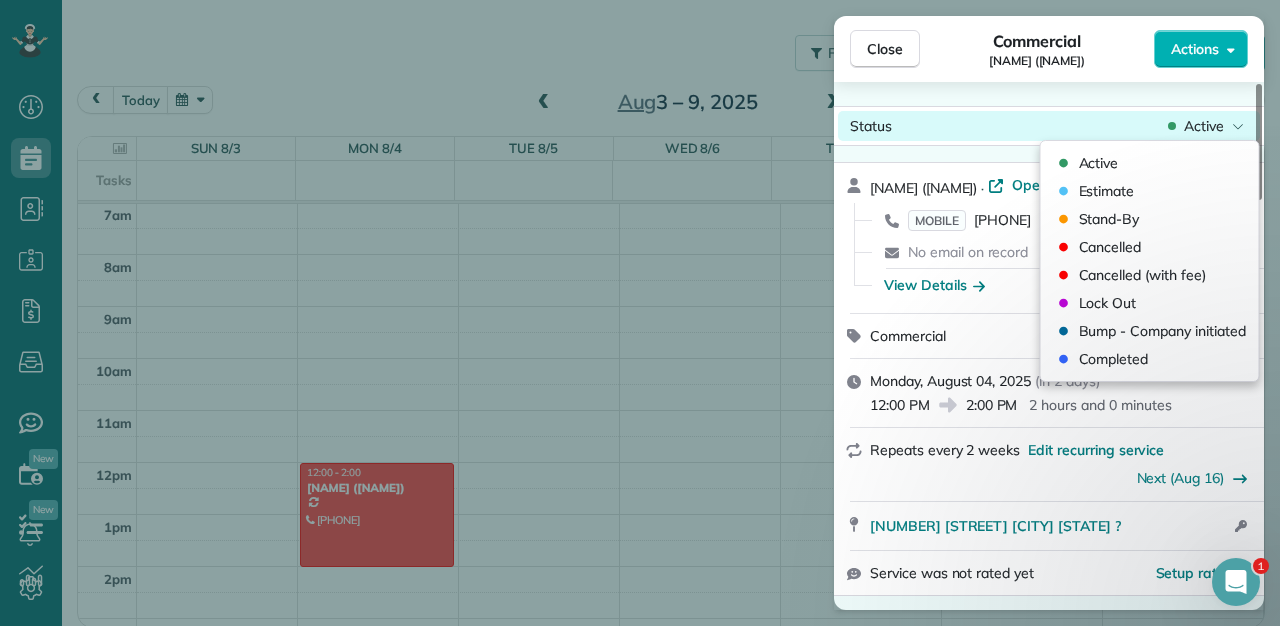 click 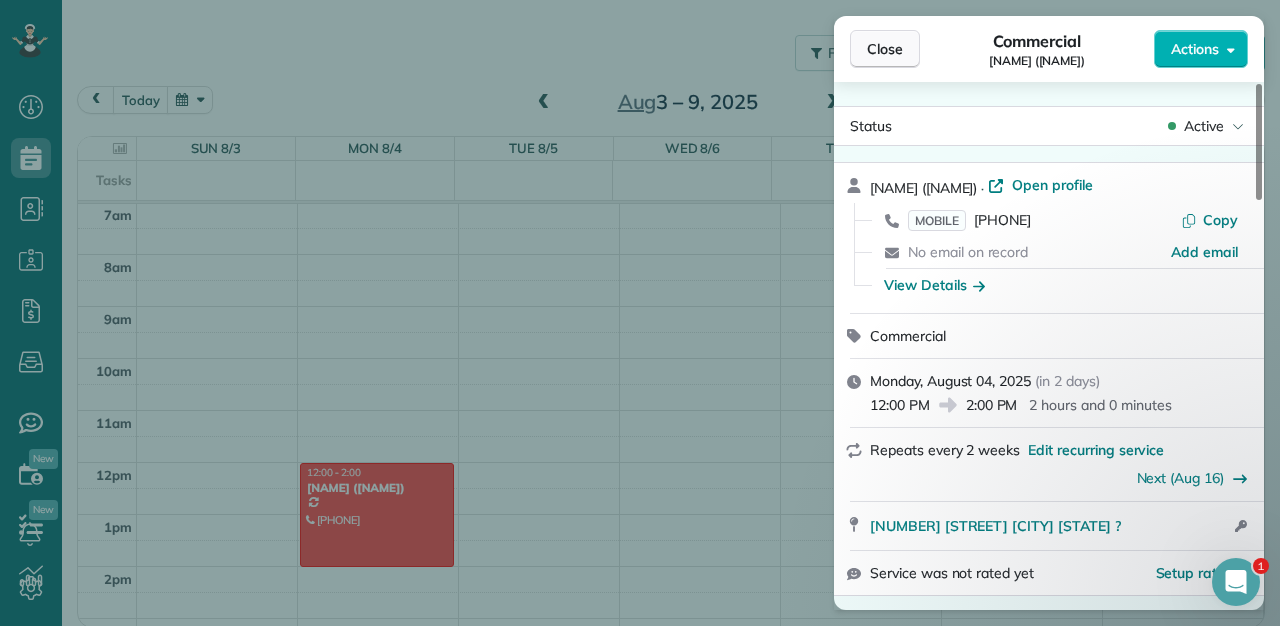 click on "Close" at bounding box center (885, 49) 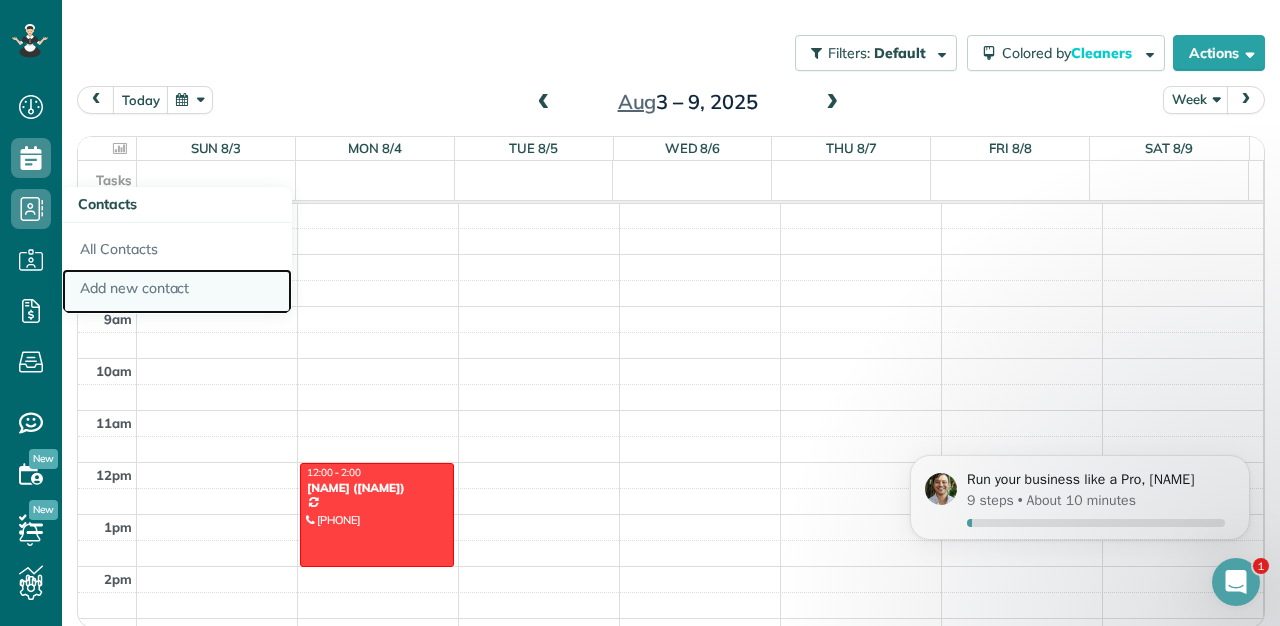 click on "Add new contact" at bounding box center [177, 292] 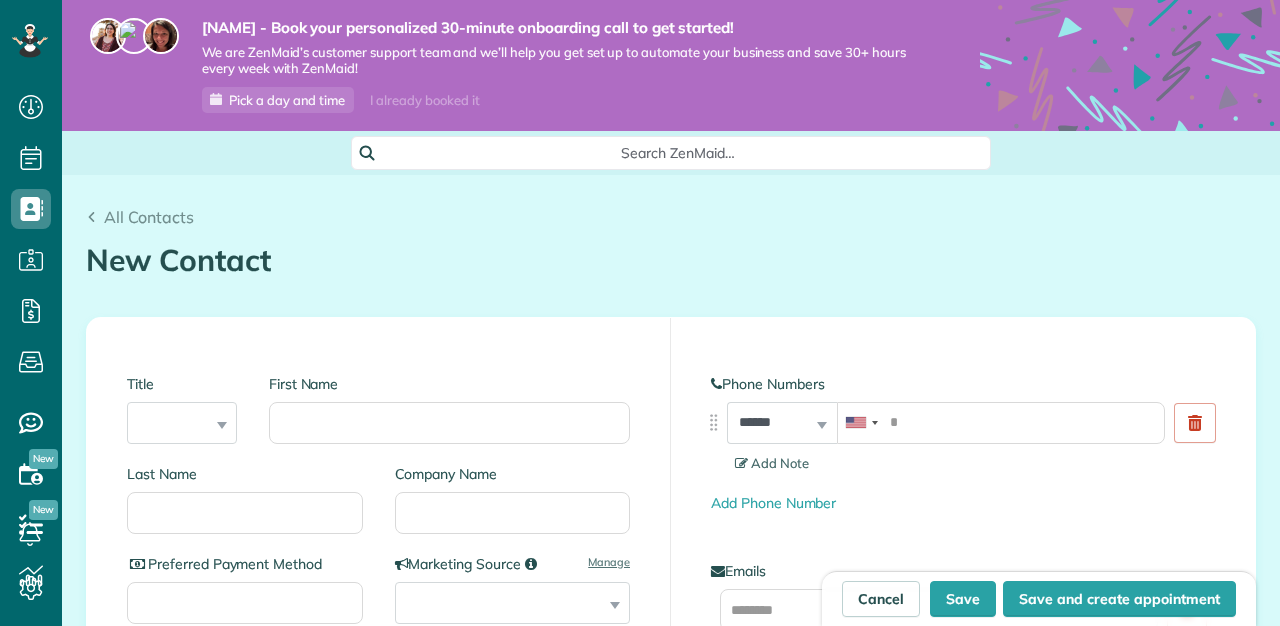 scroll, scrollTop: 0, scrollLeft: 0, axis: both 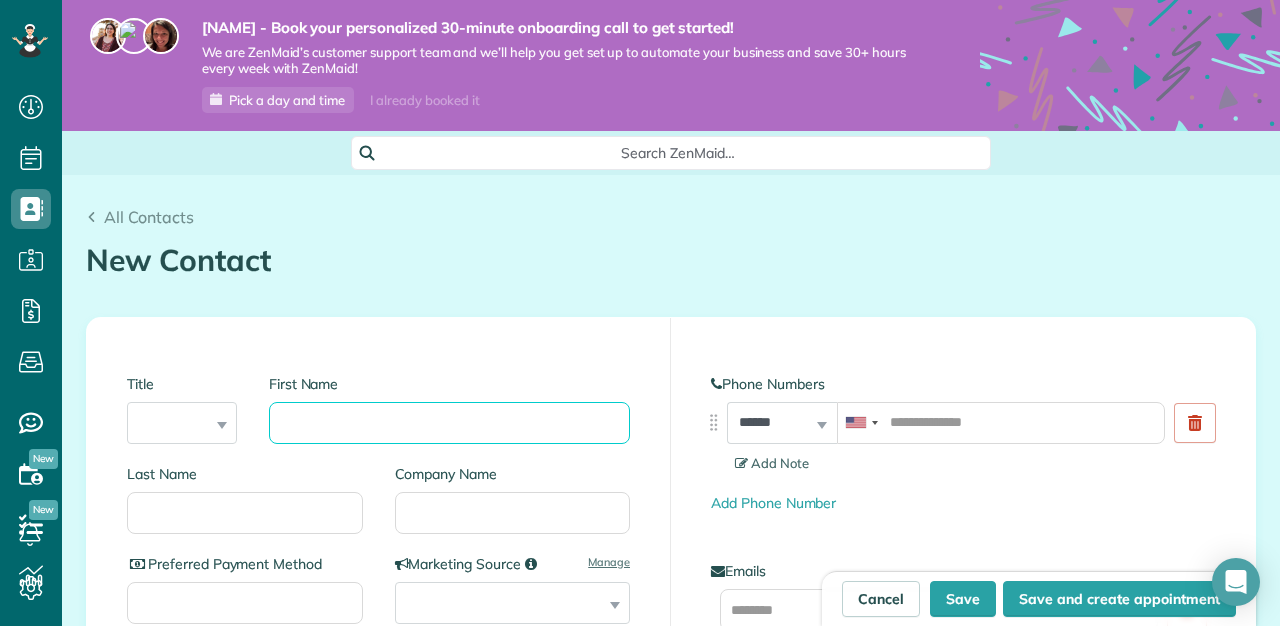 click on "First Name" at bounding box center (449, 423) 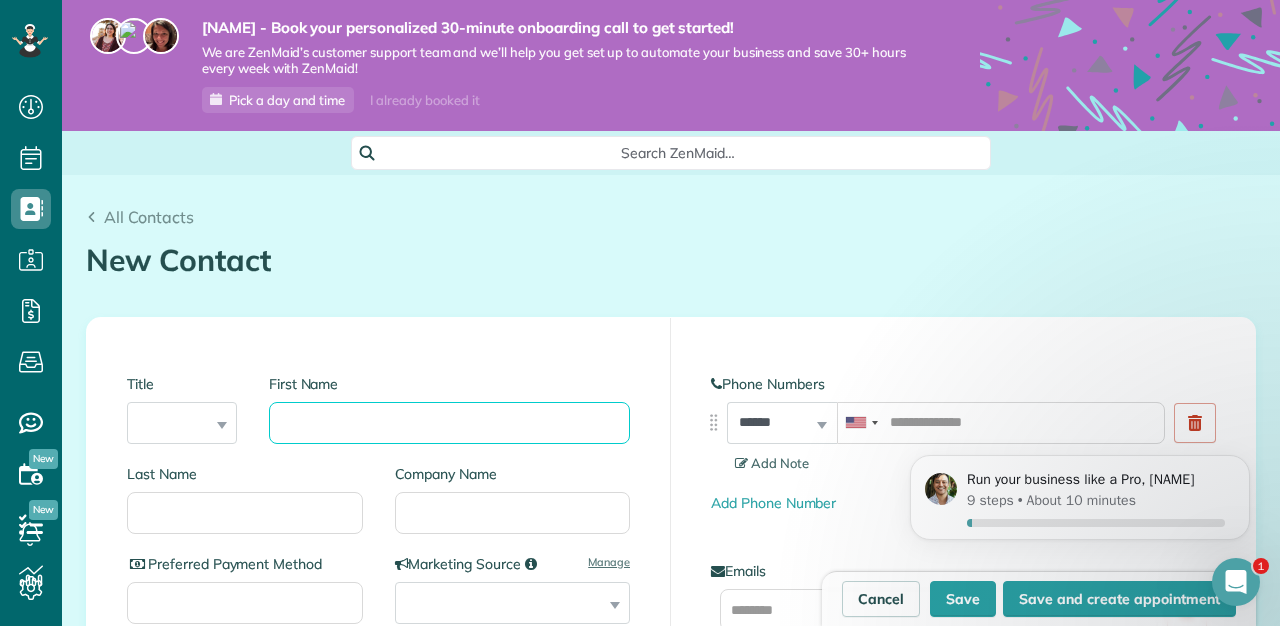 scroll, scrollTop: 0, scrollLeft: 0, axis: both 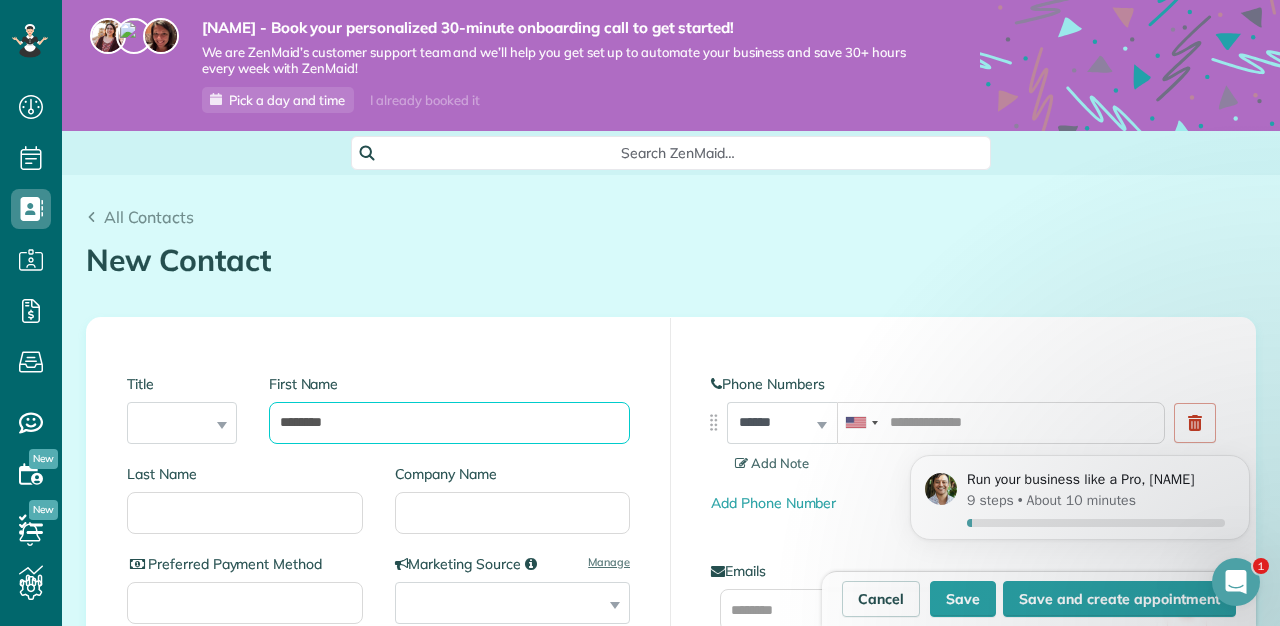 type on "********" 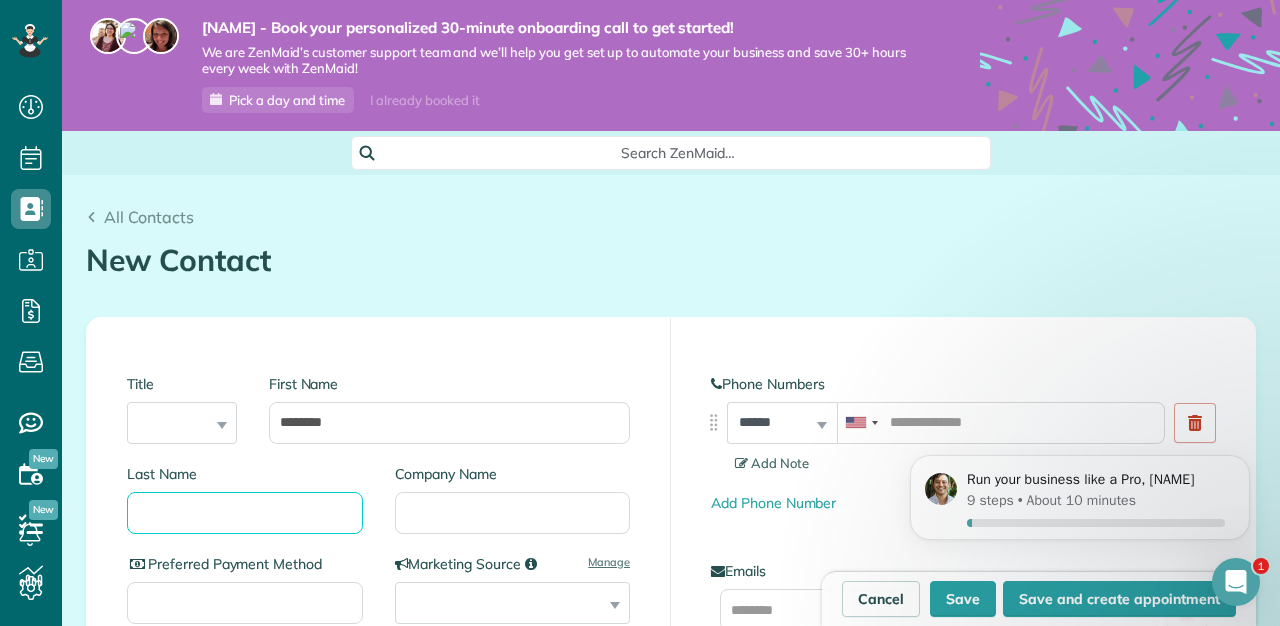 click on "Last Name" at bounding box center [245, 513] 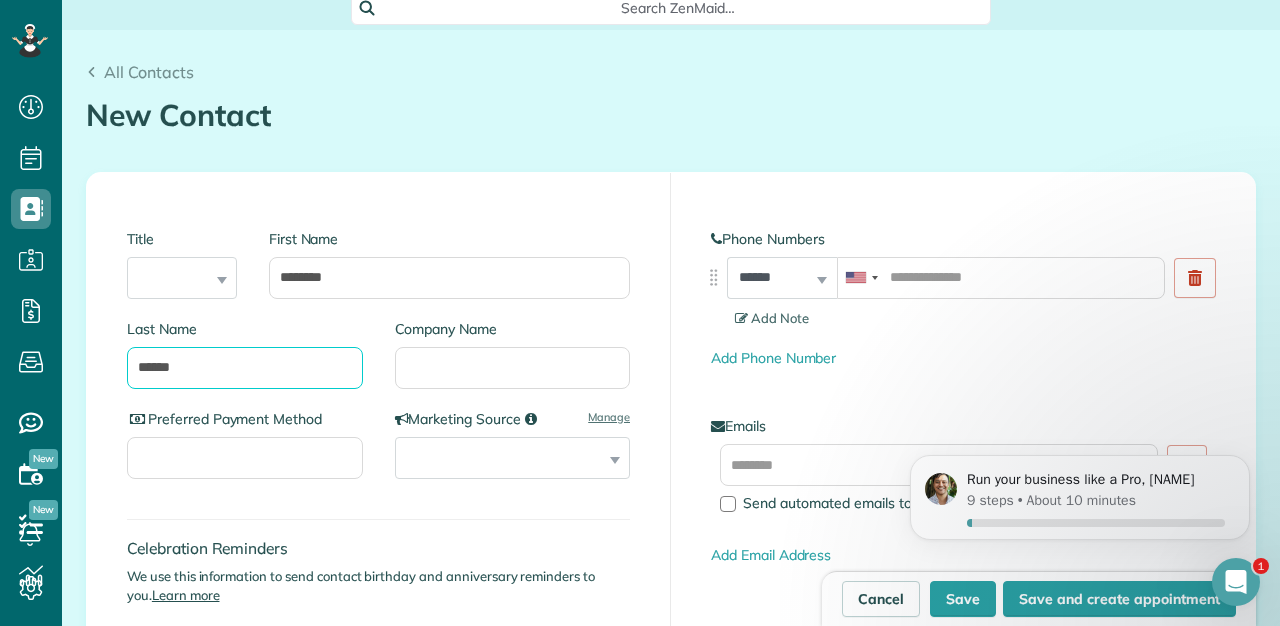 scroll, scrollTop: 147, scrollLeft: 0, axis: vertical 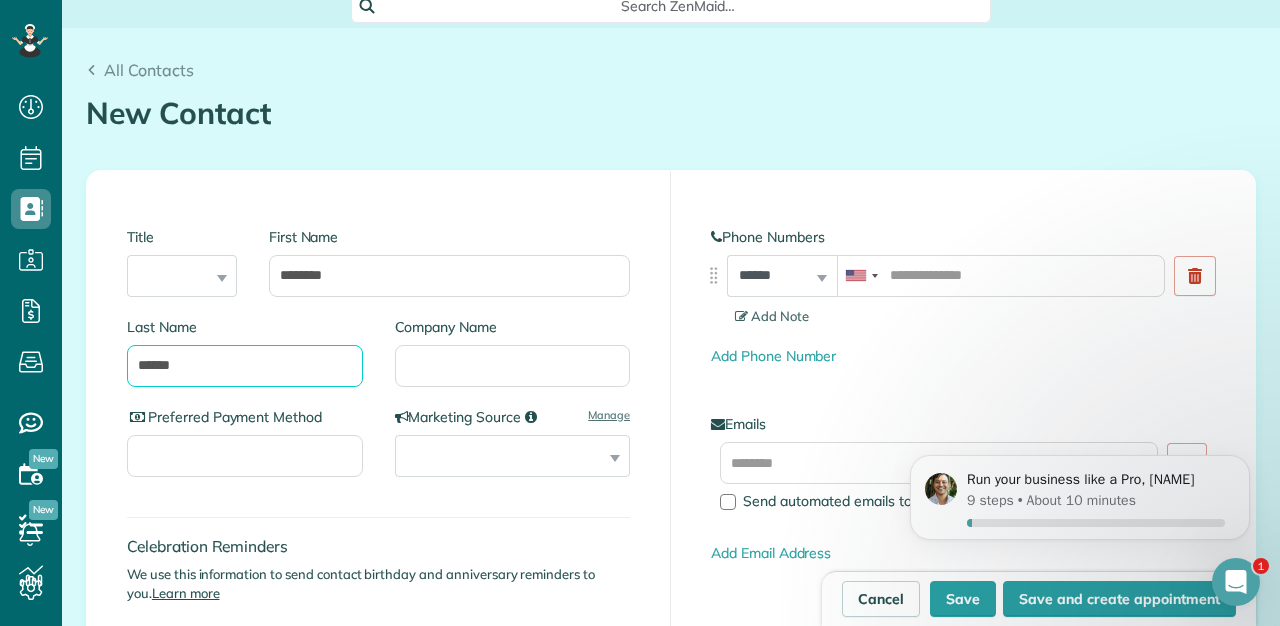 type on "******" 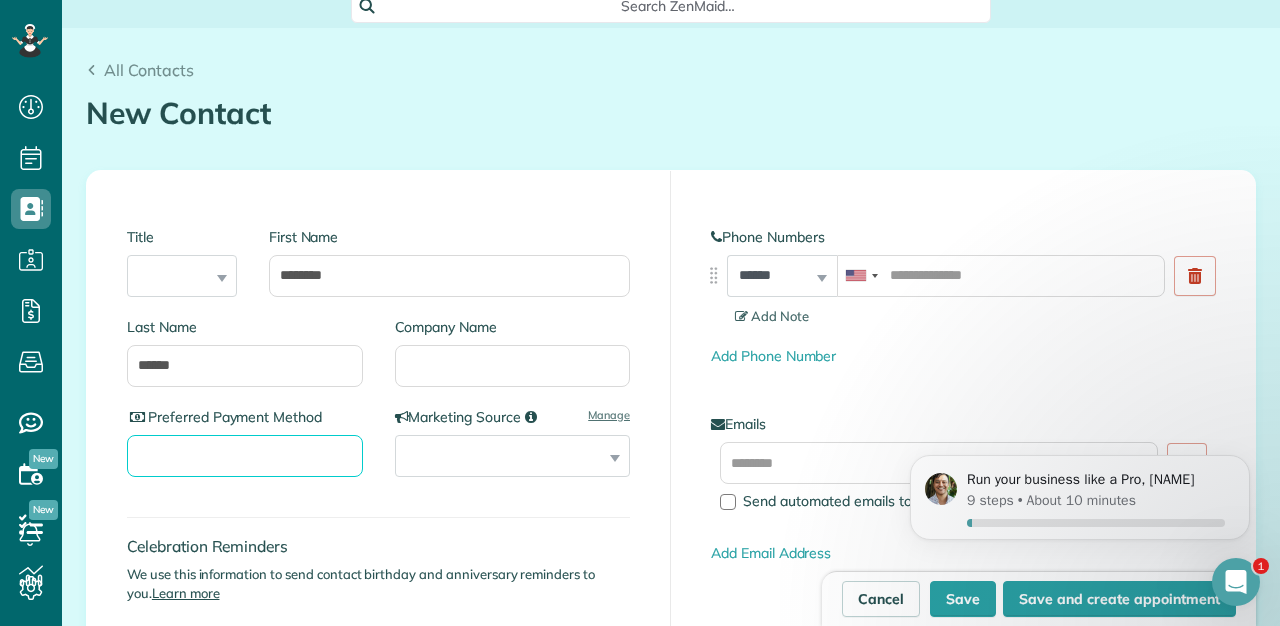 click on "Preferred Payment Method" at bounding box center [245, 456] 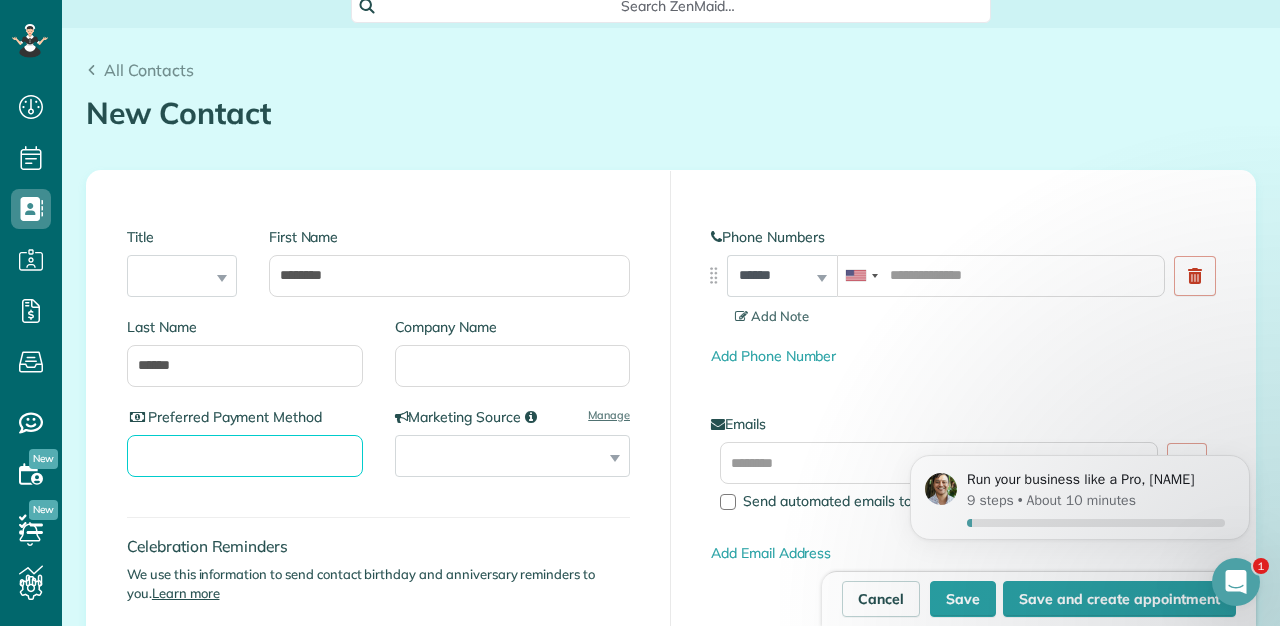 click on "Preferred Payment Method" at bounding box center [245, 456] 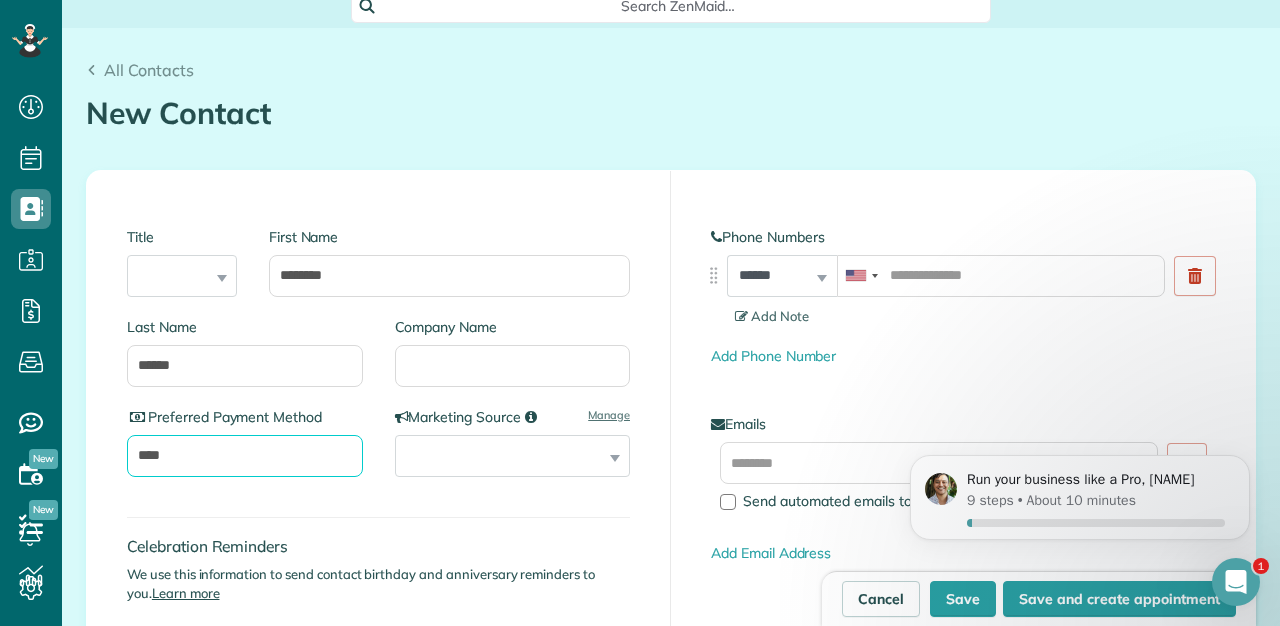 type on "****" 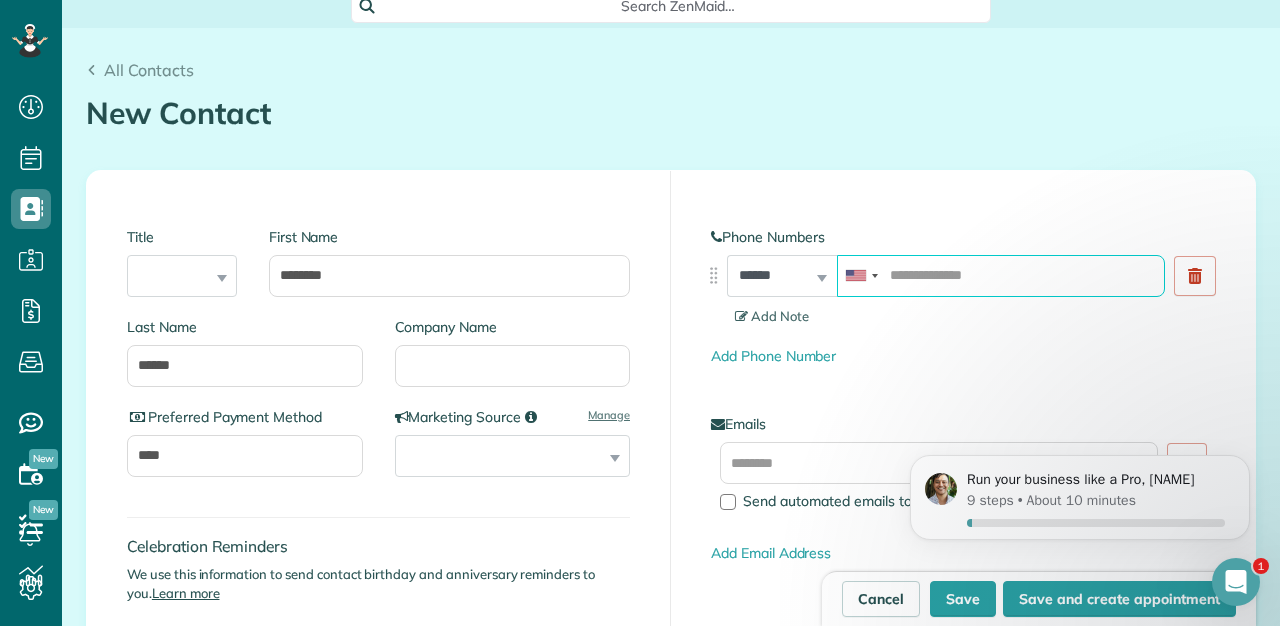 click at bounding box center [1001, 276] 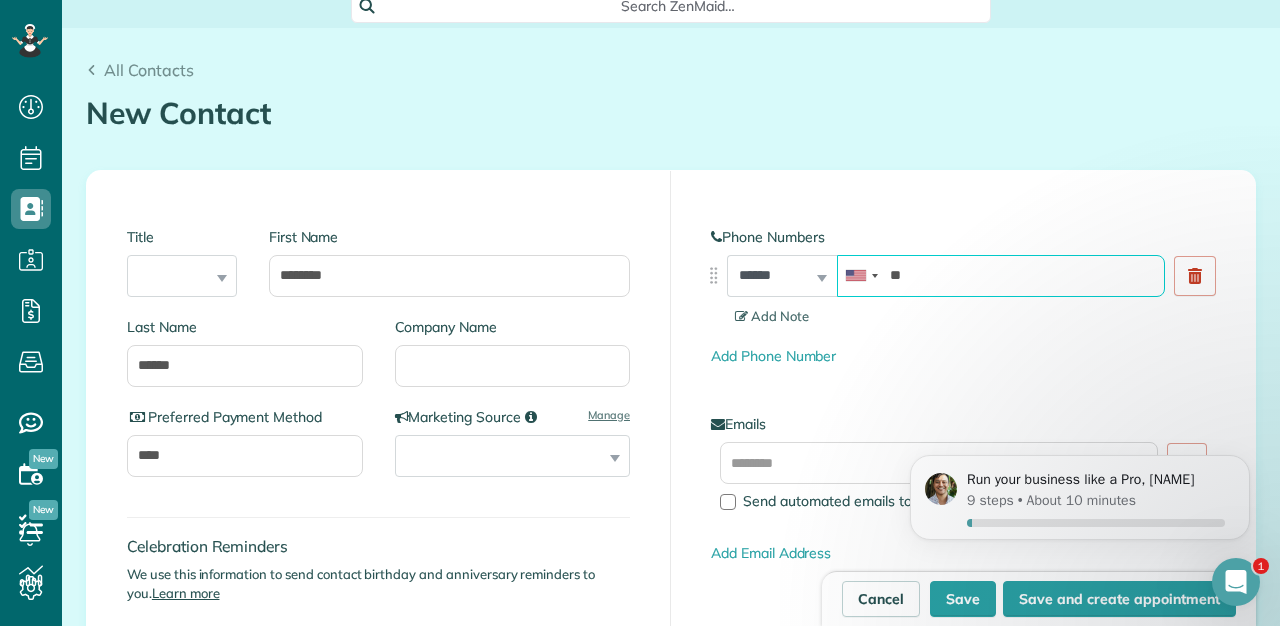 type on "*" 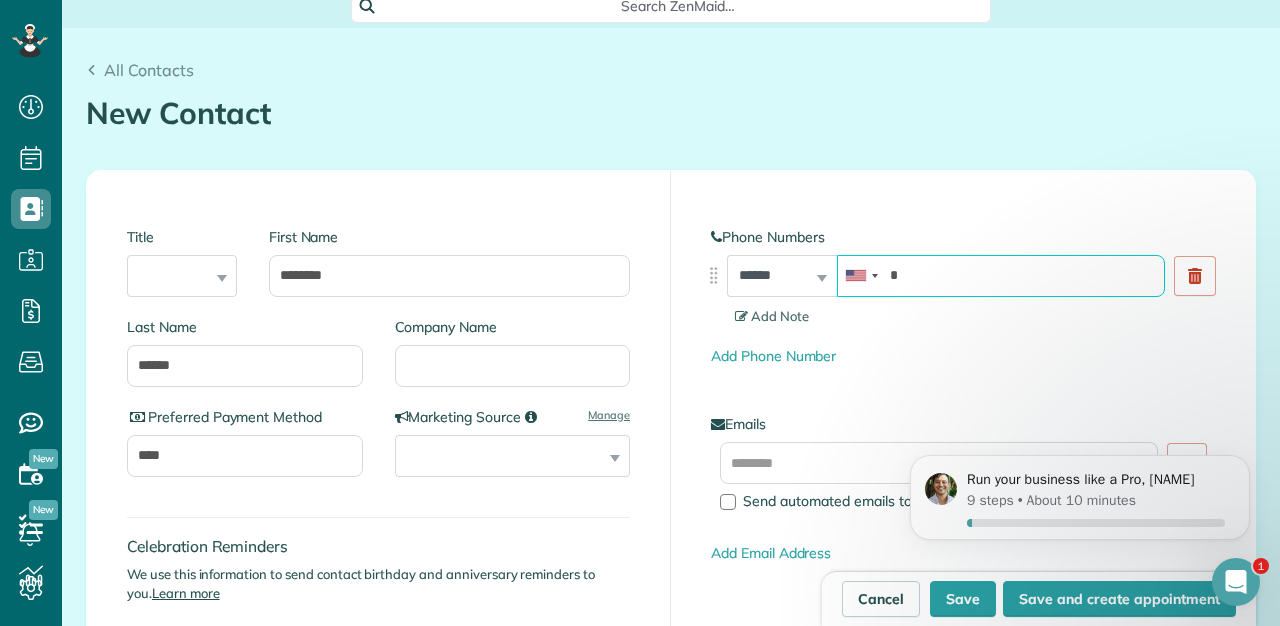 type 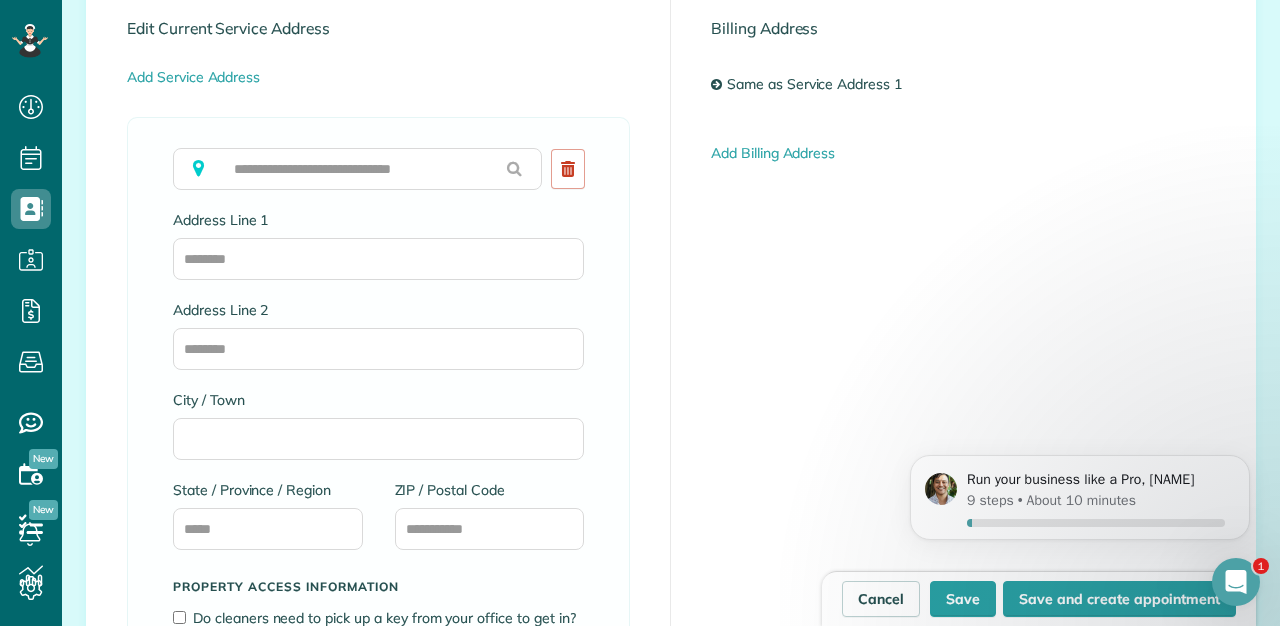 scroll, scrollTop: 1130, scrollLeft: 0, axis: vertical 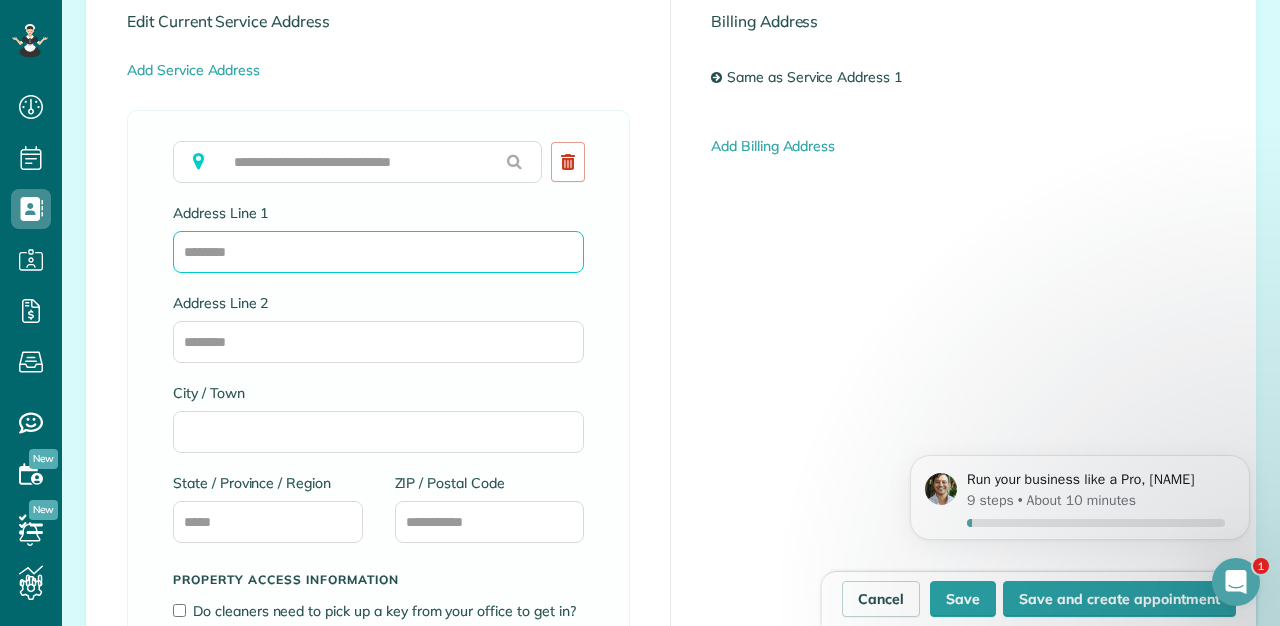 click on "Address Line 1" at bounding box center [378, 252] 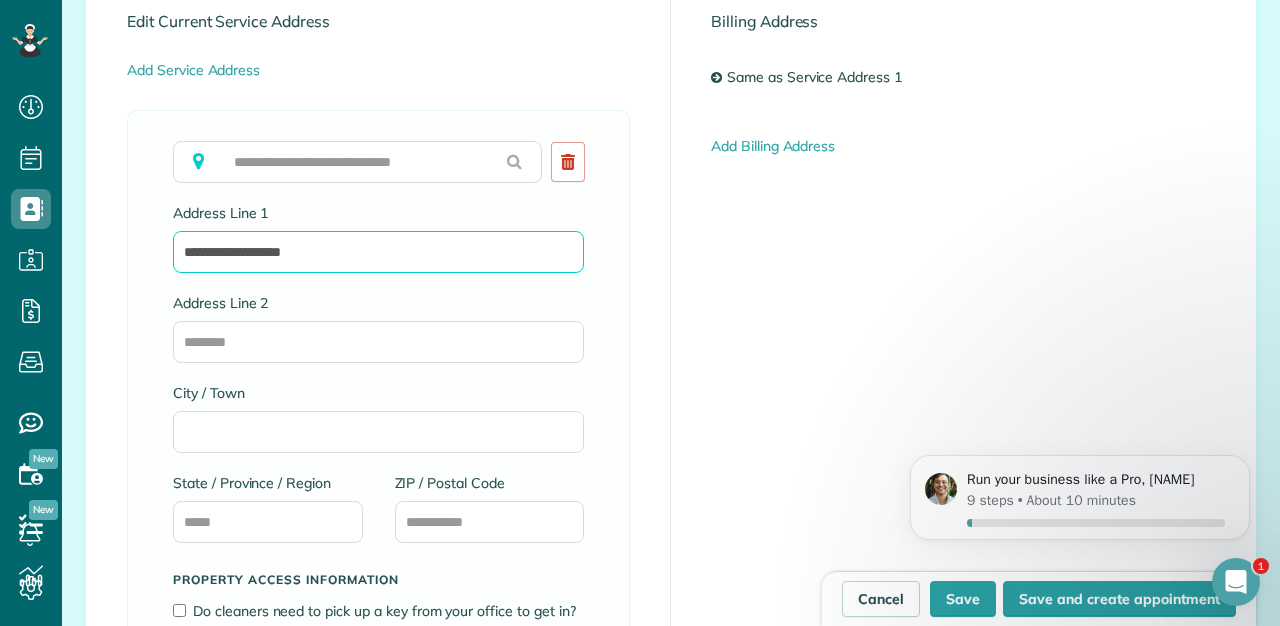 type on "**********" 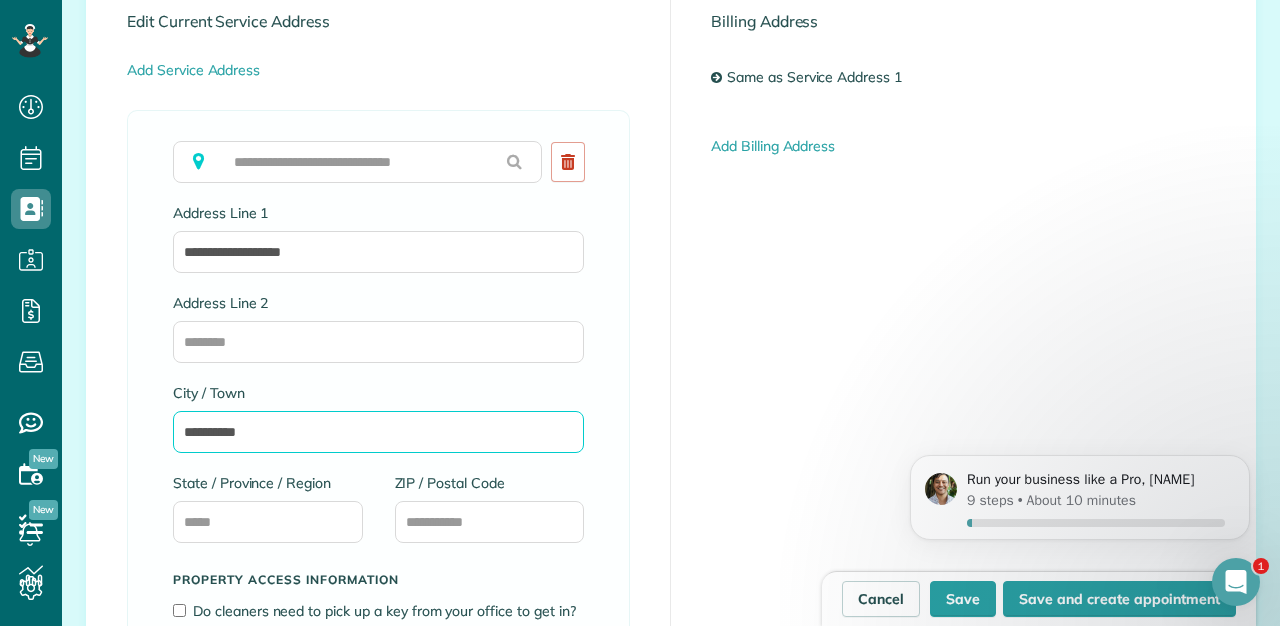 type on "**********" 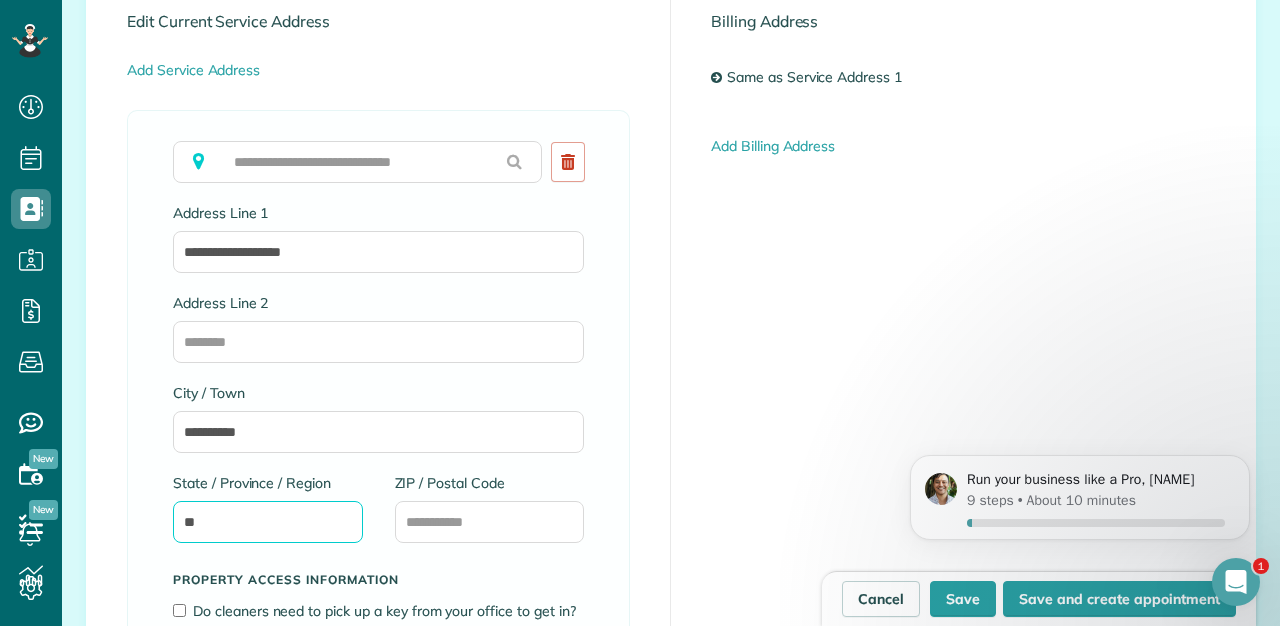 type on "*" 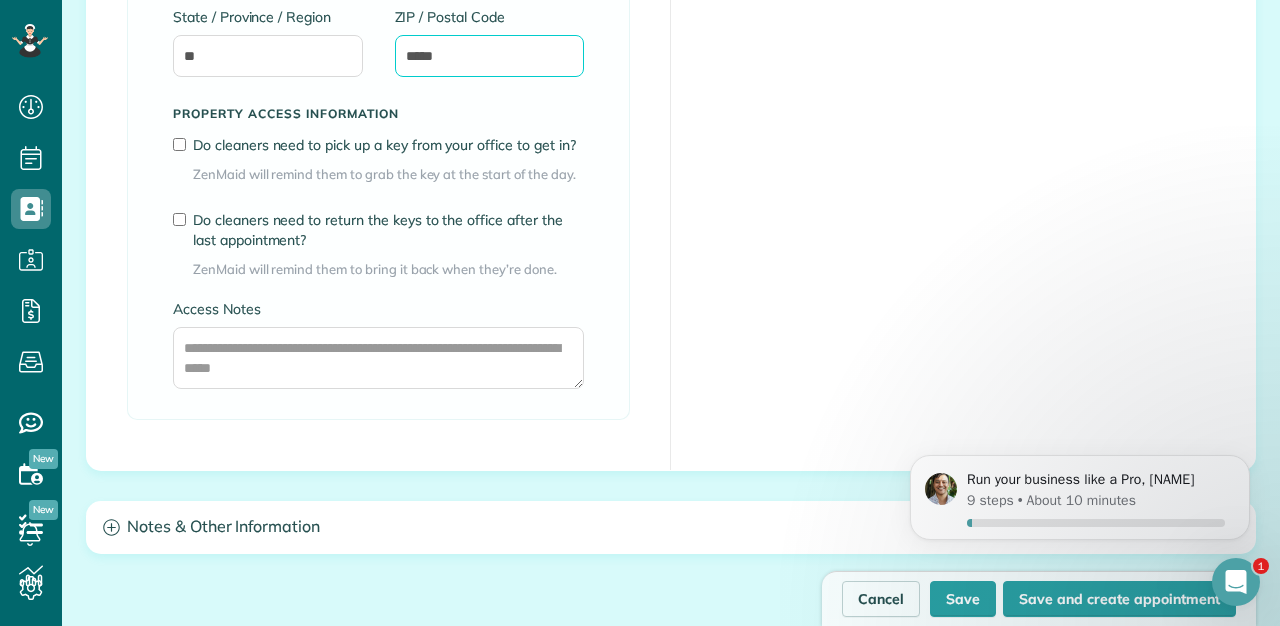 scroll, scrollTop: 1656, scrollLeft: 0, axis: vertical 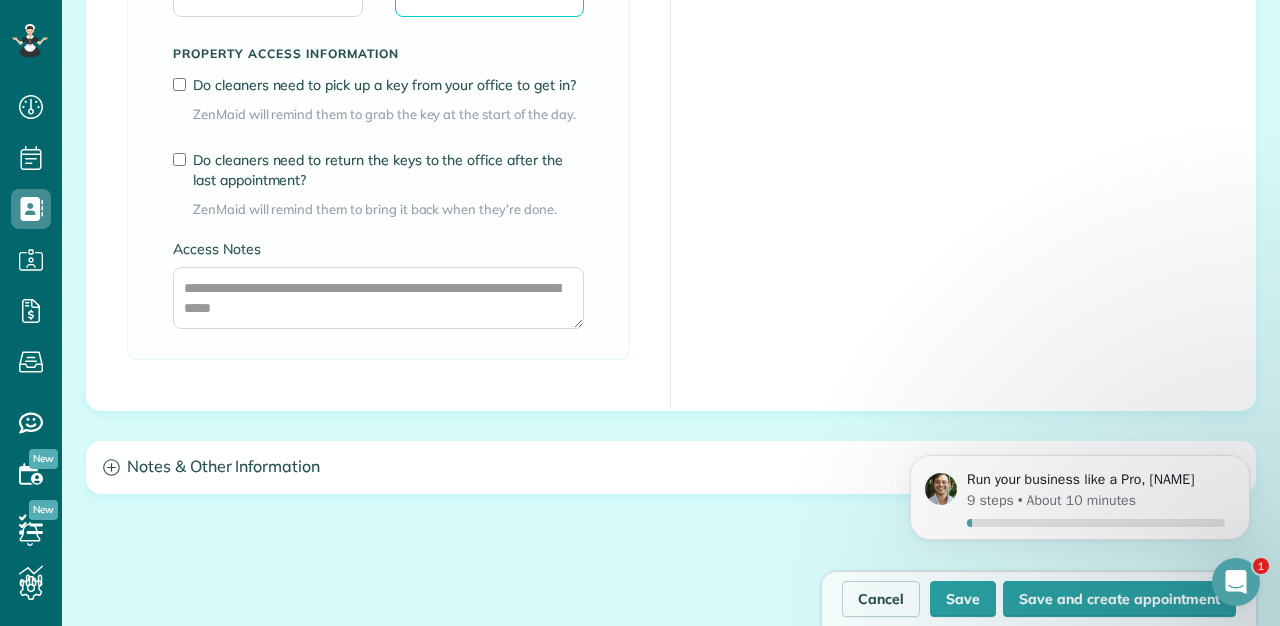 type on "*****" 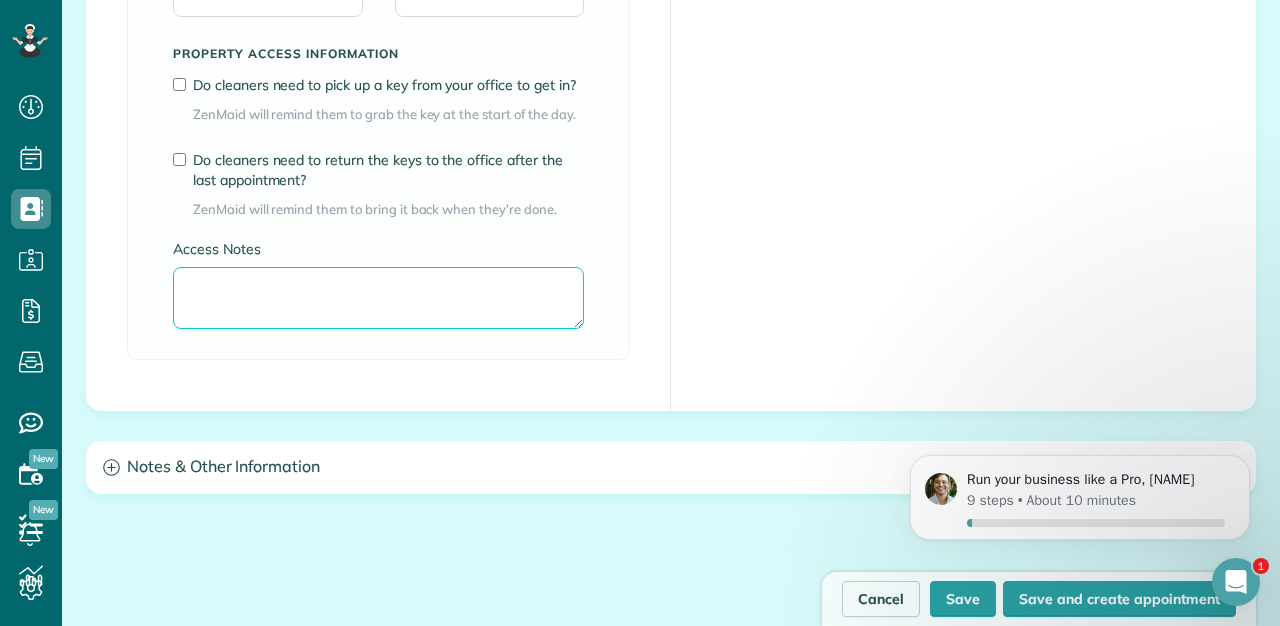 click on "Access Notes" at bounding box center [378, 298] 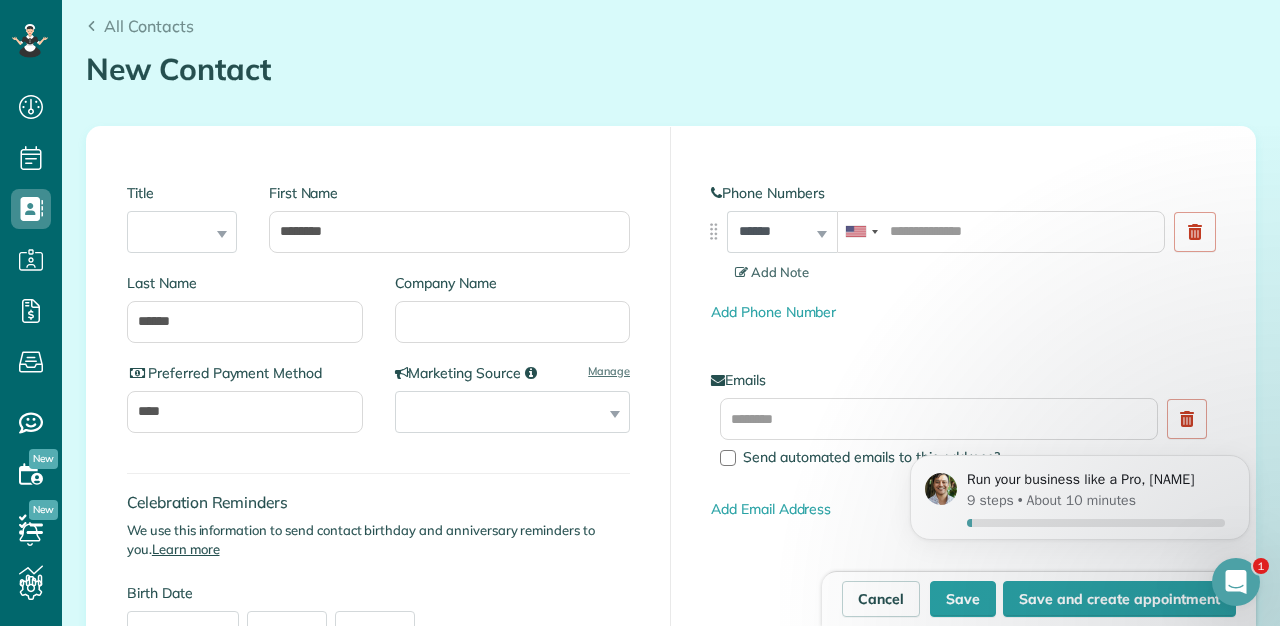 scroll, scrollTop: 0, scrollLeft: 0, axis: both 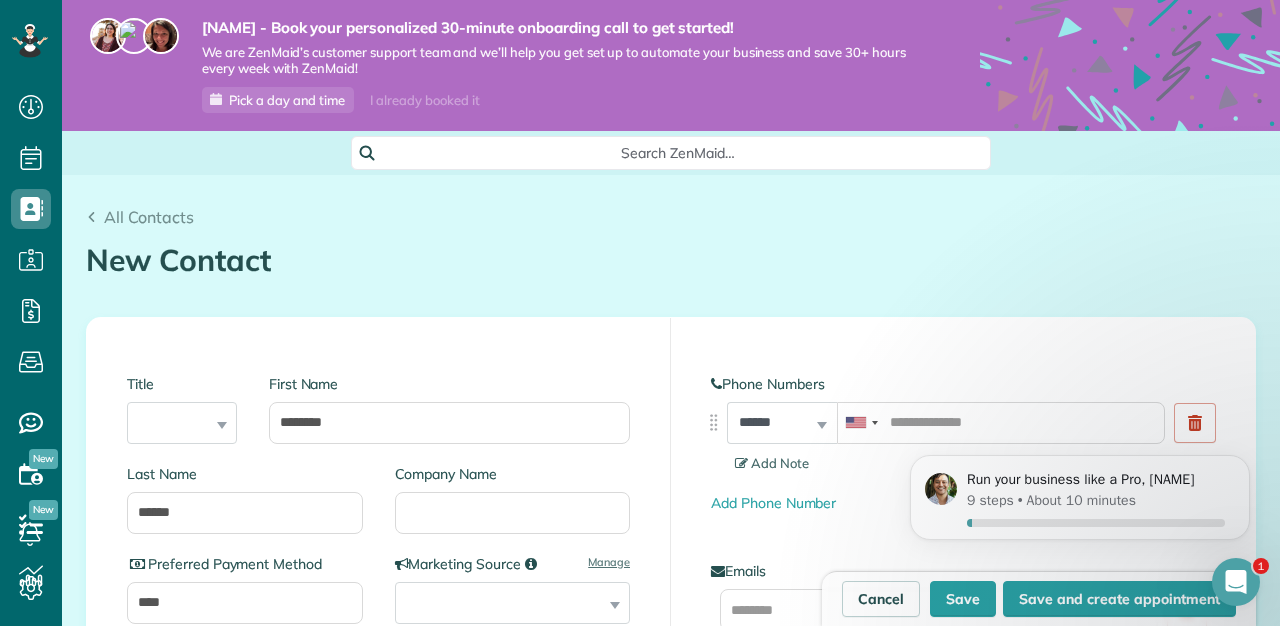 type on "**********" 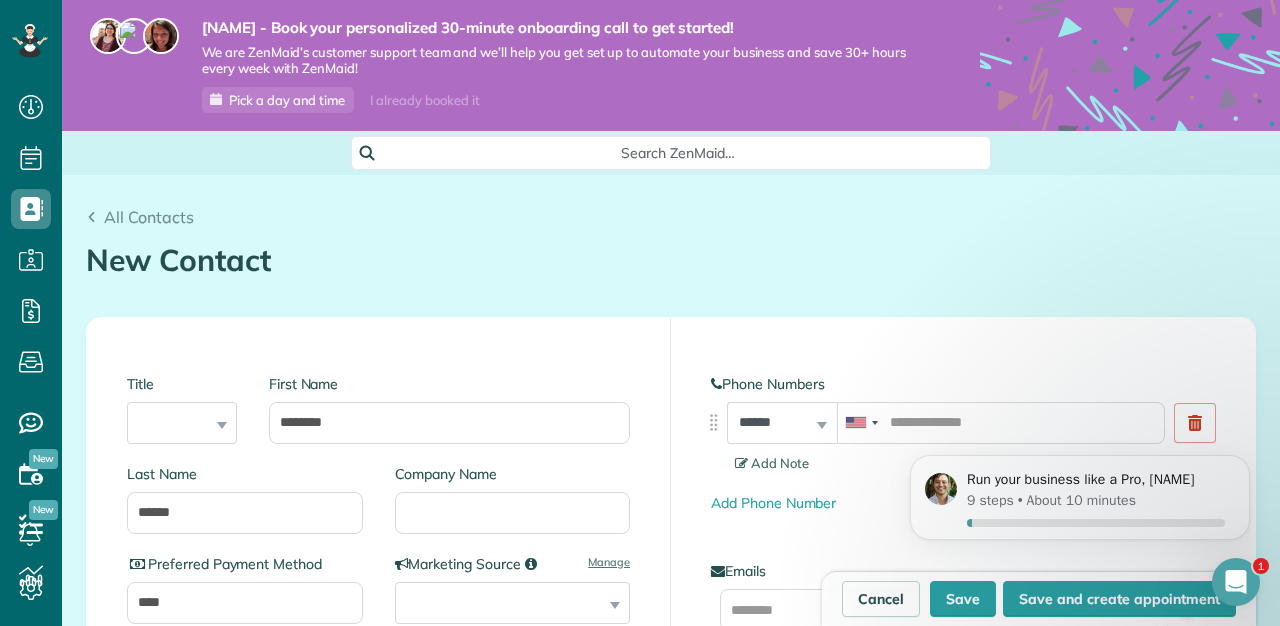 click on "Run your business like a Pro, [NAME] [NUMBER] minutes" at bounding box center [1080, 415] 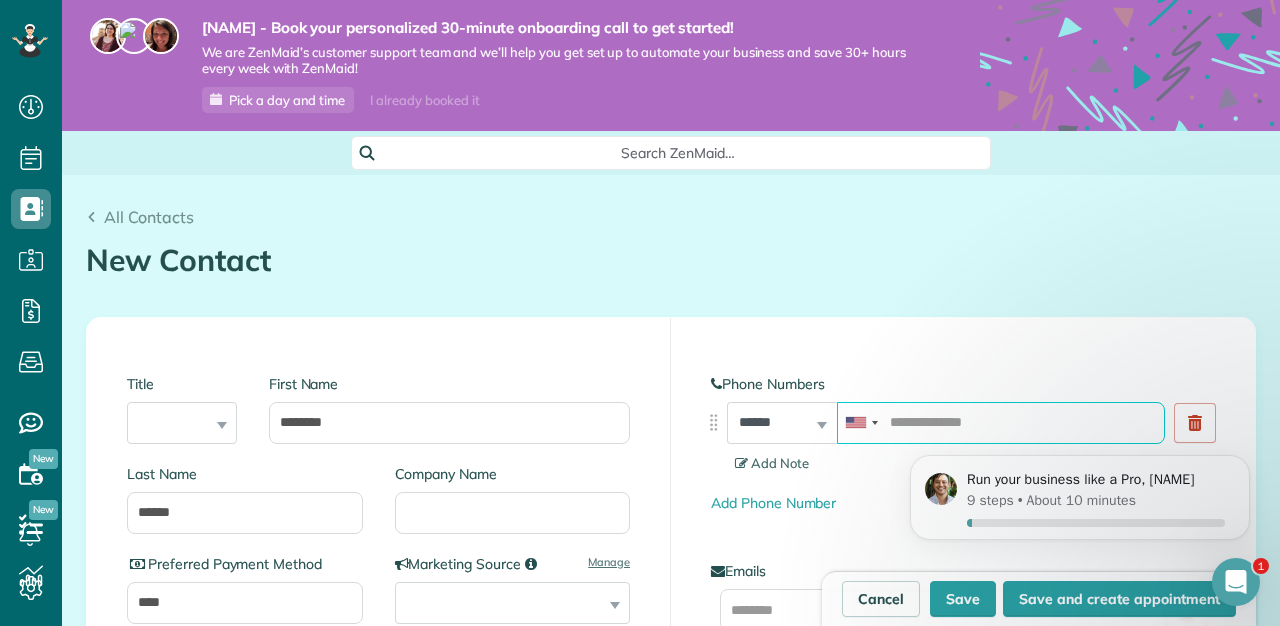 click at bounding box center (1001, 423) 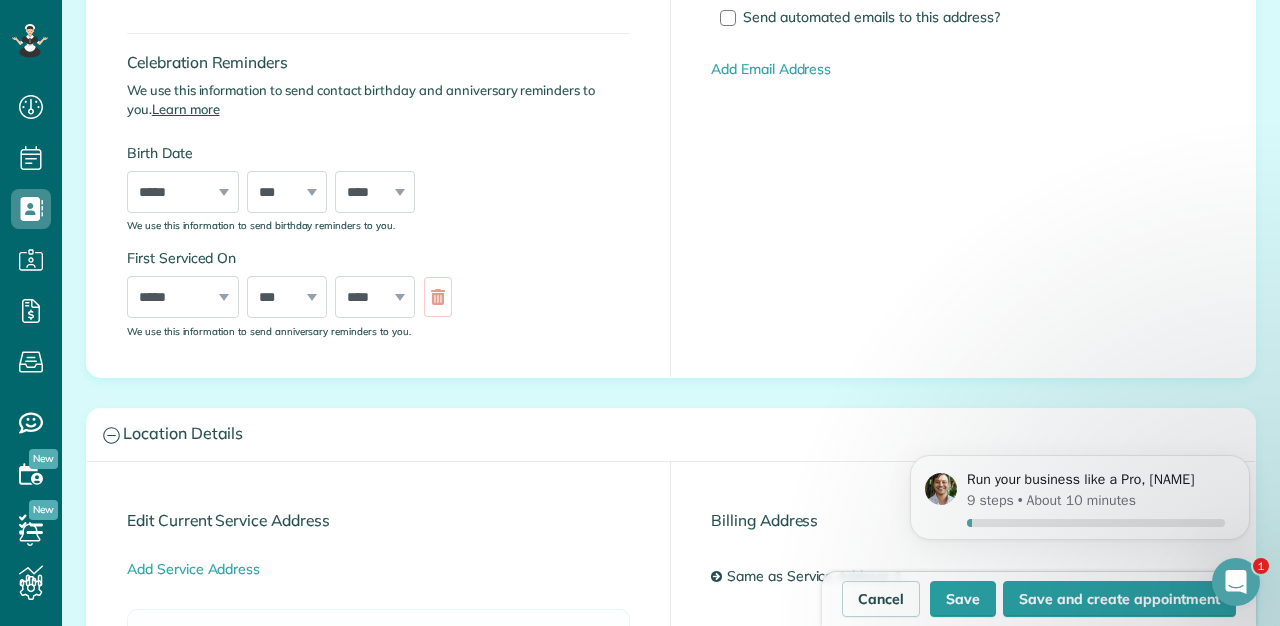 scroll, scrollTop: 642, scrollLeft: 0, axis: vertical 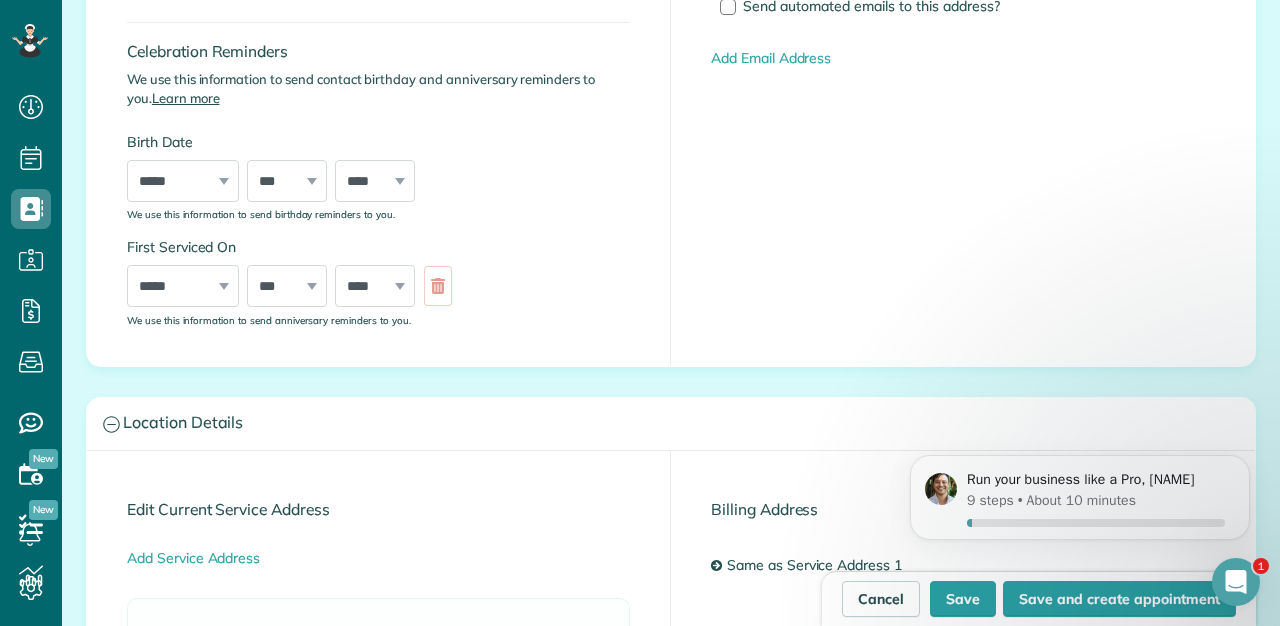 type on "**********" 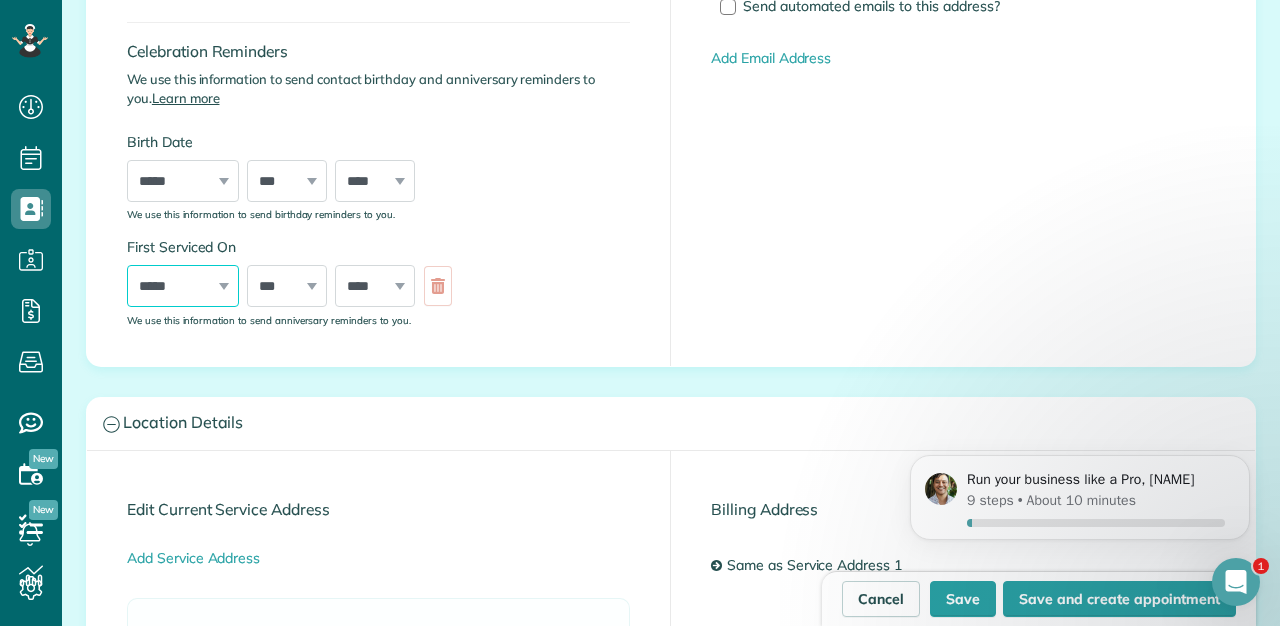 click on "*****
*******
********
*****
*****
***
****
****
******
*********
*******
********
********" at bounding box center [183, 286] 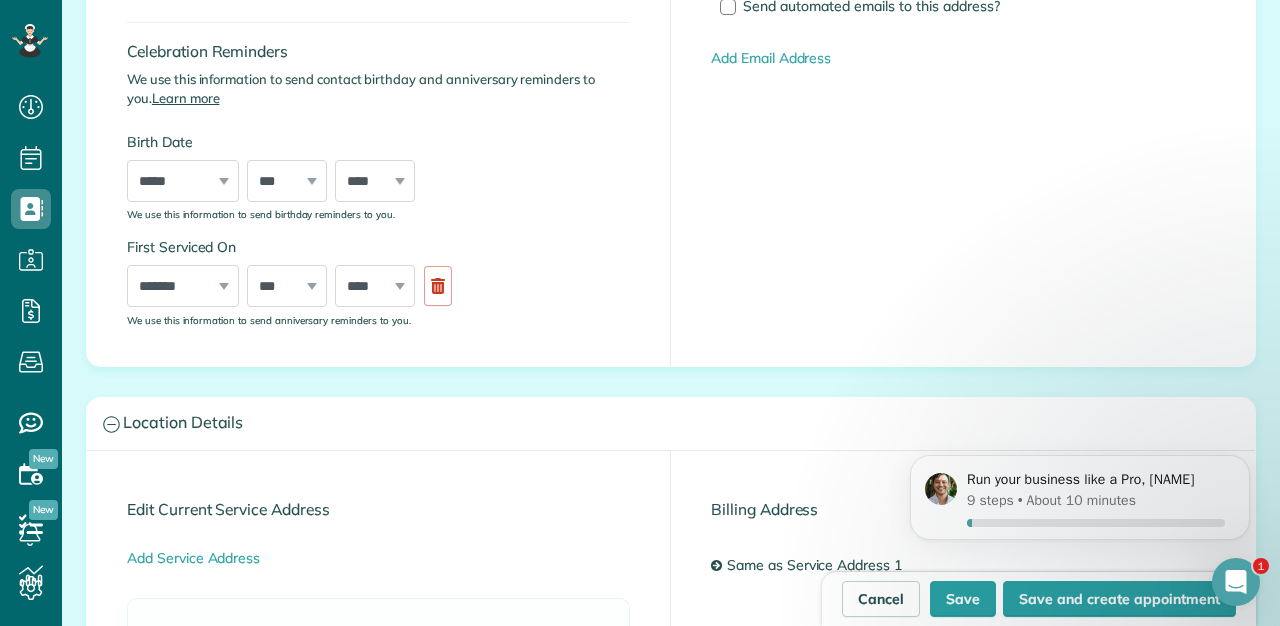click on "***
*
*
*
*
*
*
*
*
*
**
**
**
**
**
**
**
**
**
**
**
**
**
**
**
**
**
**
**
**
**
**" at bounding box center [287, 286] 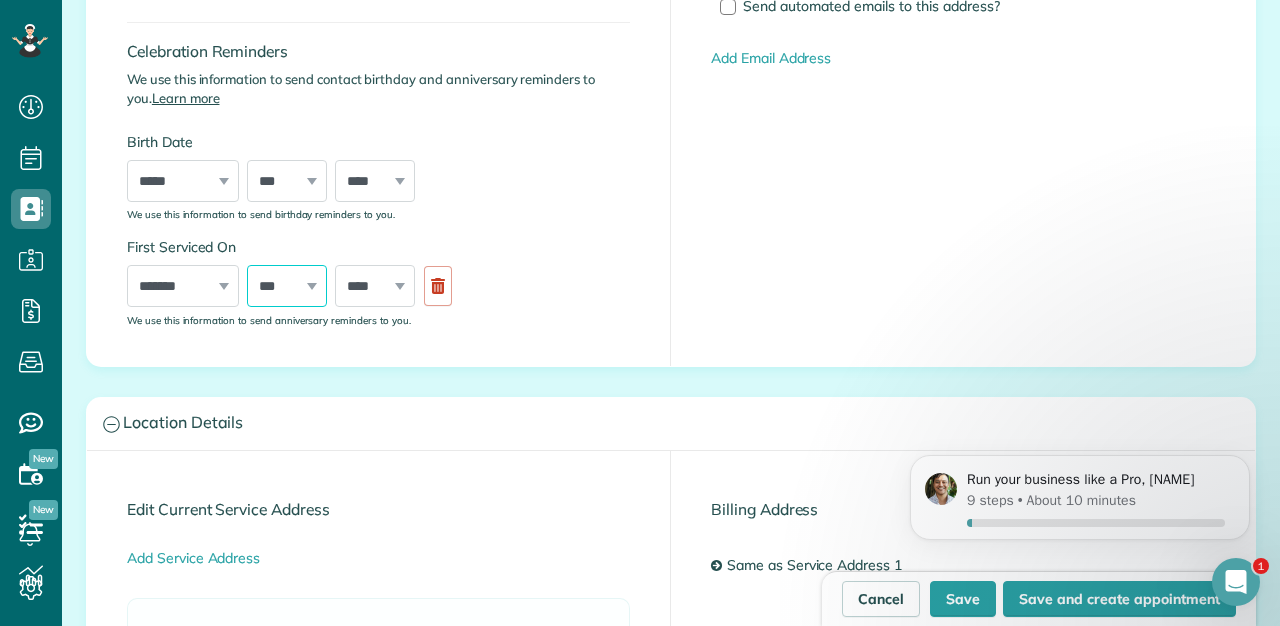 click on "***
*
*
*
*
*
*
*
*
*
**
**
**
**
**
**
**
**
**
**
**
**
**
**
**
**
**
**
**
**
**
**" at bounding box center [287, 286] 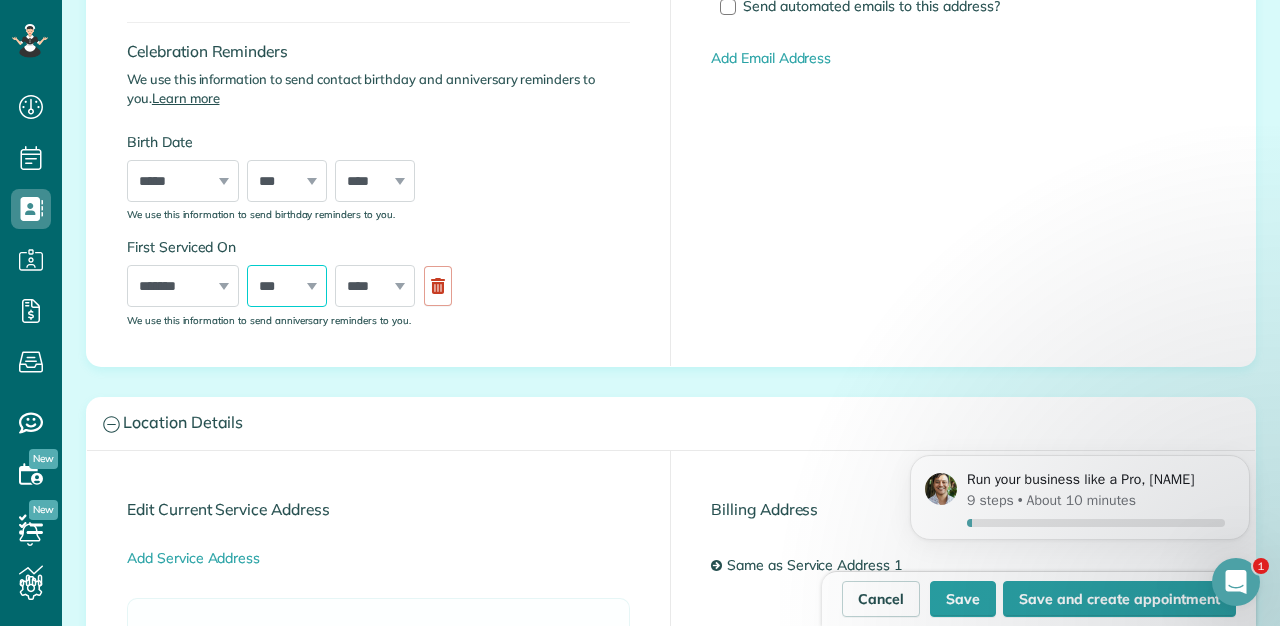 select on "*" 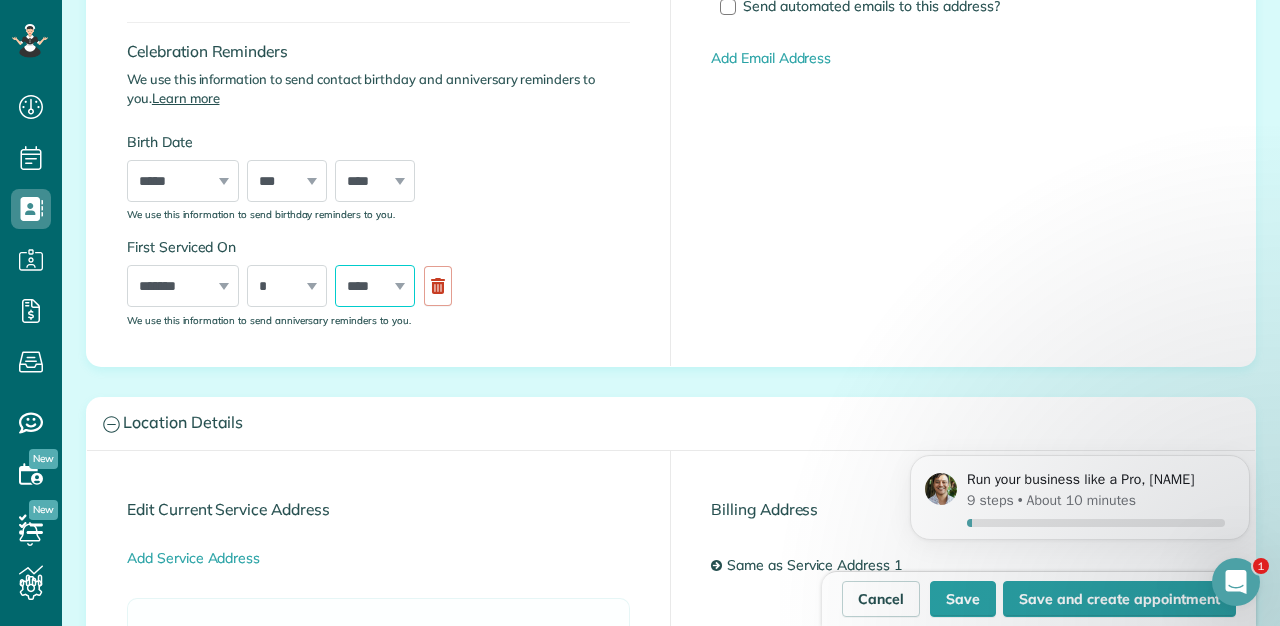 click on "****
****
****
****
****
****
****
****
****
****
****
****
****
****
****
****
****
****
****
****
****
****
****
****
****
****
****
****
****
****
****
****
****
****
****
****
****
****
****
****
****
****
****
****
****
****
****
****
****
****
****
****" at bounding box center (375, 286) 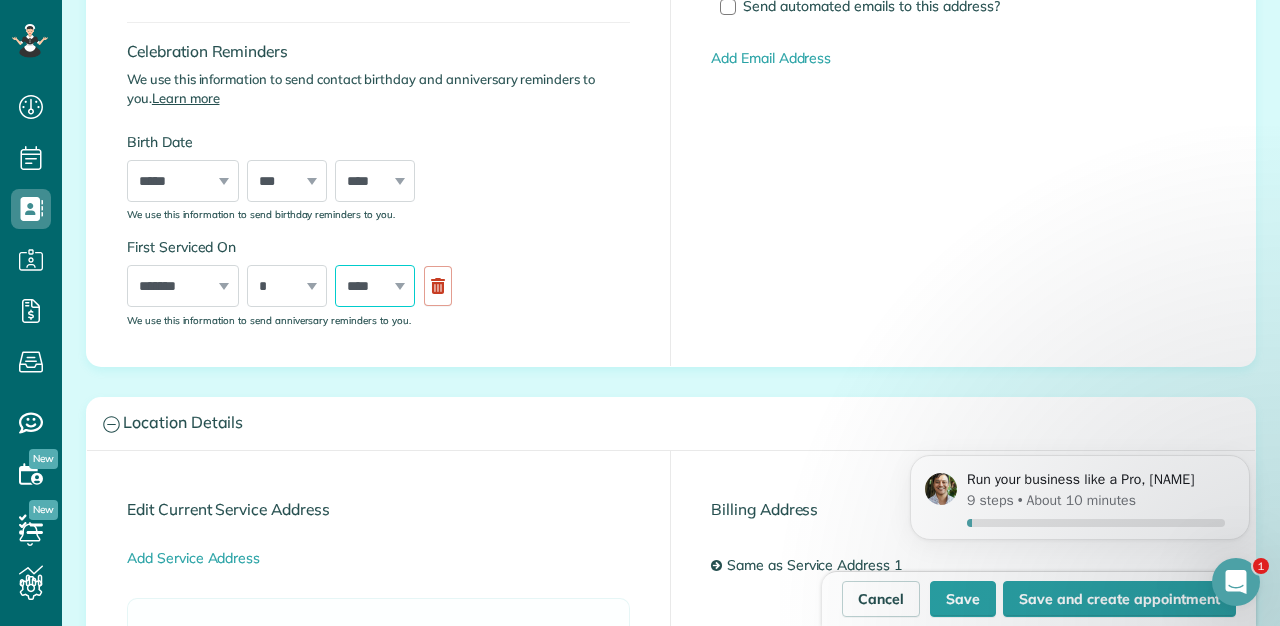 select on "****" 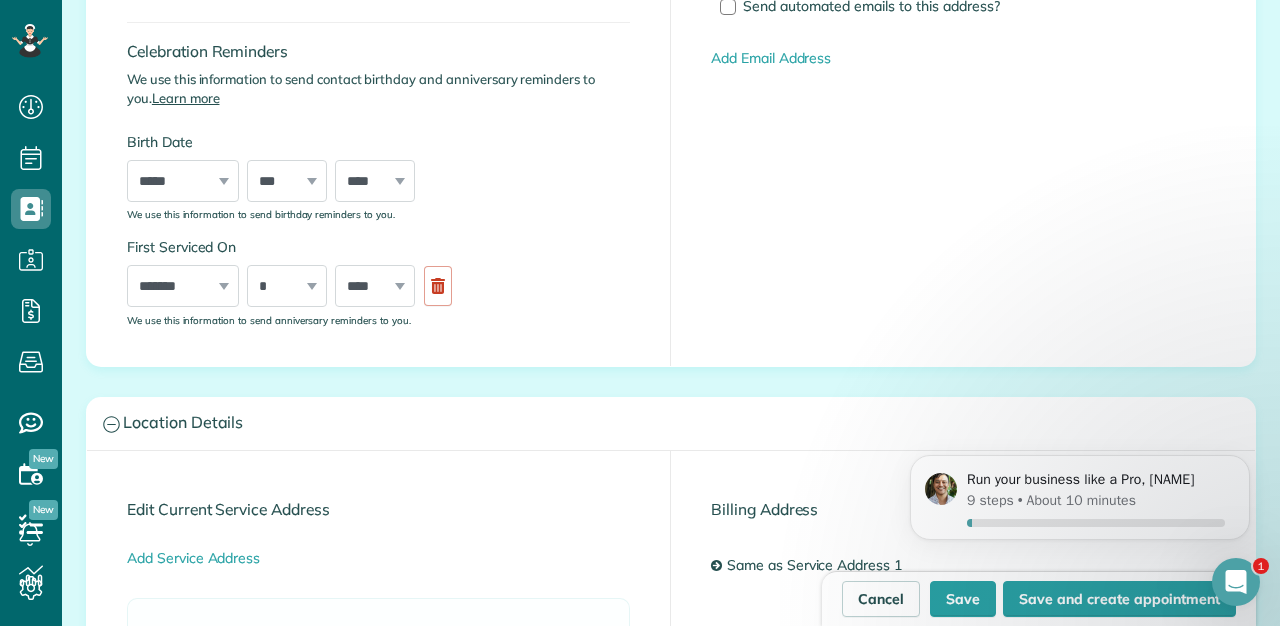 click on "First Serviced On
*****
*******
********
*****
*****
***
****
****
******
*********
*******
********
********
***
*
*
*
*
*
*
*
*
*
**
**
**
**
**
**
**
**
**
**
**
**
**
**
**
**
**
**
**
**
**
**
****
****
****
****
****
****
****
****
****
****
****
****
****
****
****
****
****
****
****
****
****
****
****
****
****
****
****
****
****
****
****
****
****
****
****
****
****
****
****
****
****
****
****
****
****
****
****
****
****
****
****
****
We use this information to send anniversary reminders to you." at bounding box center [378, 281] 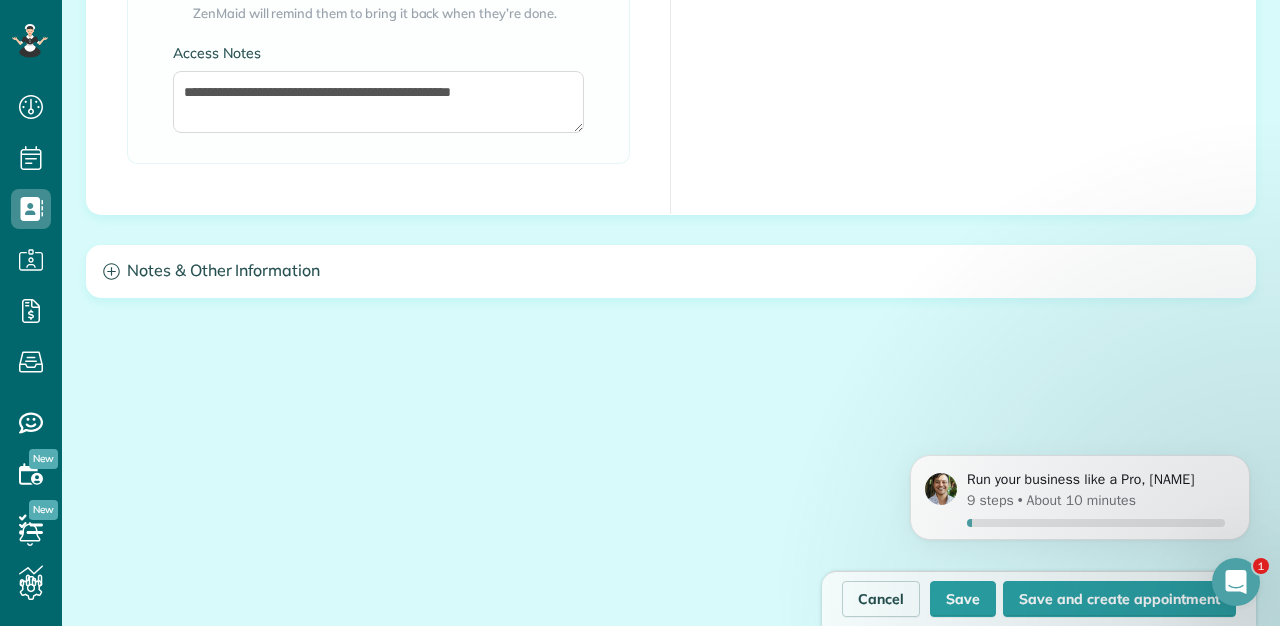 scroll, scrollTop: 1858, scrollLeft: 0, axis: vertical 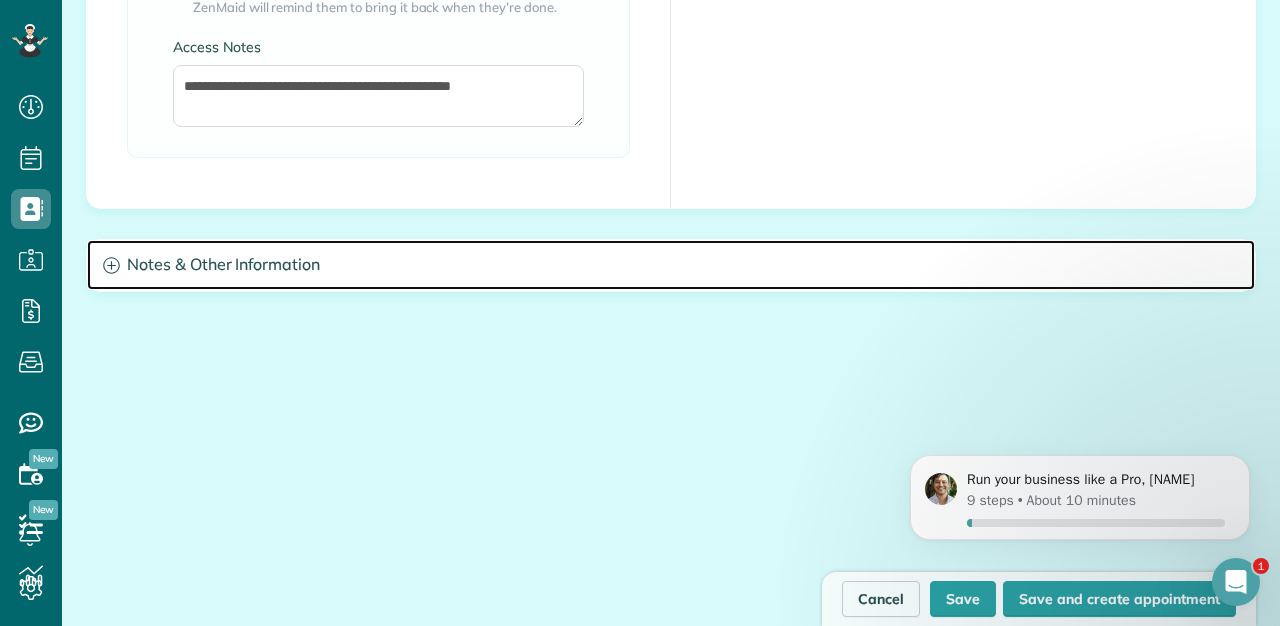 click on "Notes & Other Information" at bounding box center (671, 265) 